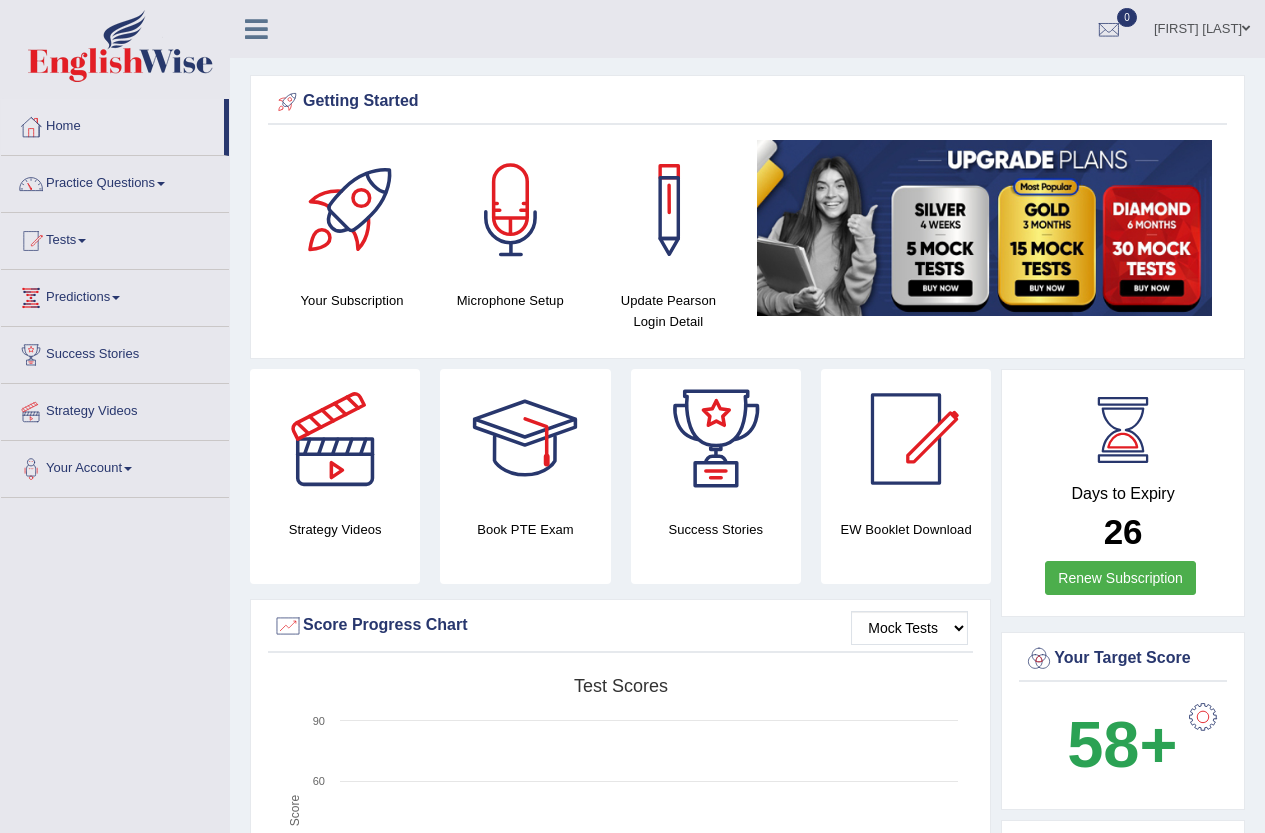 scroll, scrollTop: 191, scrollLeft: 0, axis: vertical 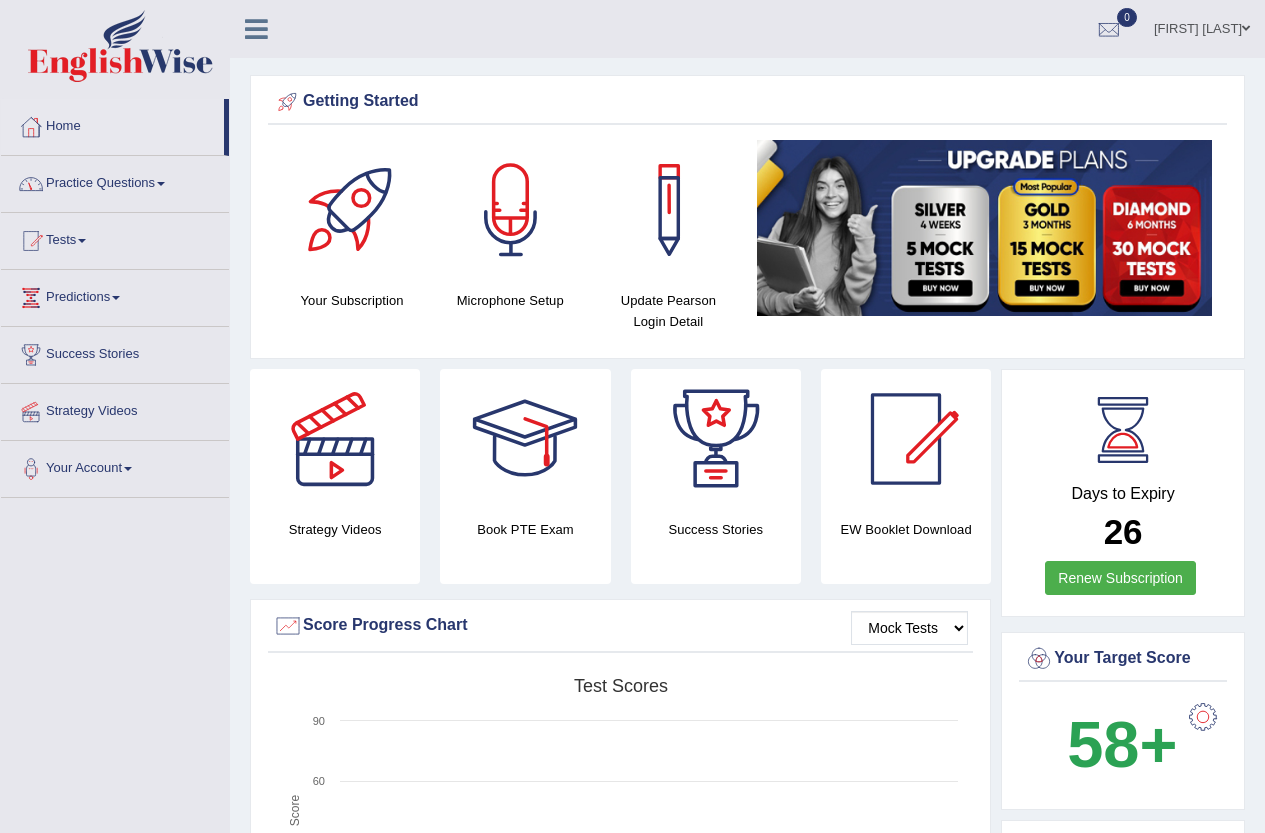 click on "Practice Questions" at bounding box center [115, 181] 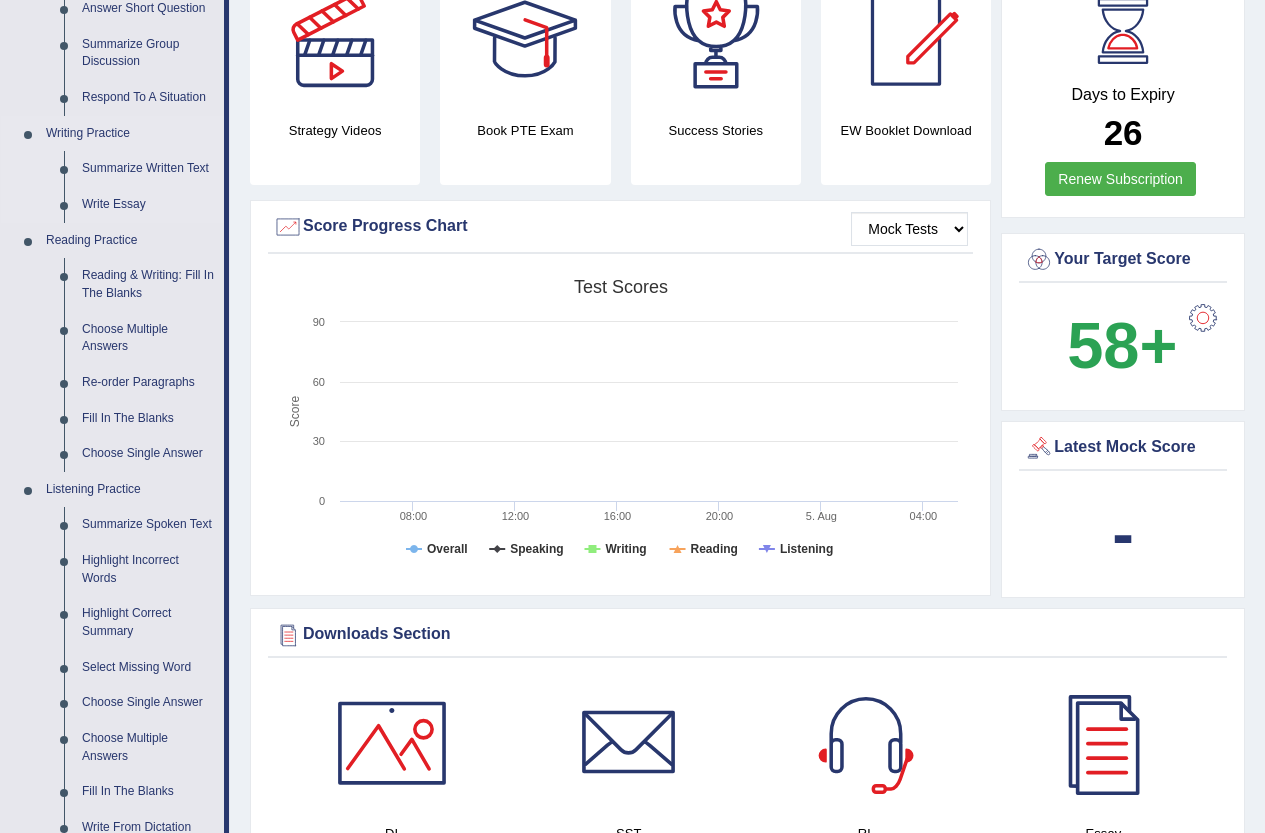 scroll, scrollTop: 400, scrollLeft: 0, axis: vertical 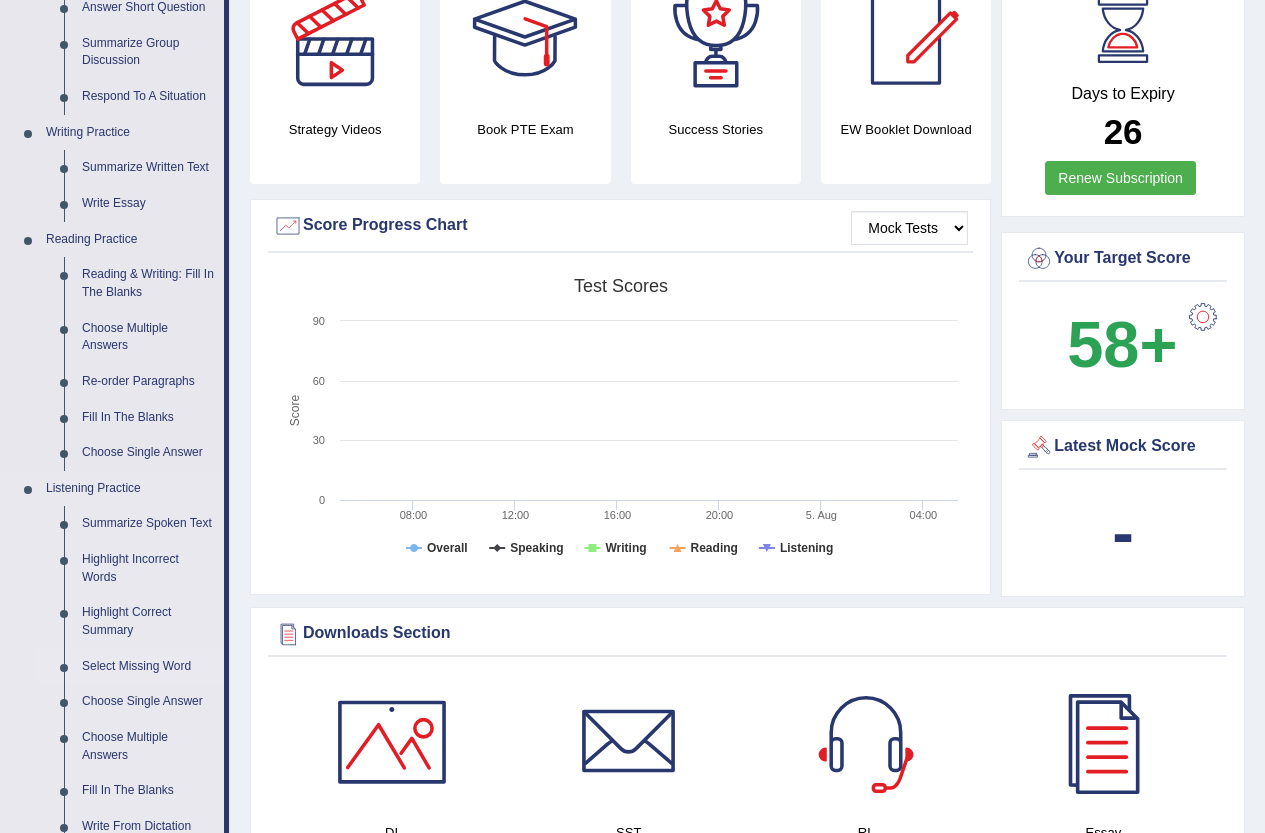 click on "Select Missing Word" at bounding box center [148, 667] 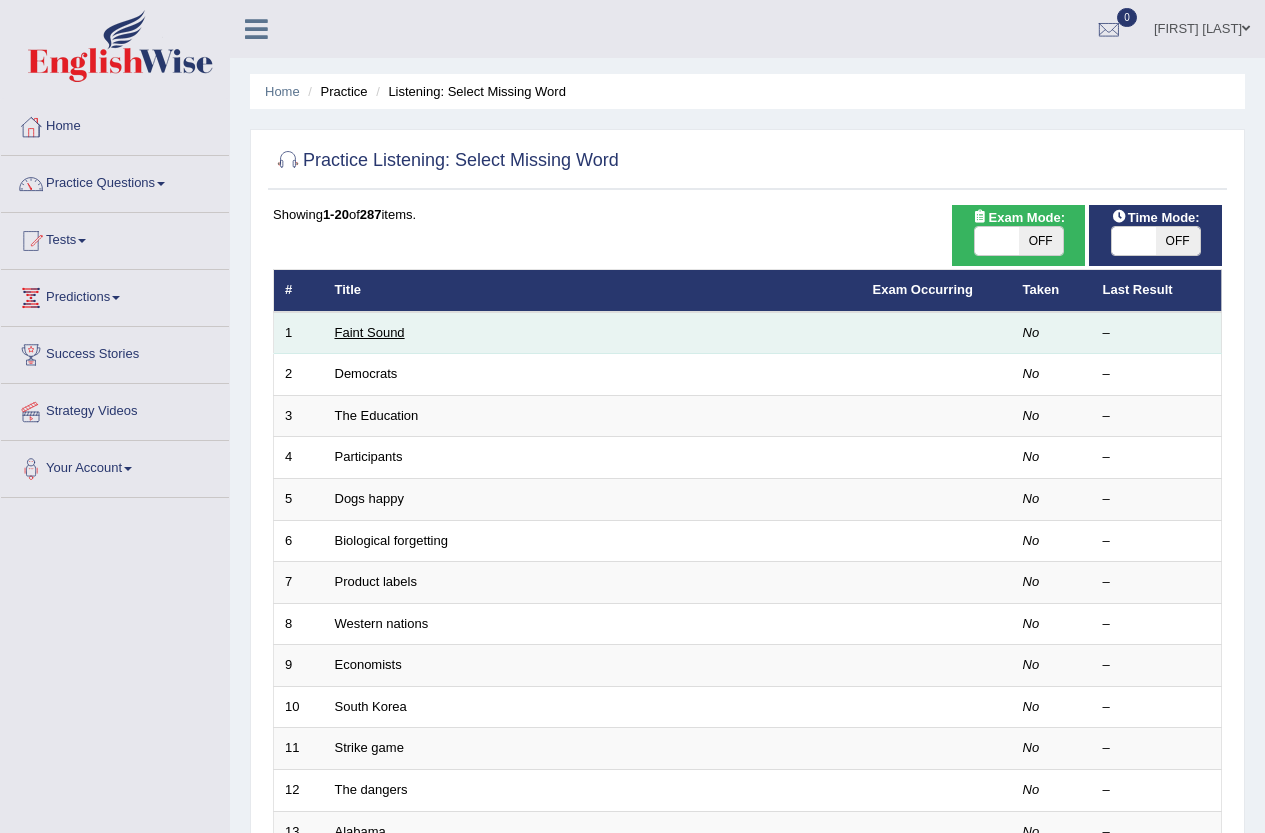 scroll, scrollTop: 0, scrollLeft: 0, axis: both 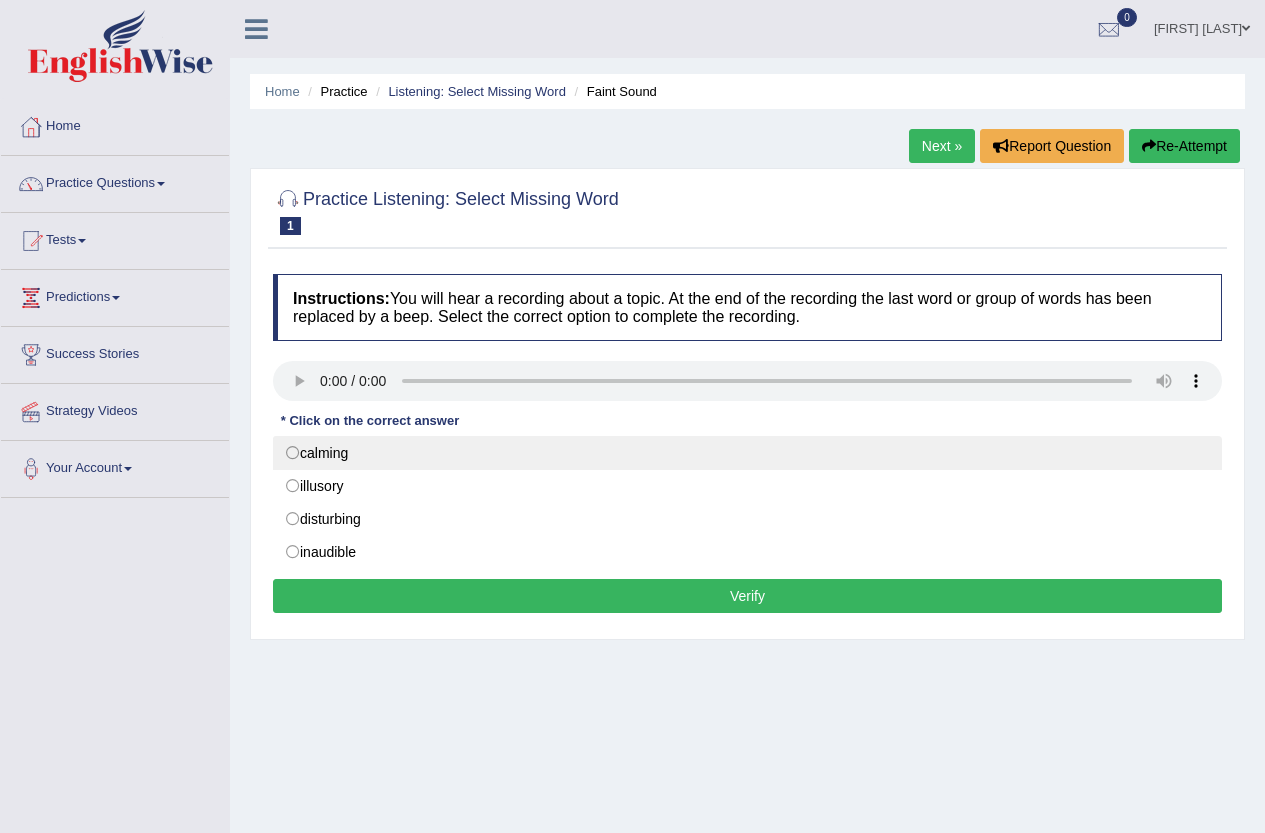 click on "calming" at bounding box center (747, 453) 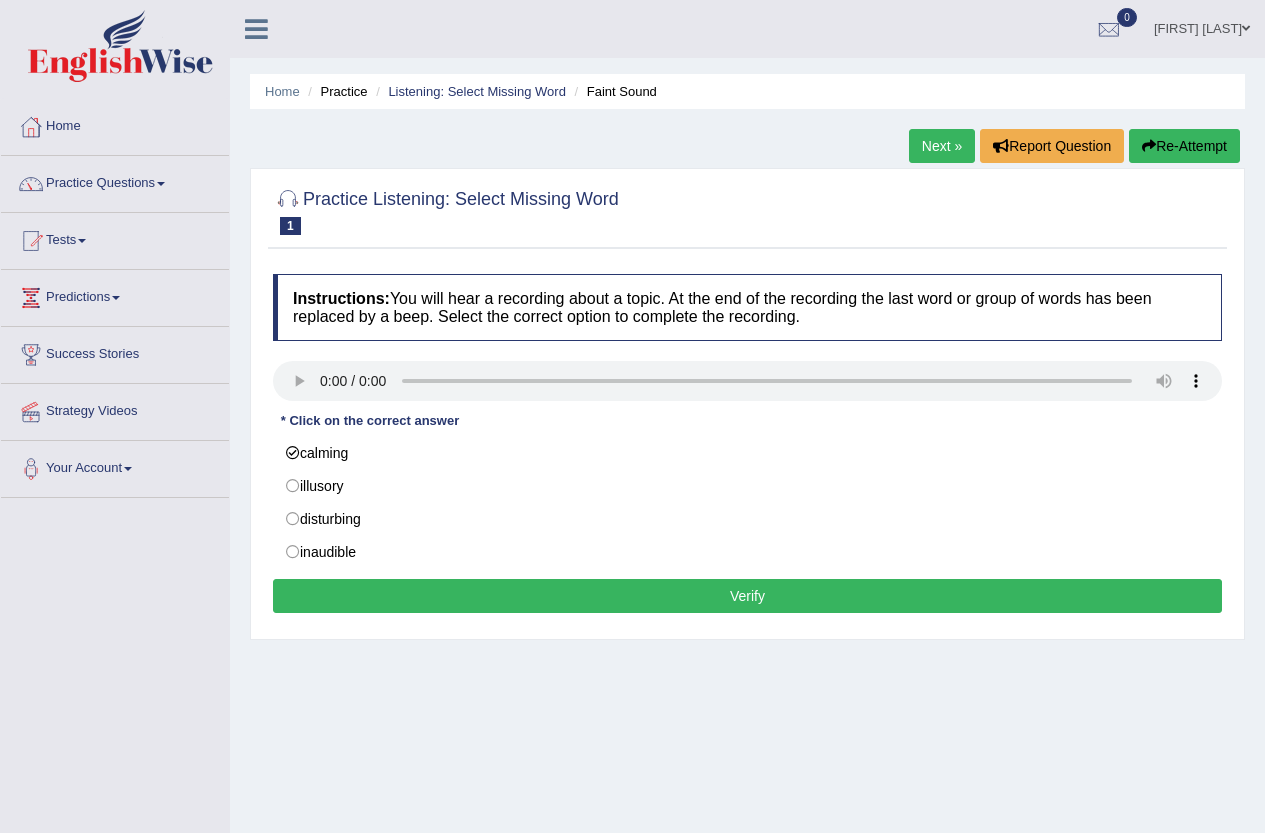 type 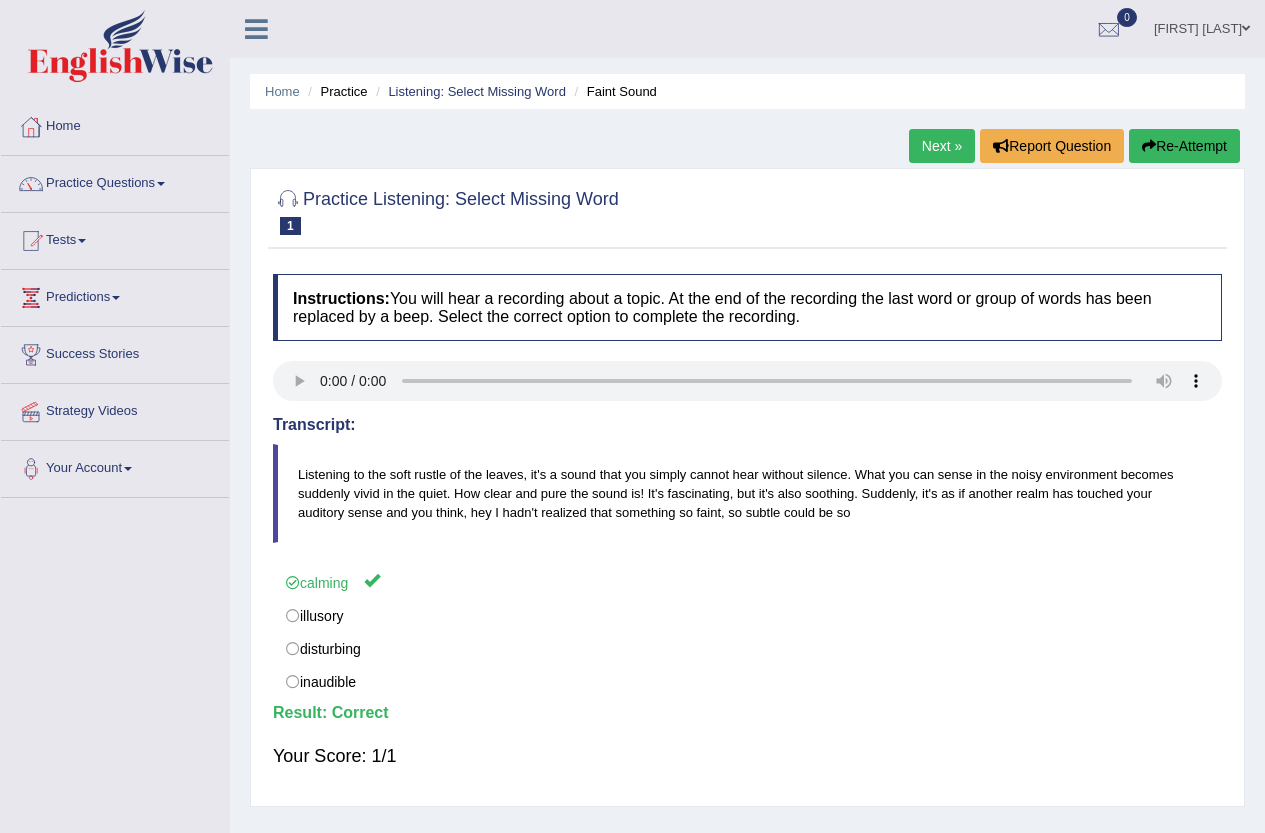 click on "Next »" at bounding box center [942, 146] 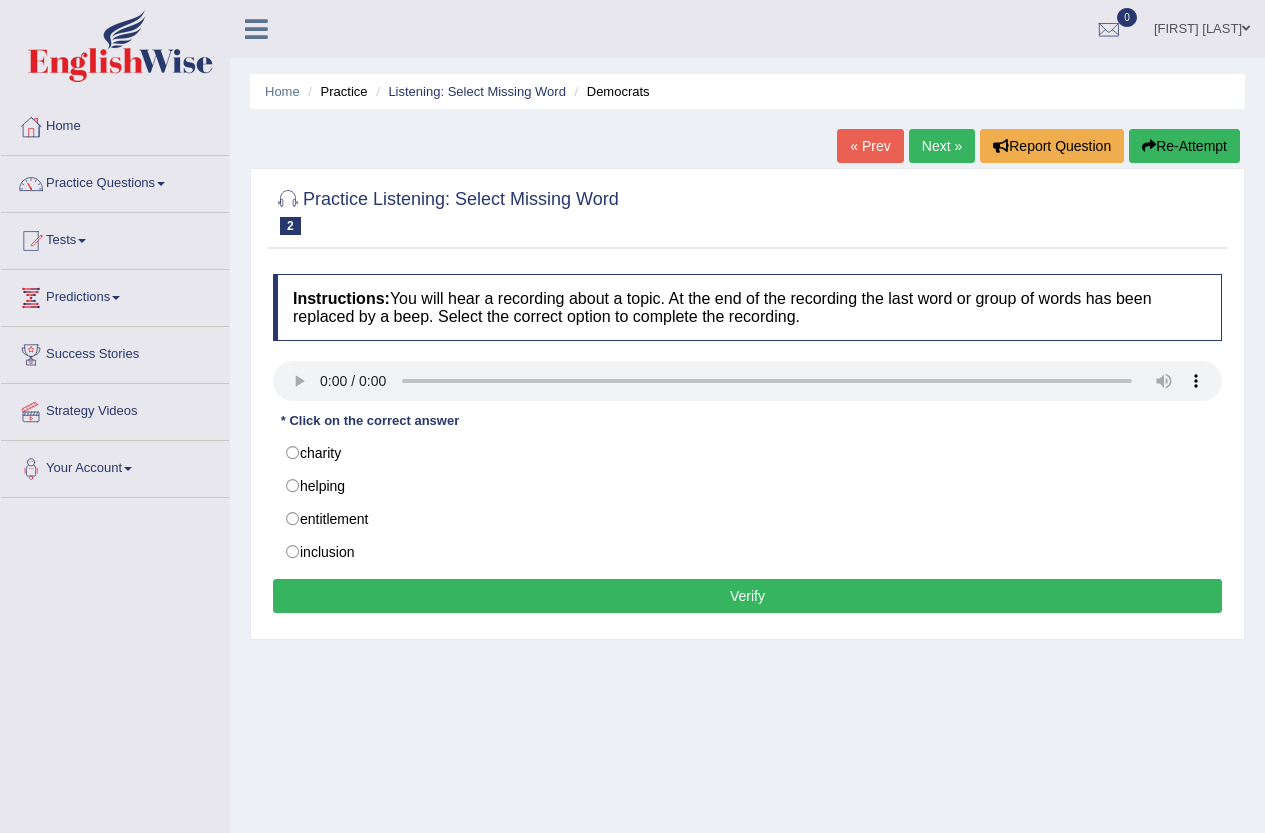scroll, scrollTop: 0, scrollLeft: 0, axis: both 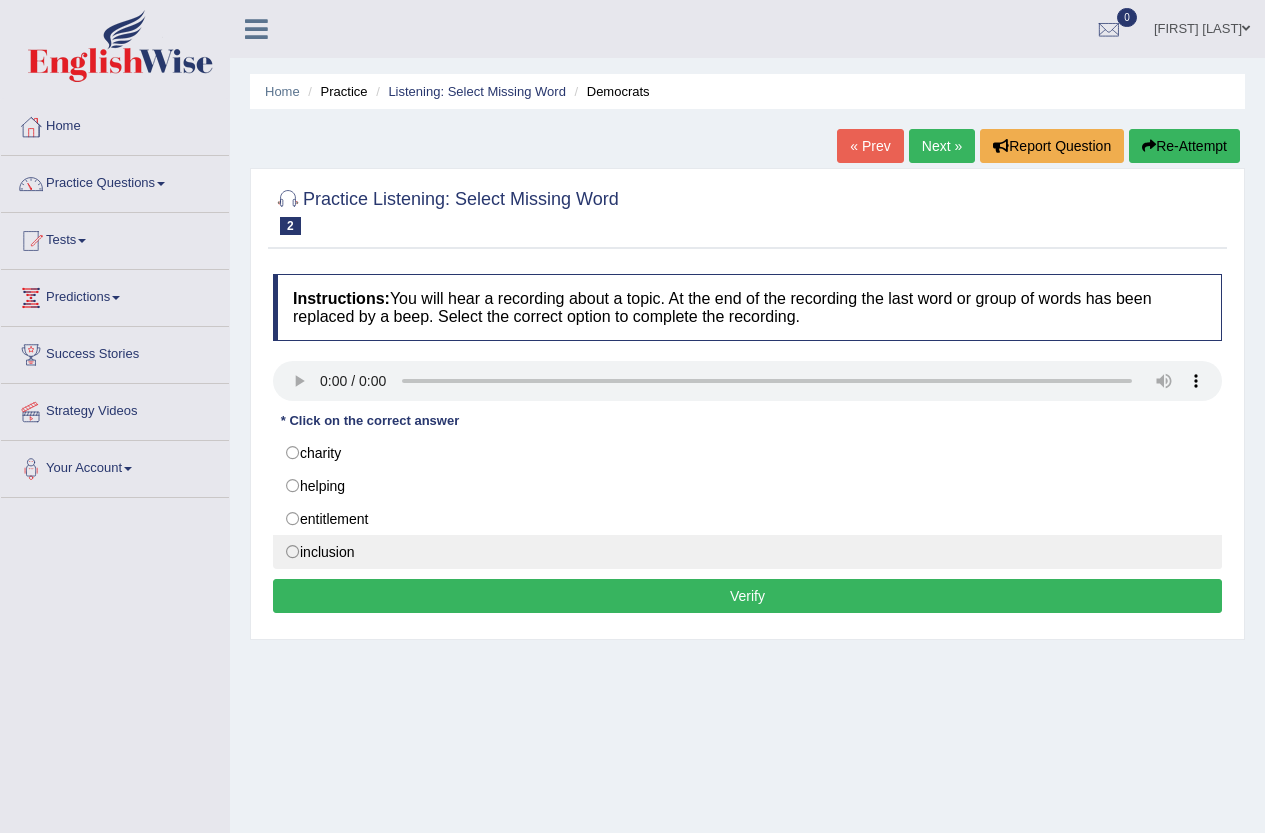 click on "inclusion" at bounding box center (747, 552) 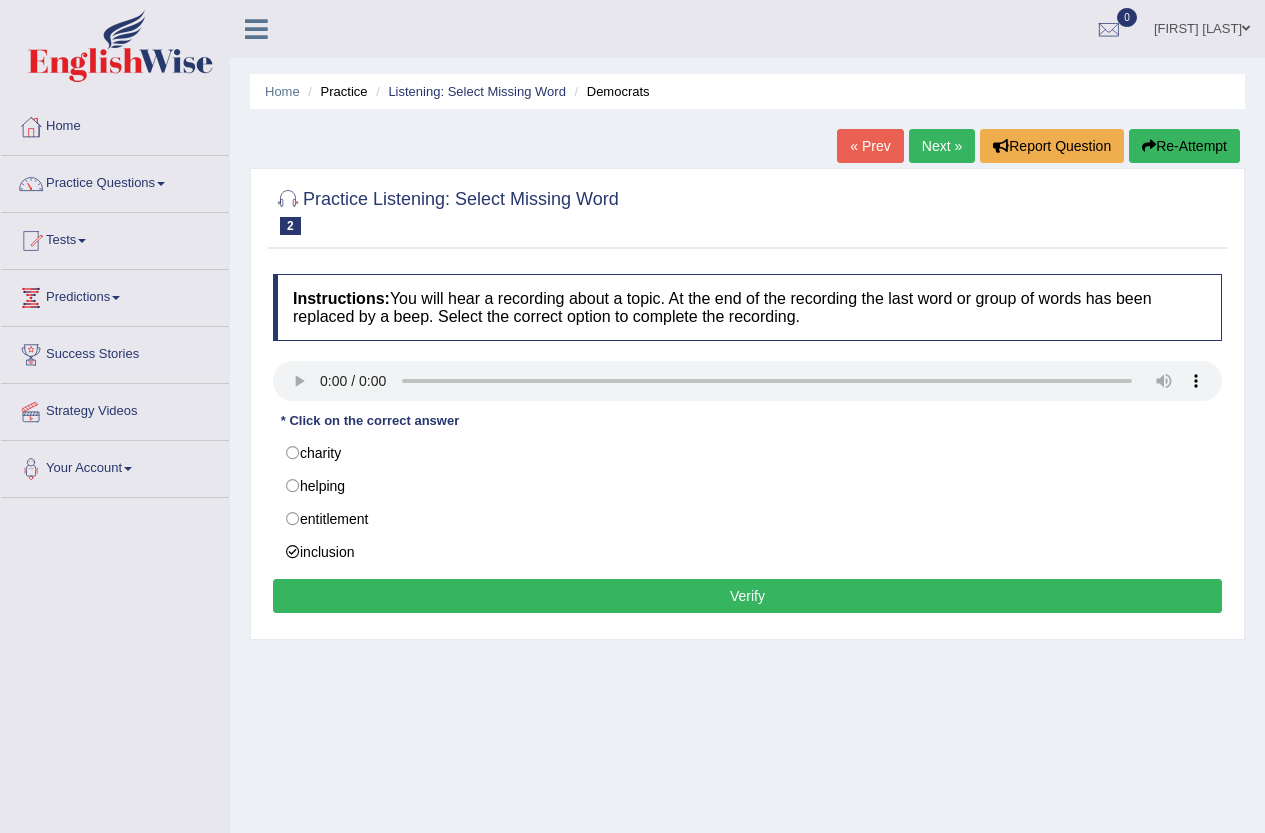 click on "Verify" at bounding box center (747, 596) 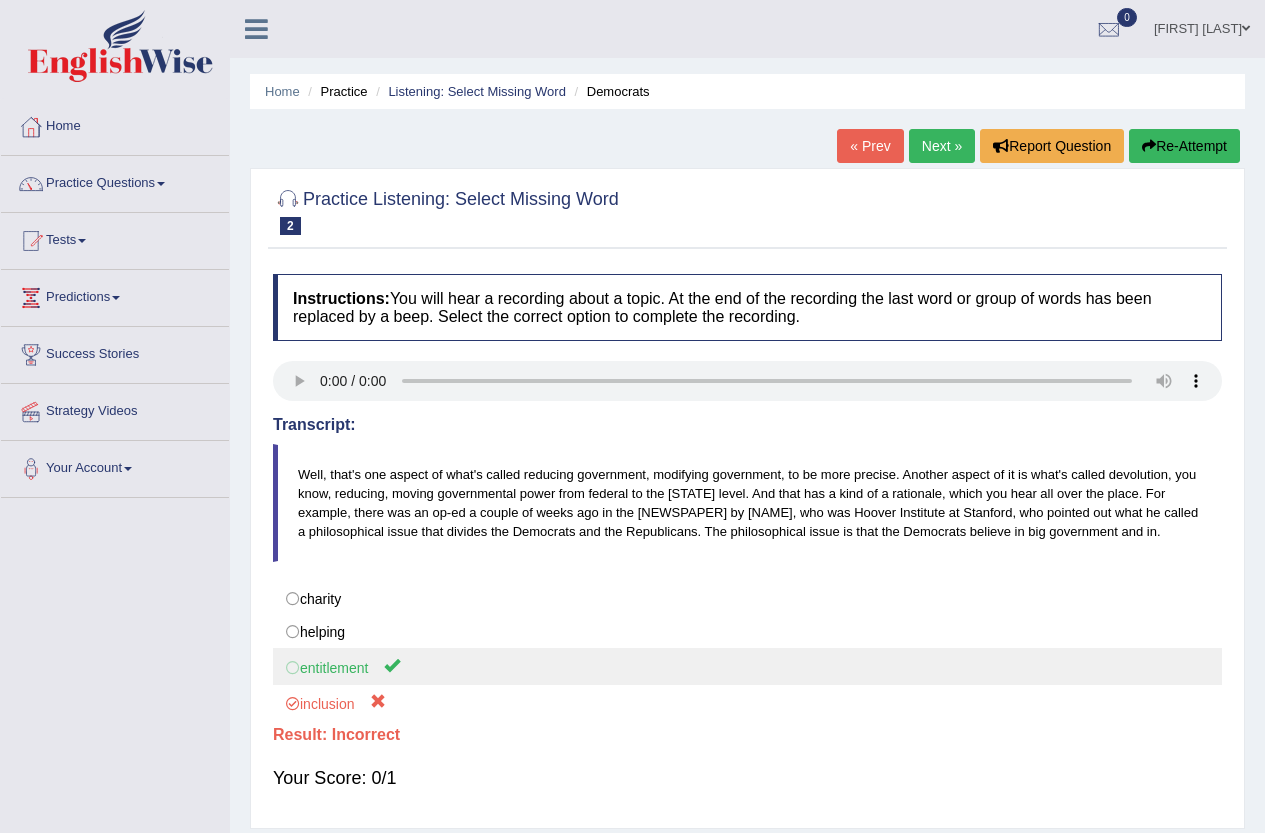 click on "entitlement" at bounding box center (747, 666) 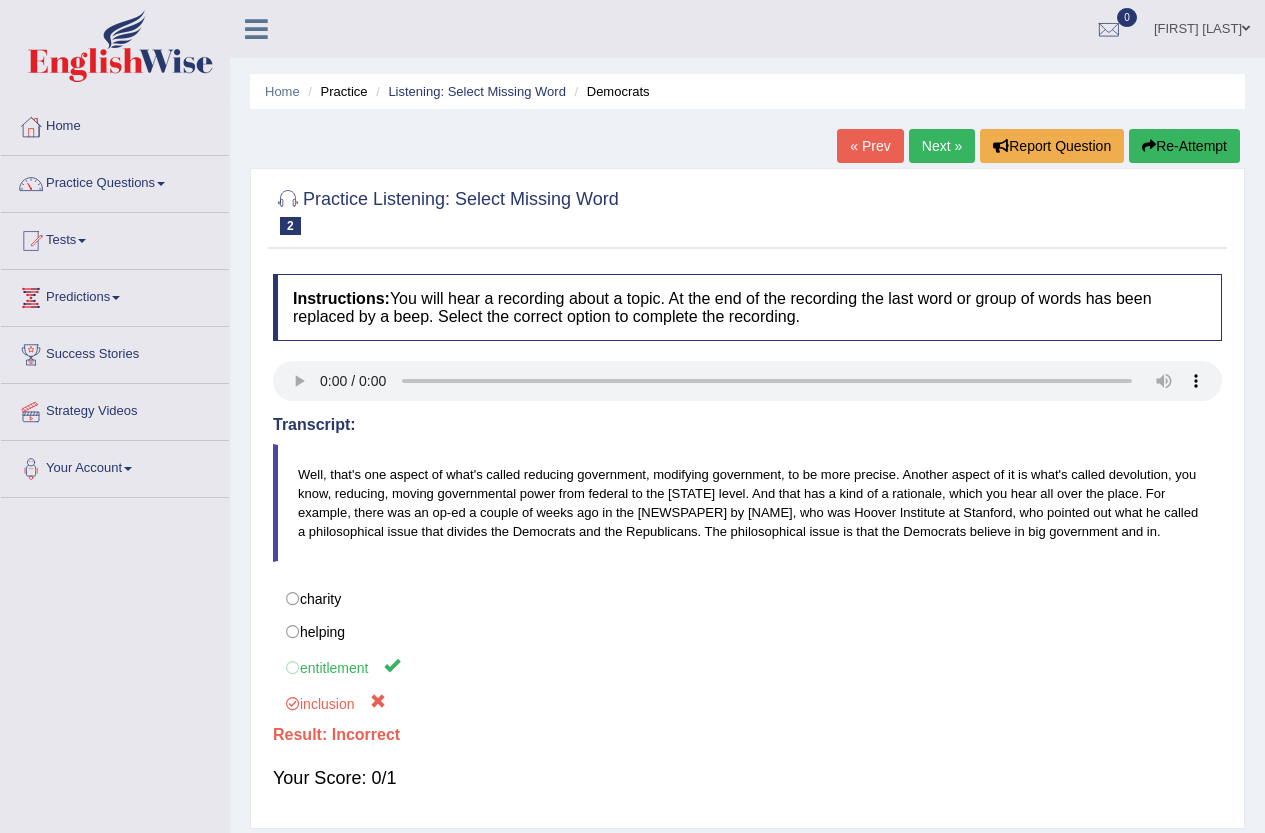 click on "Next »" at bounding box center (942, 146) 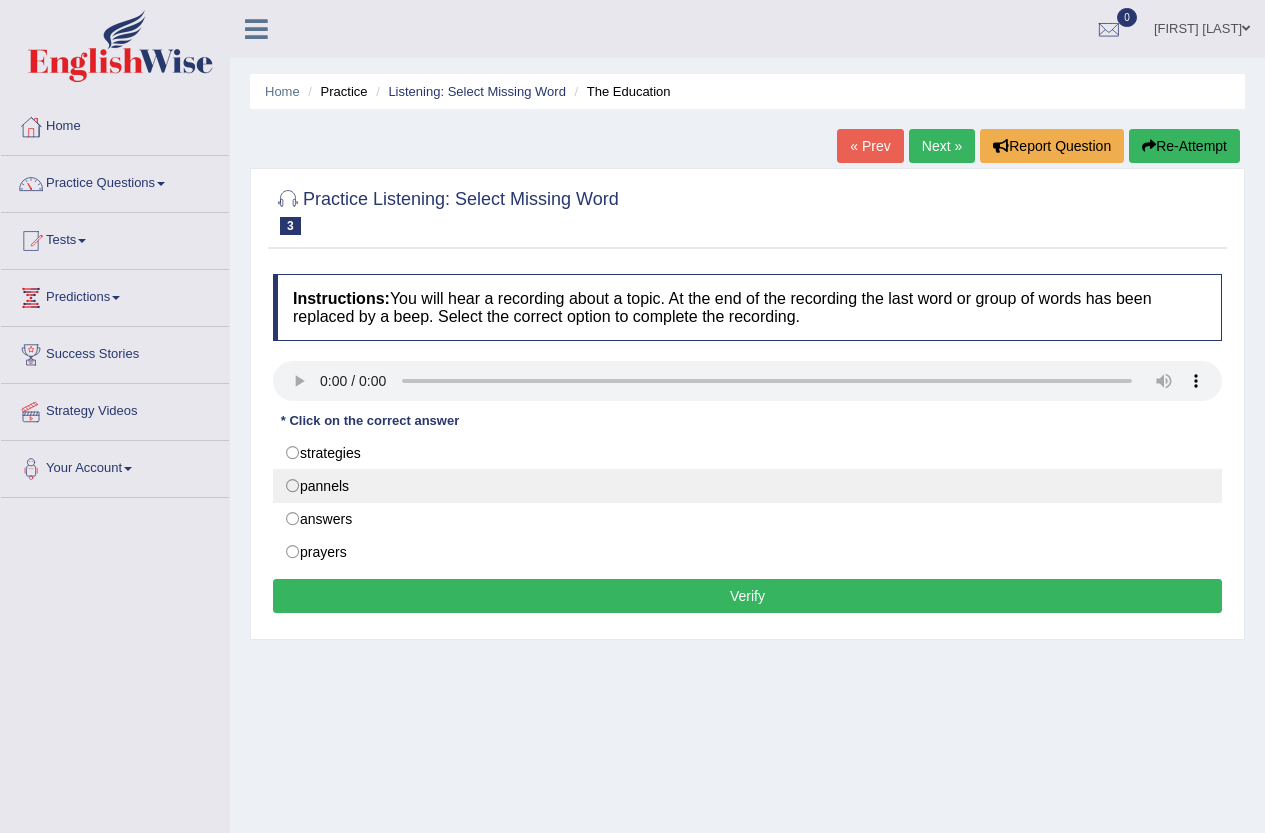 scroll, scrollTop: 0, scrollLeft: 0, axis: both 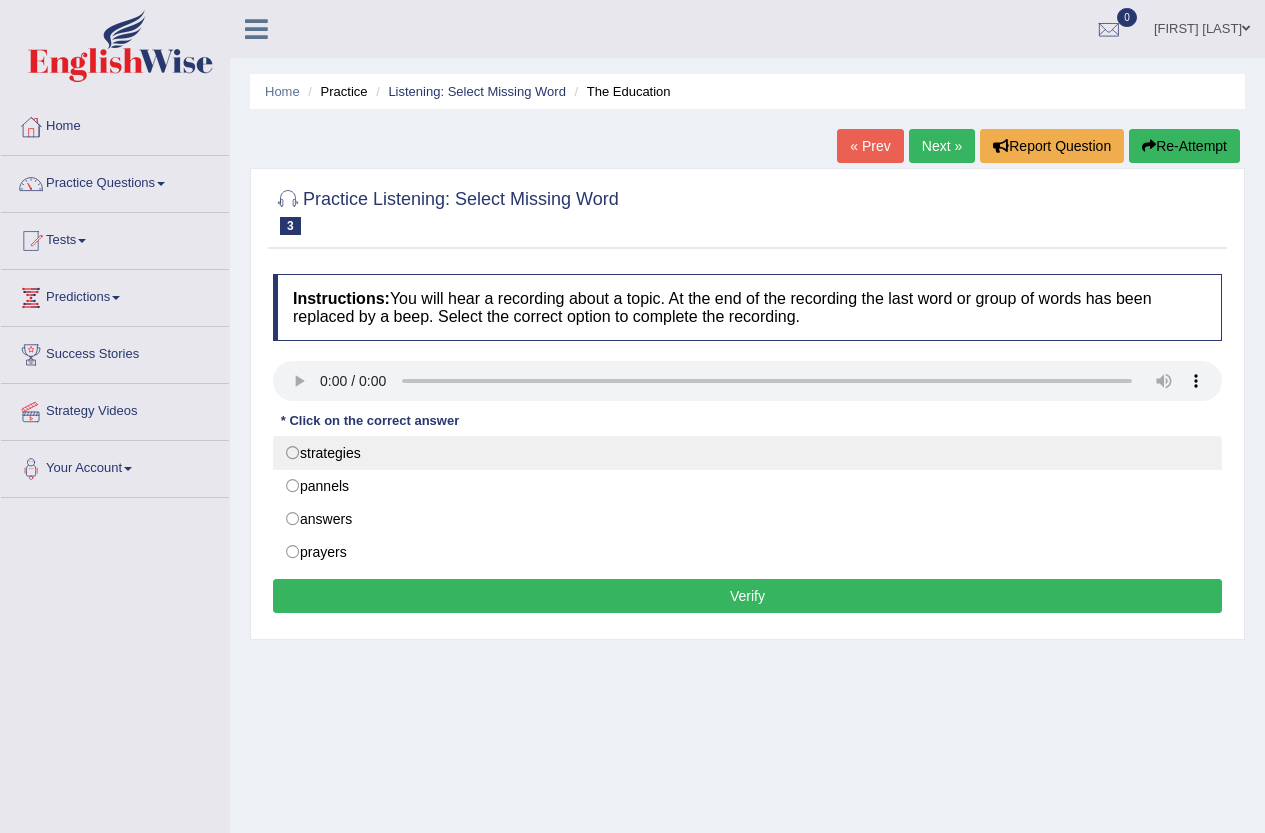 click on "strategies" at bounding box center (747, 453) 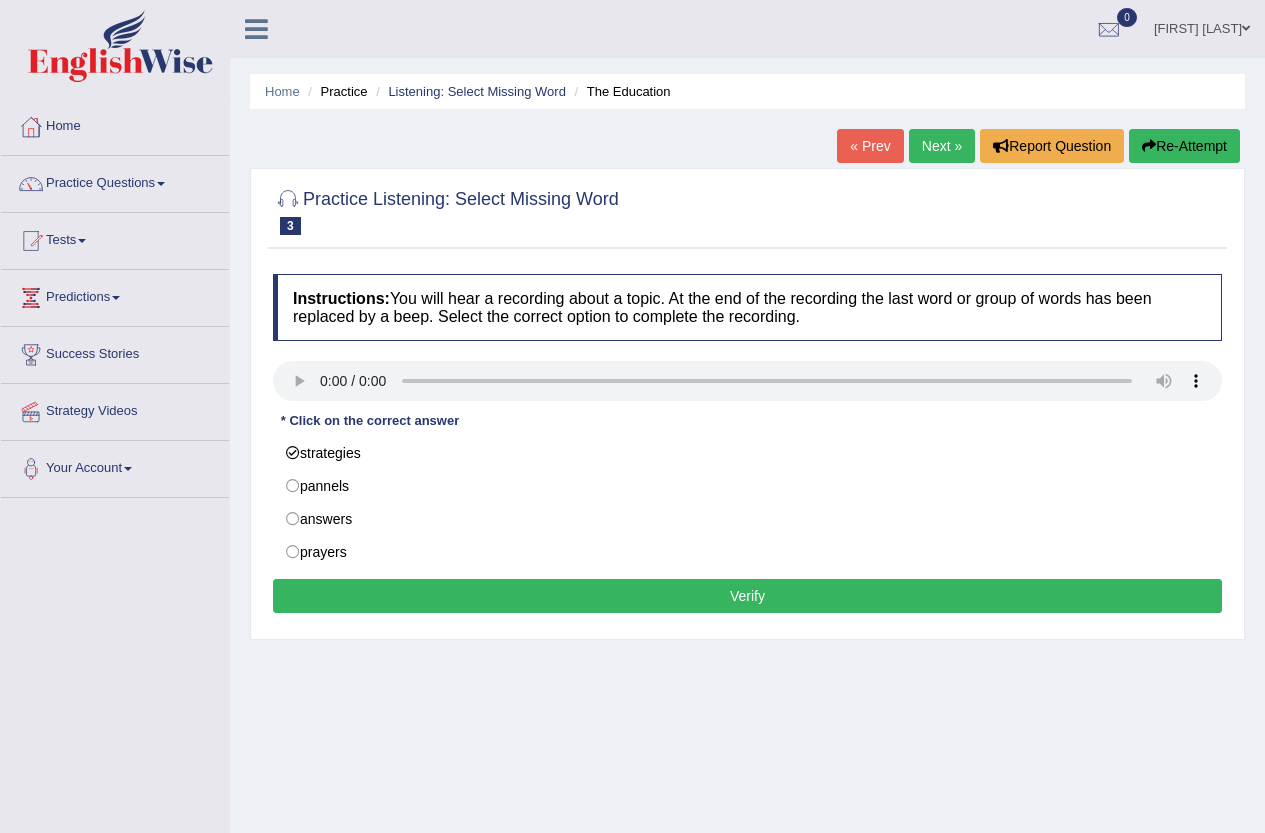click on "Verify" at bounding box center [747, 596] 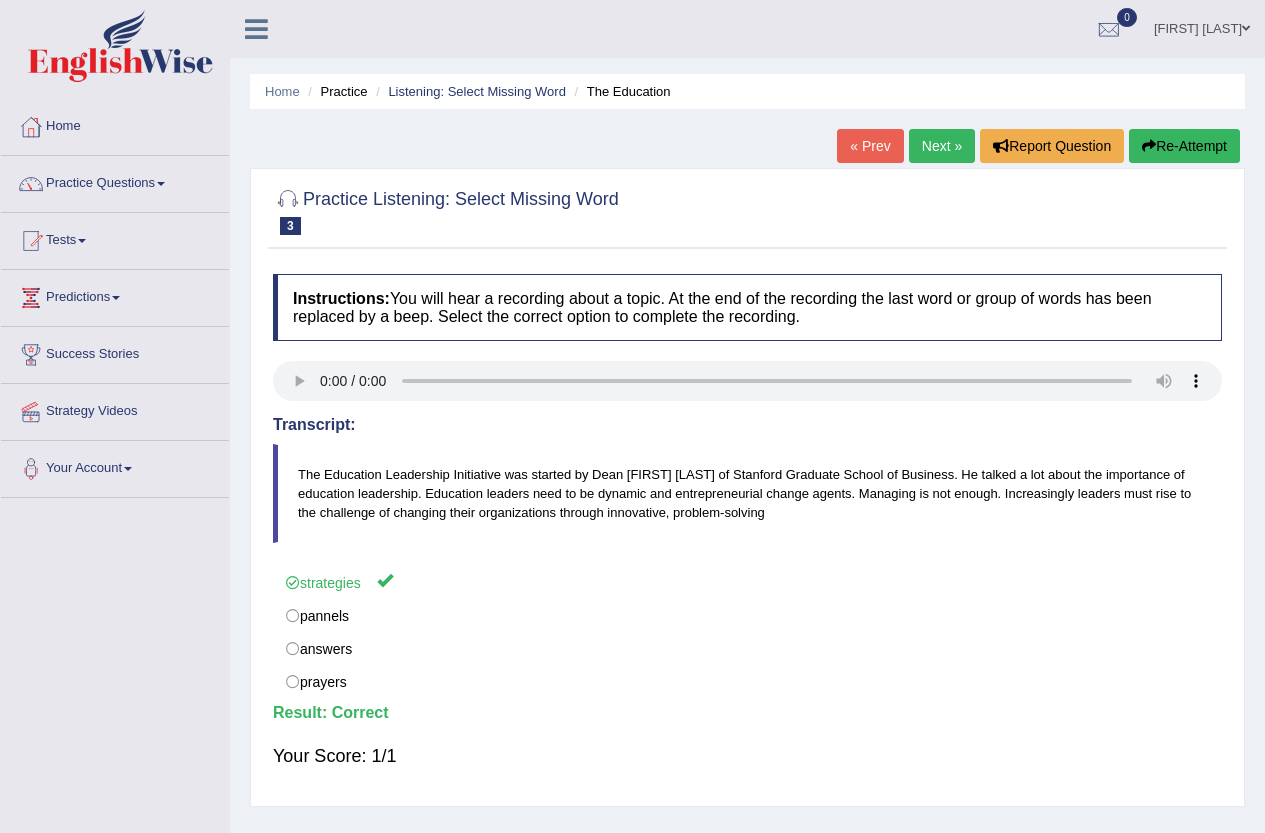 click on "Next »" at bounding box center [942, 146] 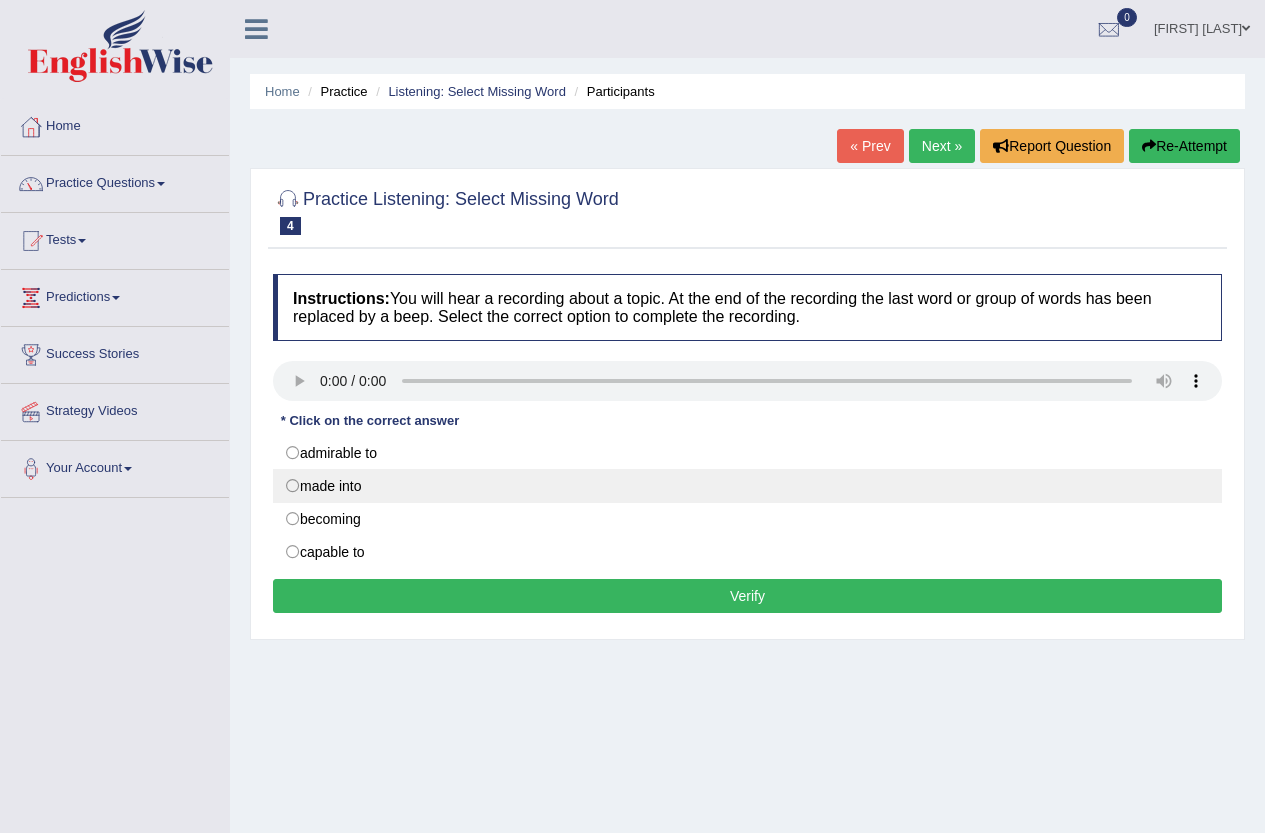 scroll, scrollTop: 0, scrollLeft: 0, axis: both 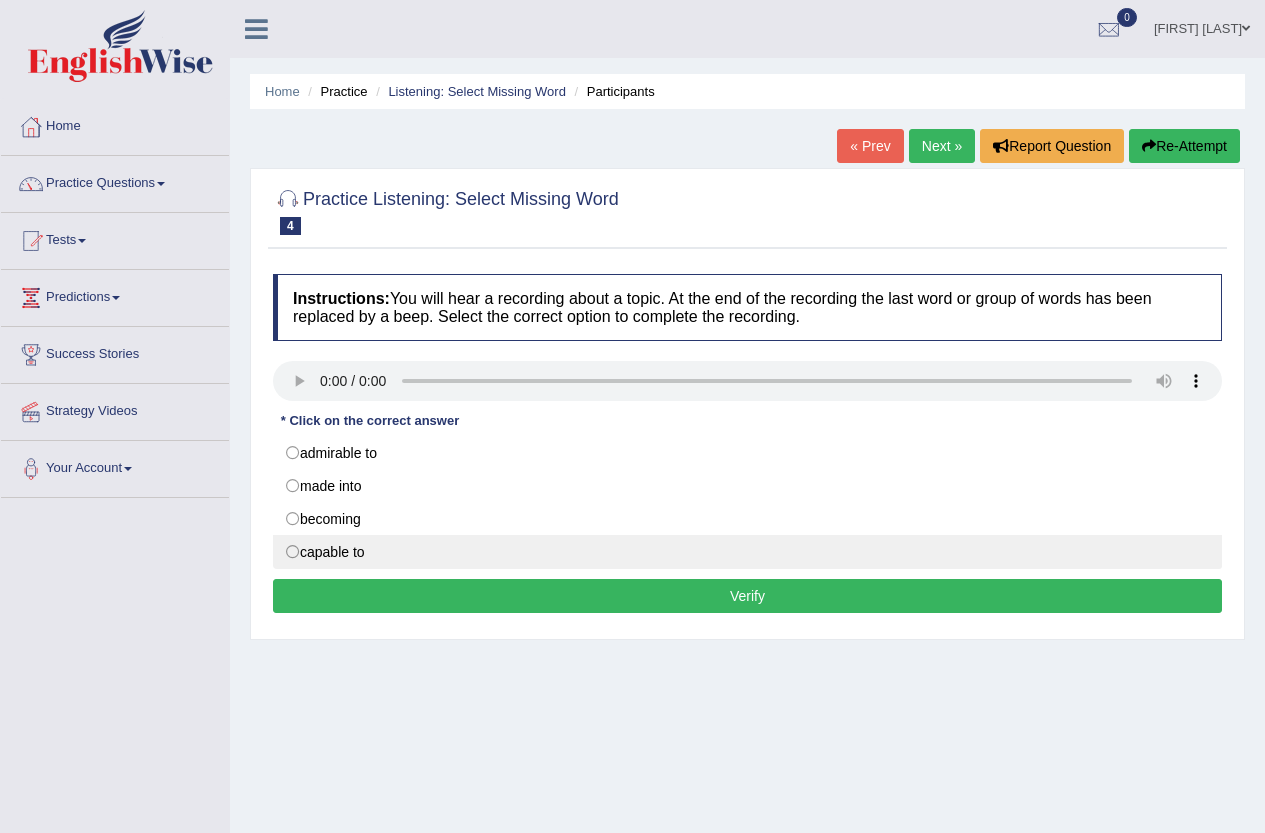 click on "capable to" at bounding box center (747, 552) 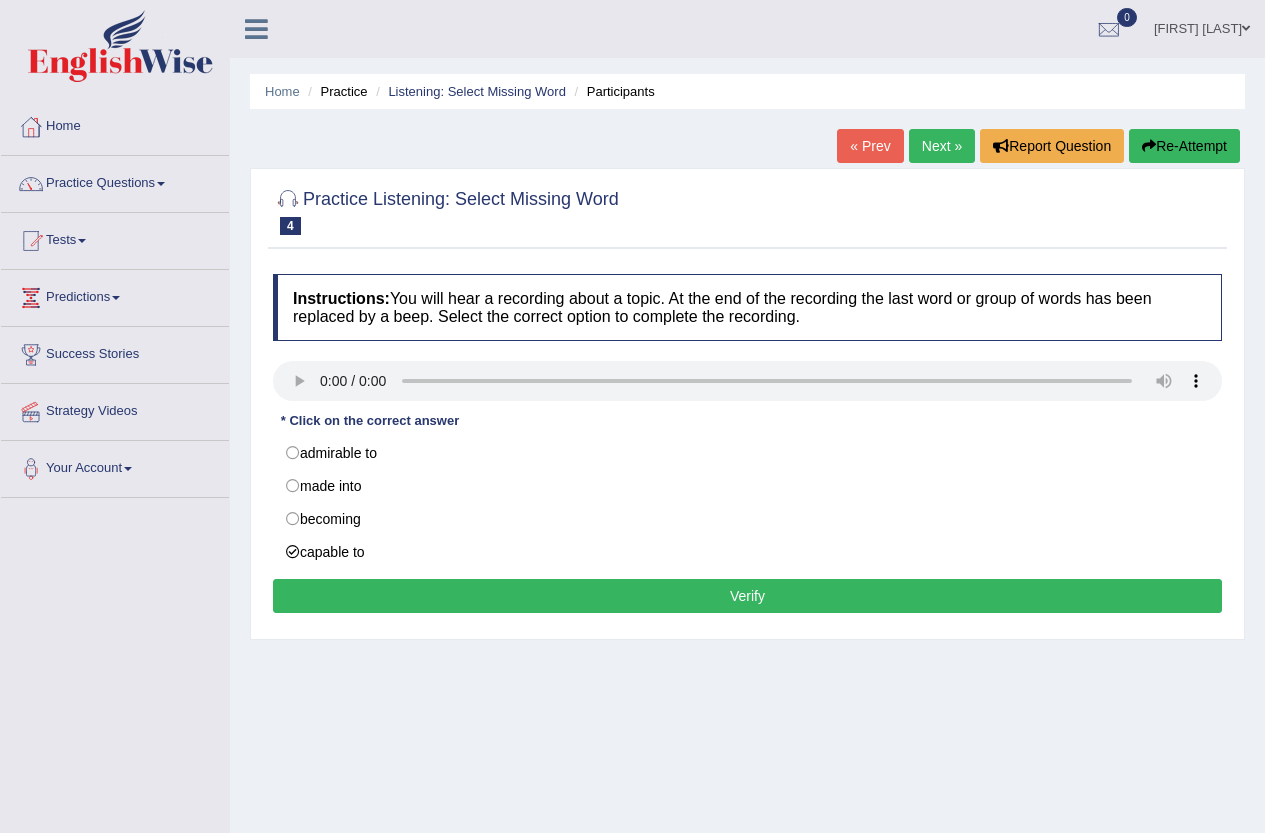 click on "Verify" at bounding box center [747, 596] 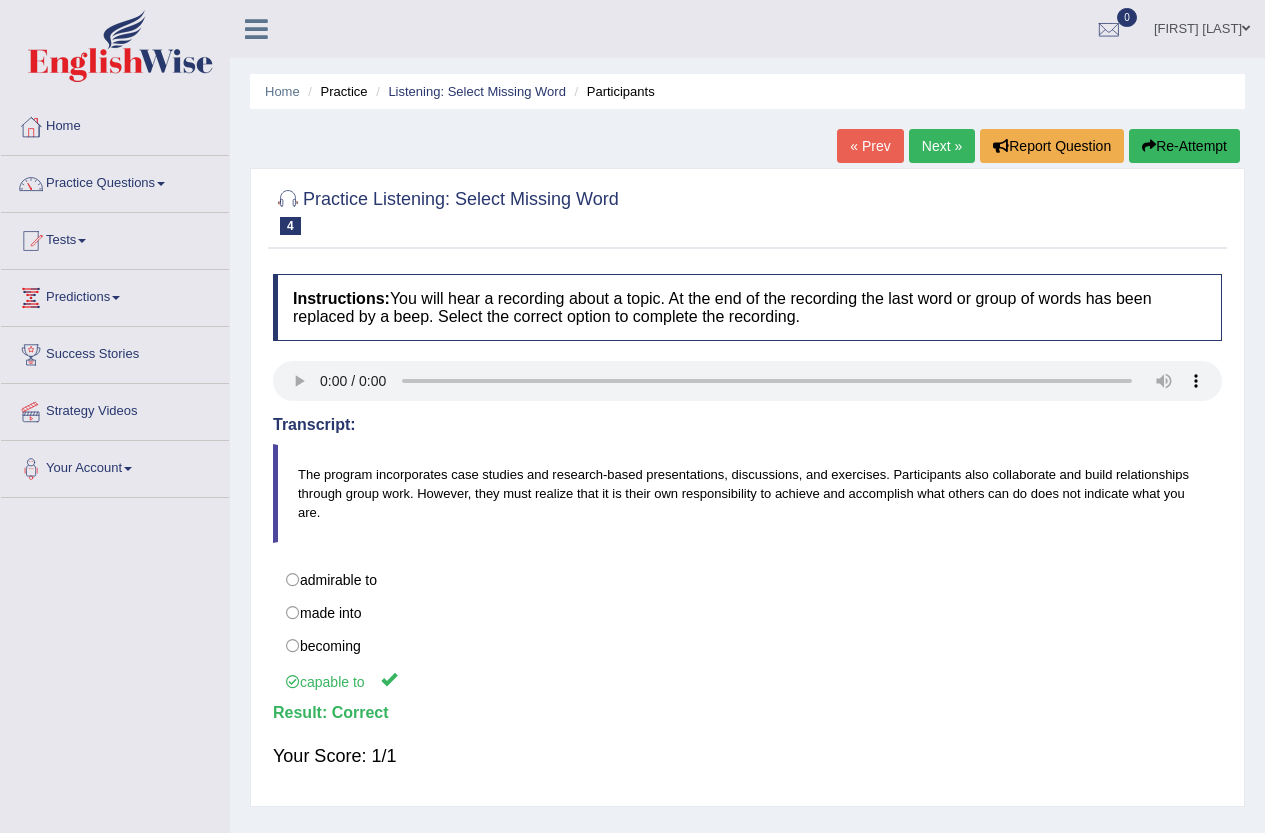 click on "Next »" at bounding box center (942, 146) 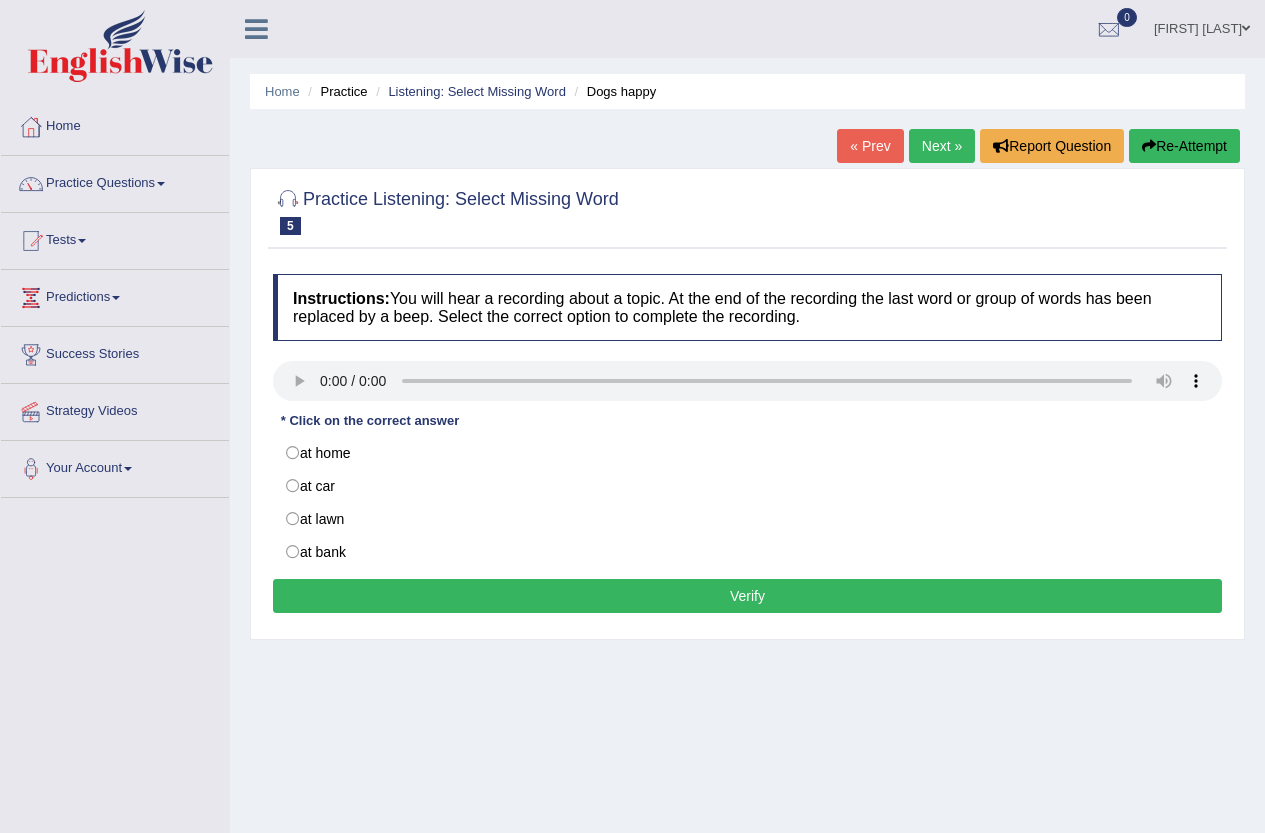 scroll, scrollTop: 0, scrollLeft: 0, axis: both 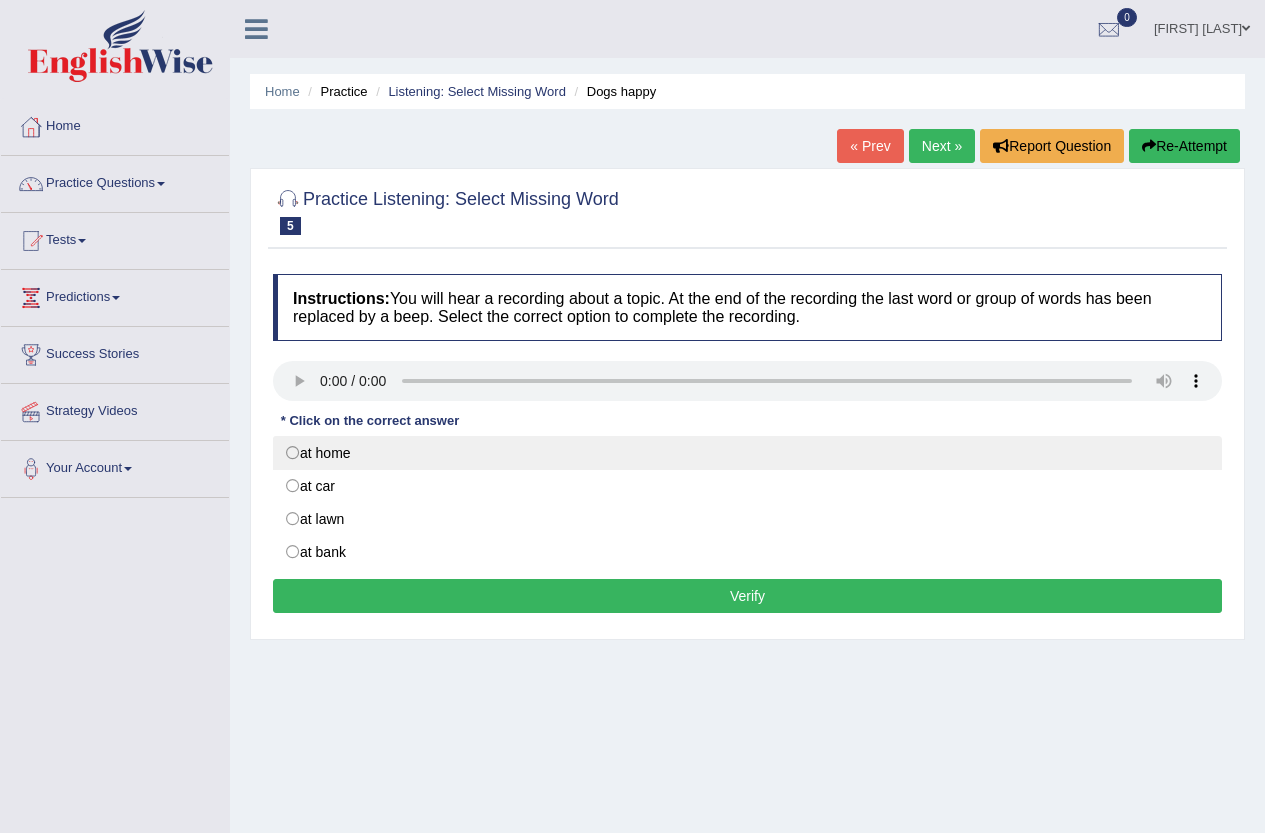 click on "at home" at bounding box center [747, 453] 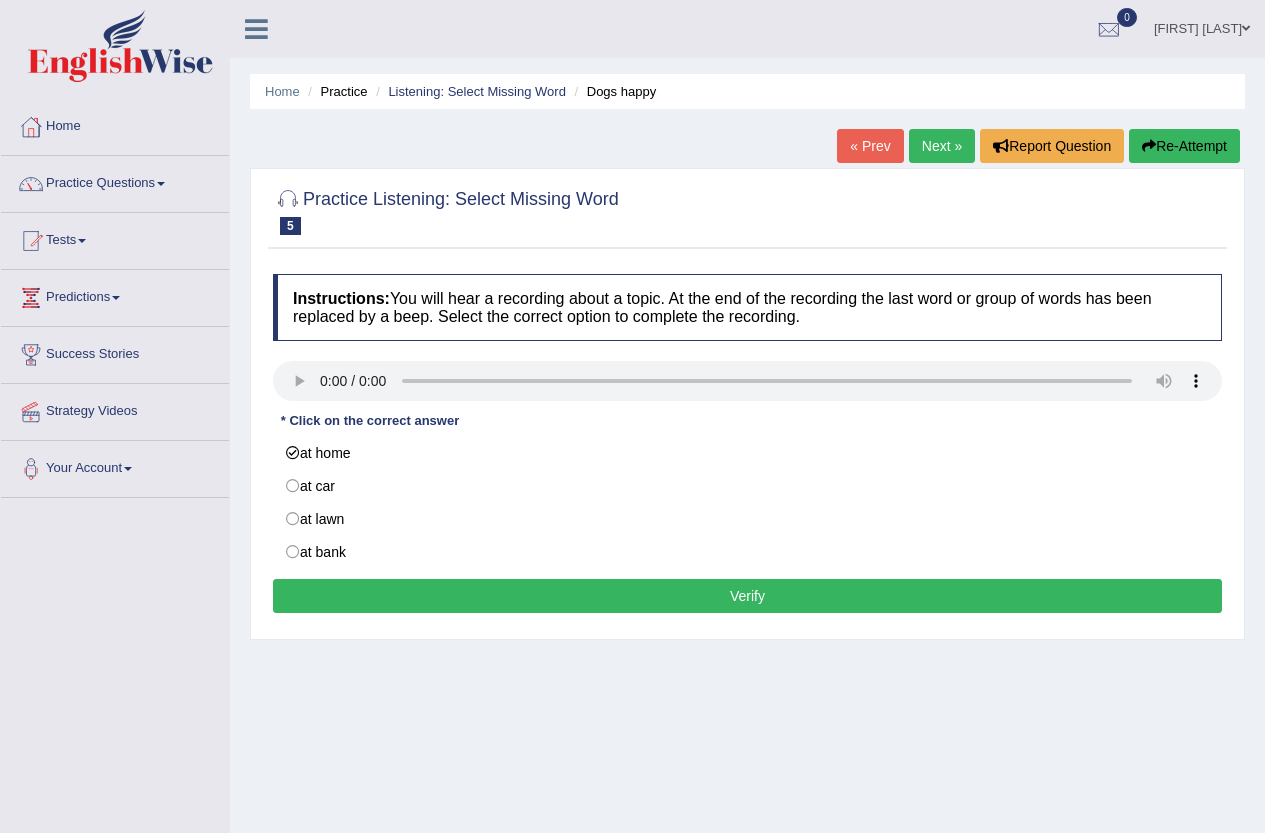 click on "Verify" at bounding box center [747, 596] 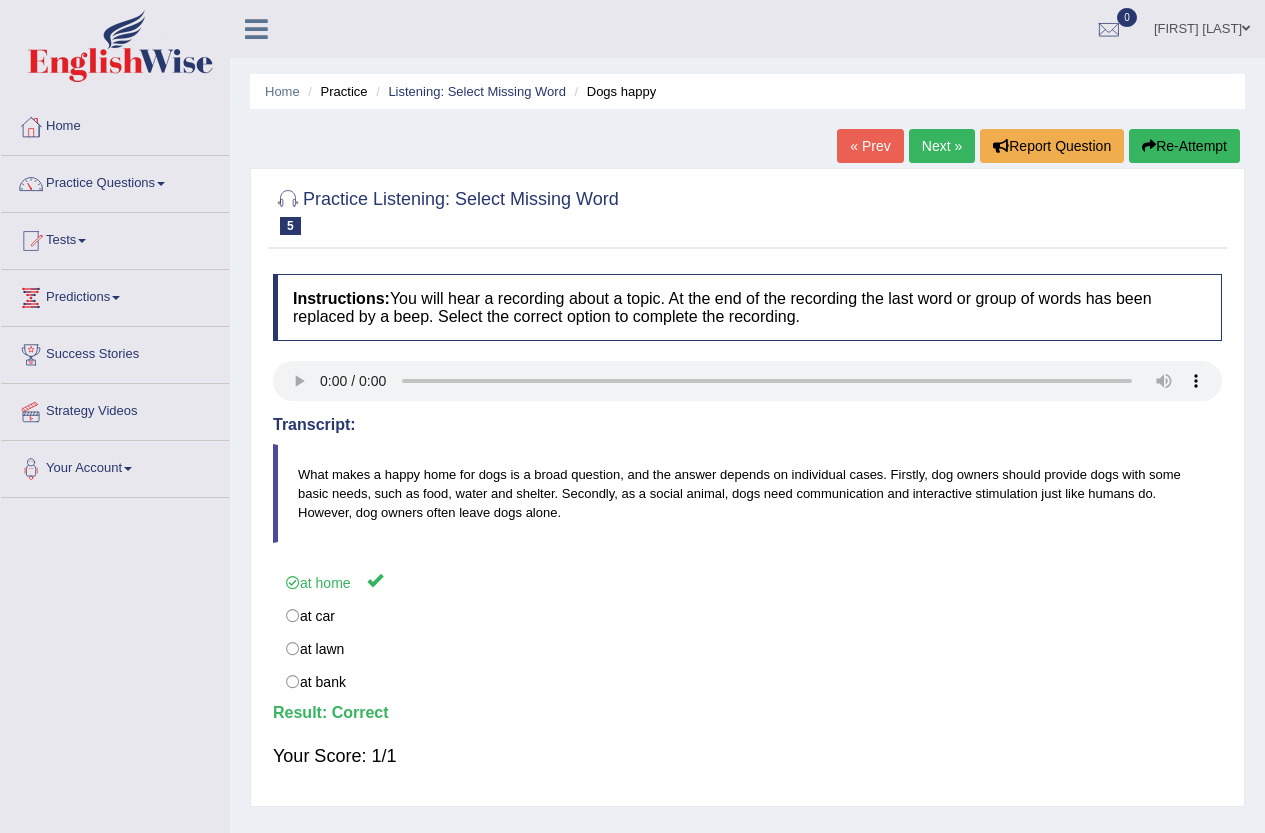 click on "Next »" at bounding box center [942, 146] 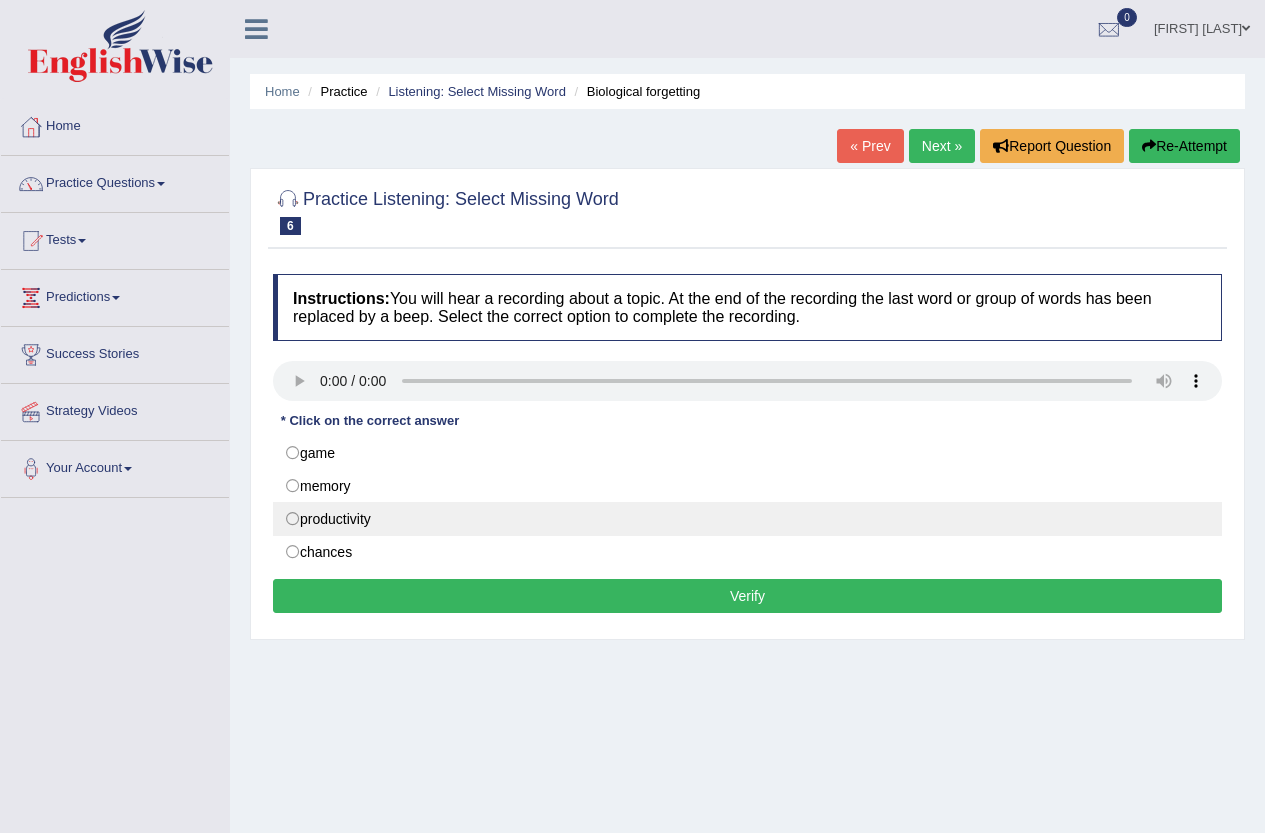 scroll, scrollTop: 0, scrollLeft: 0, axis: both 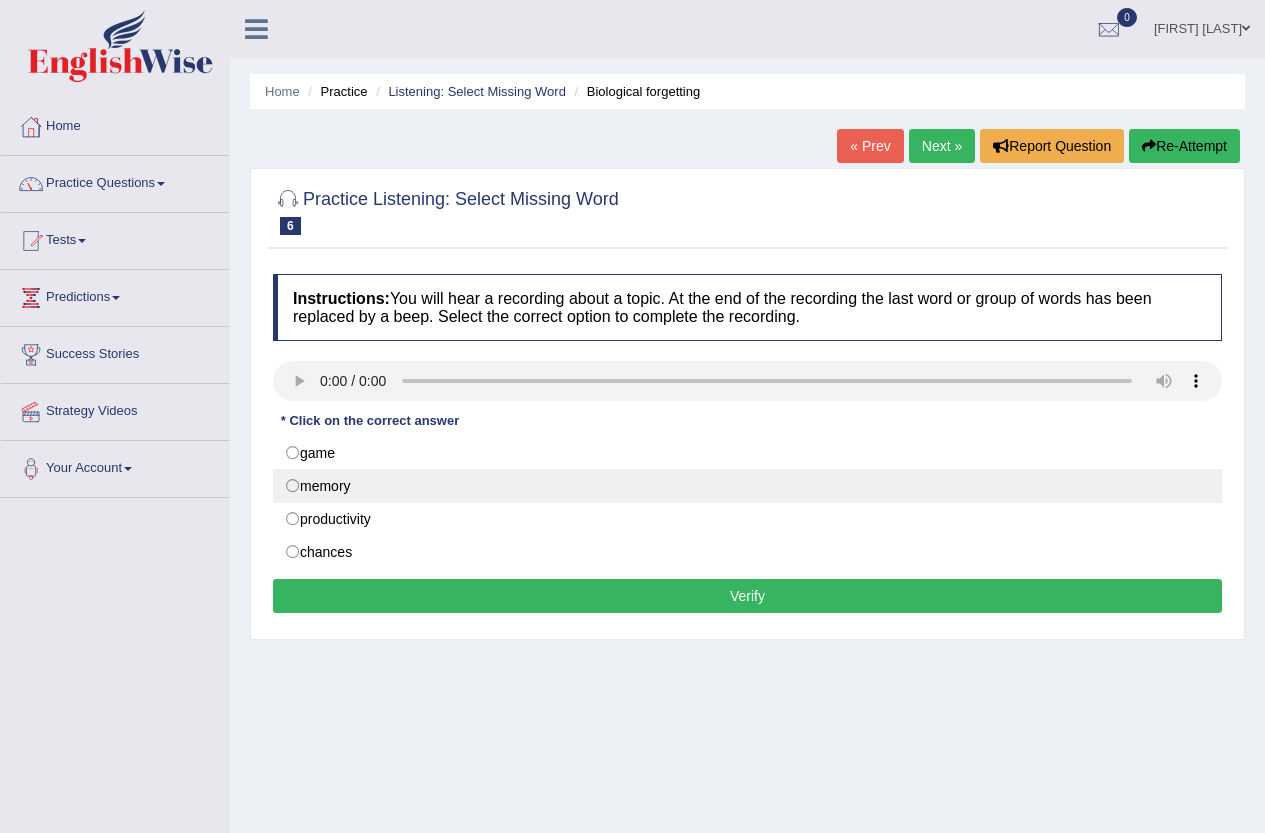 click on "memory" at bounding box center (747, 486) 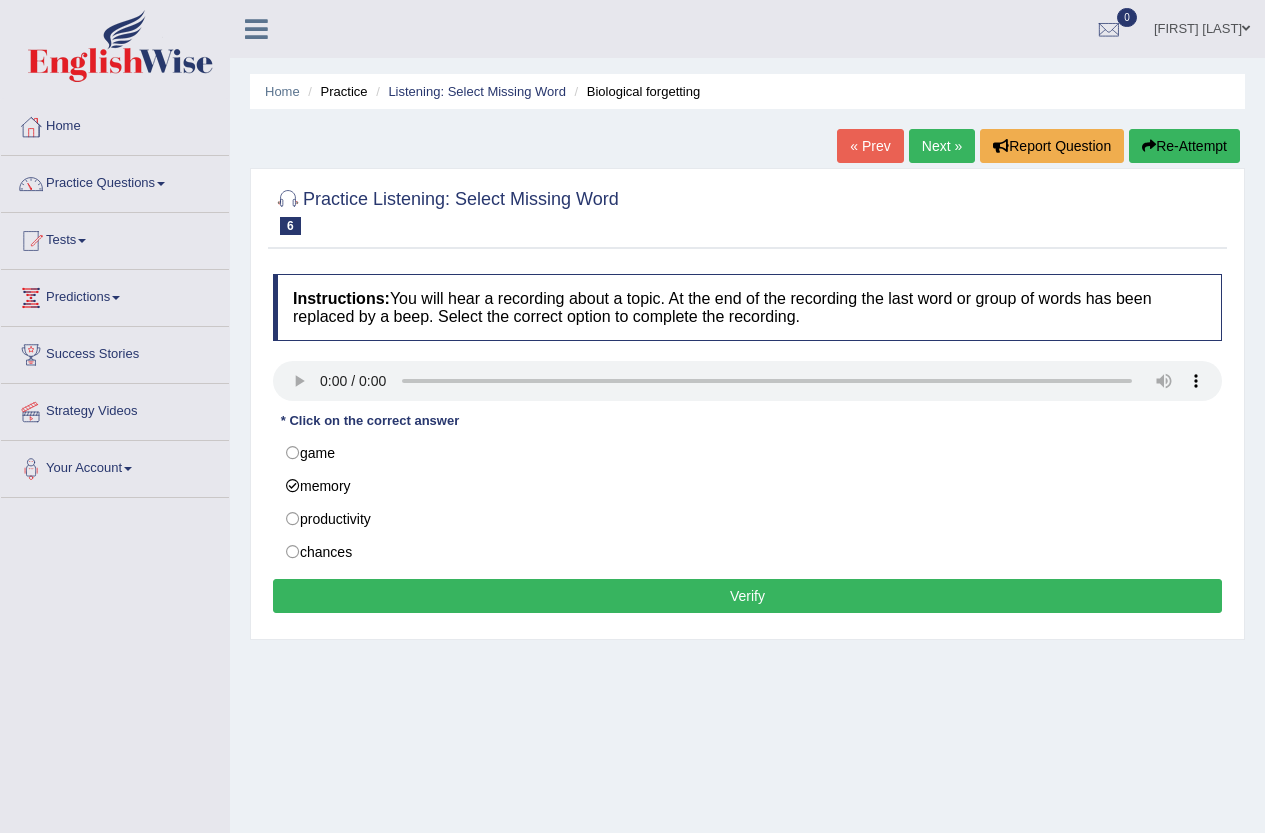 click on "Verify" at bounding box center (747, 596) 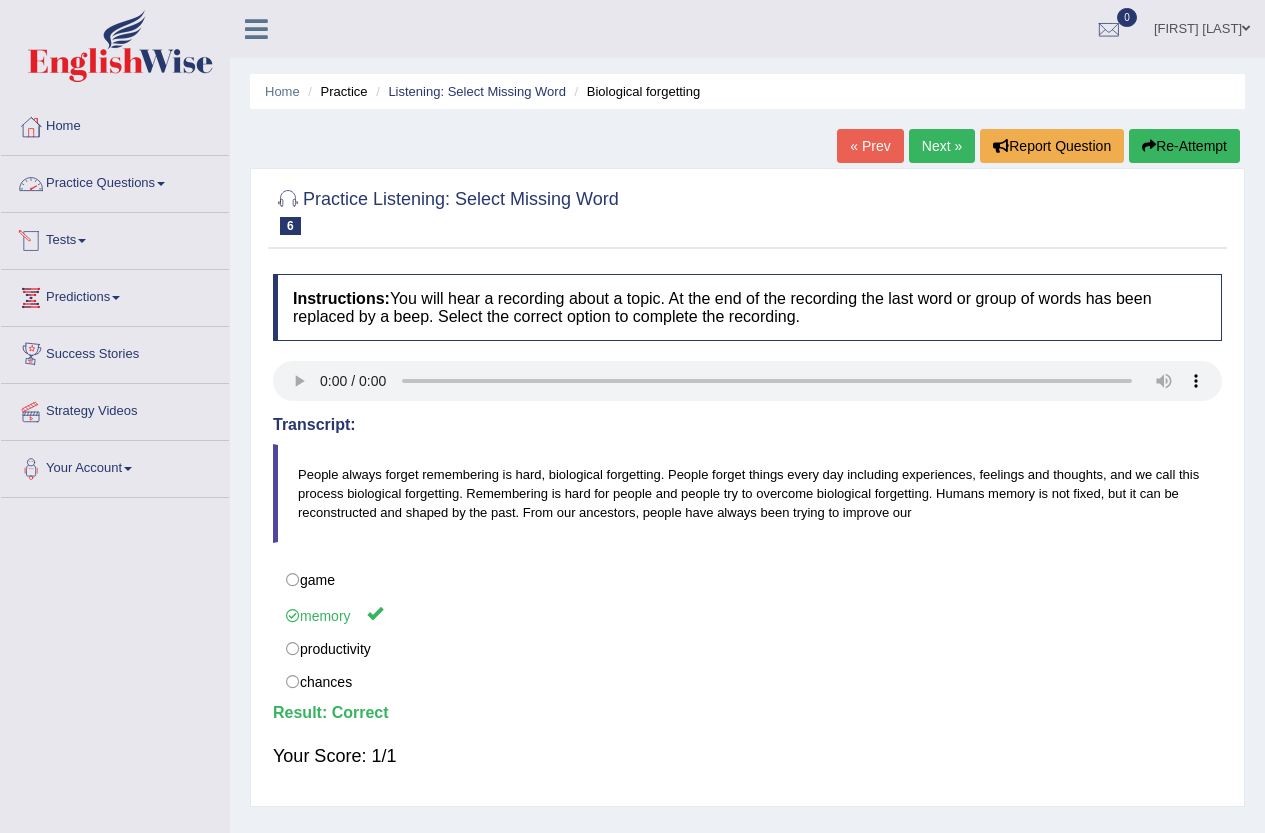click on "Practice Questions" at bounding box center (115, 181) 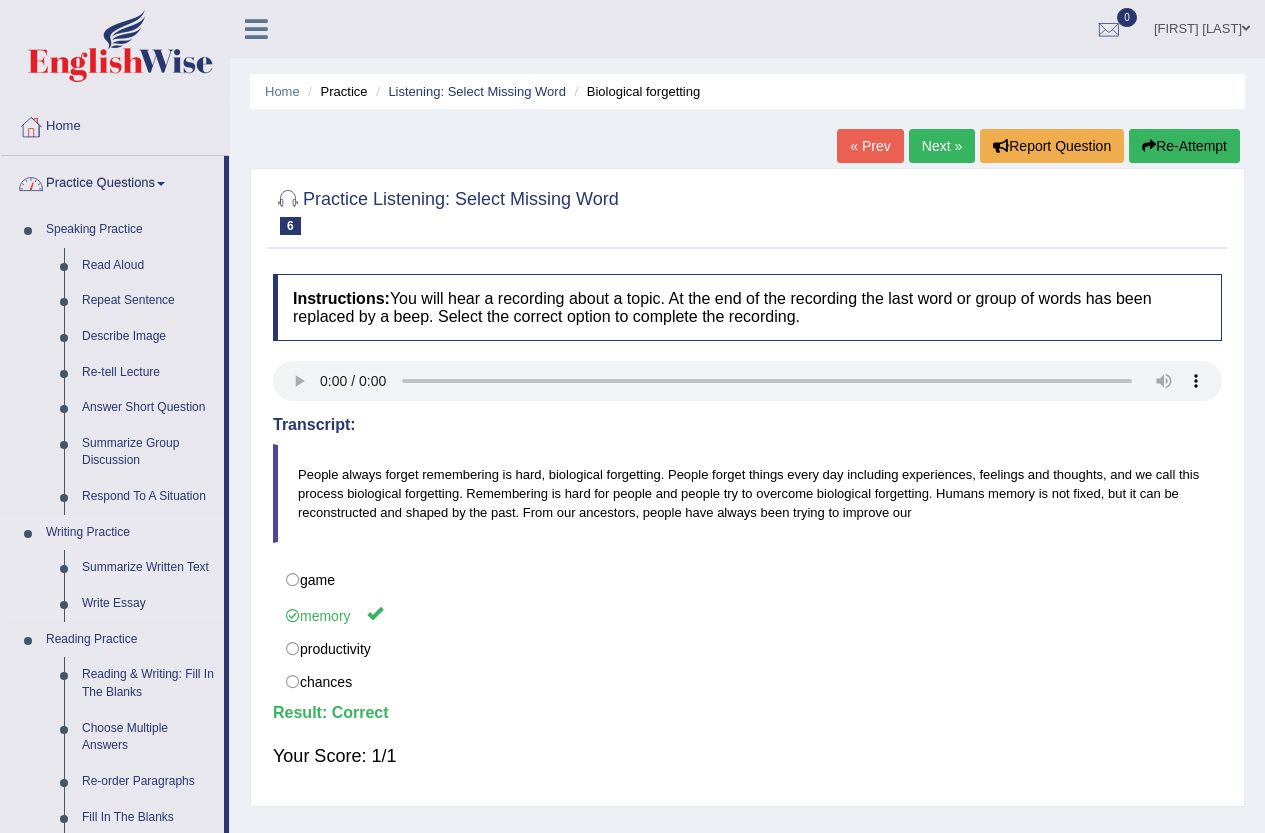 scroll, scrollTop: 500, scrollLeft: 0, axis: vertical 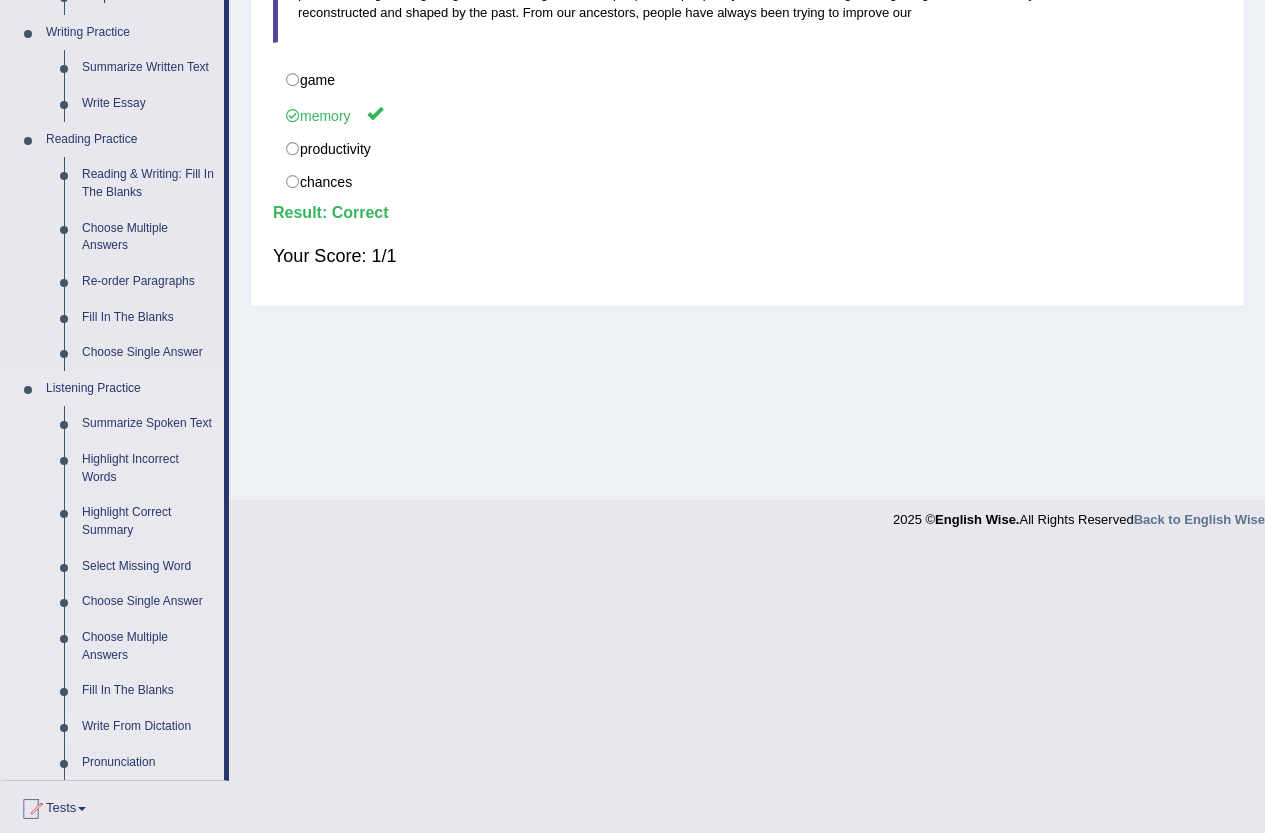 click on "Write From Dictation" at bounding box center [148, 727] 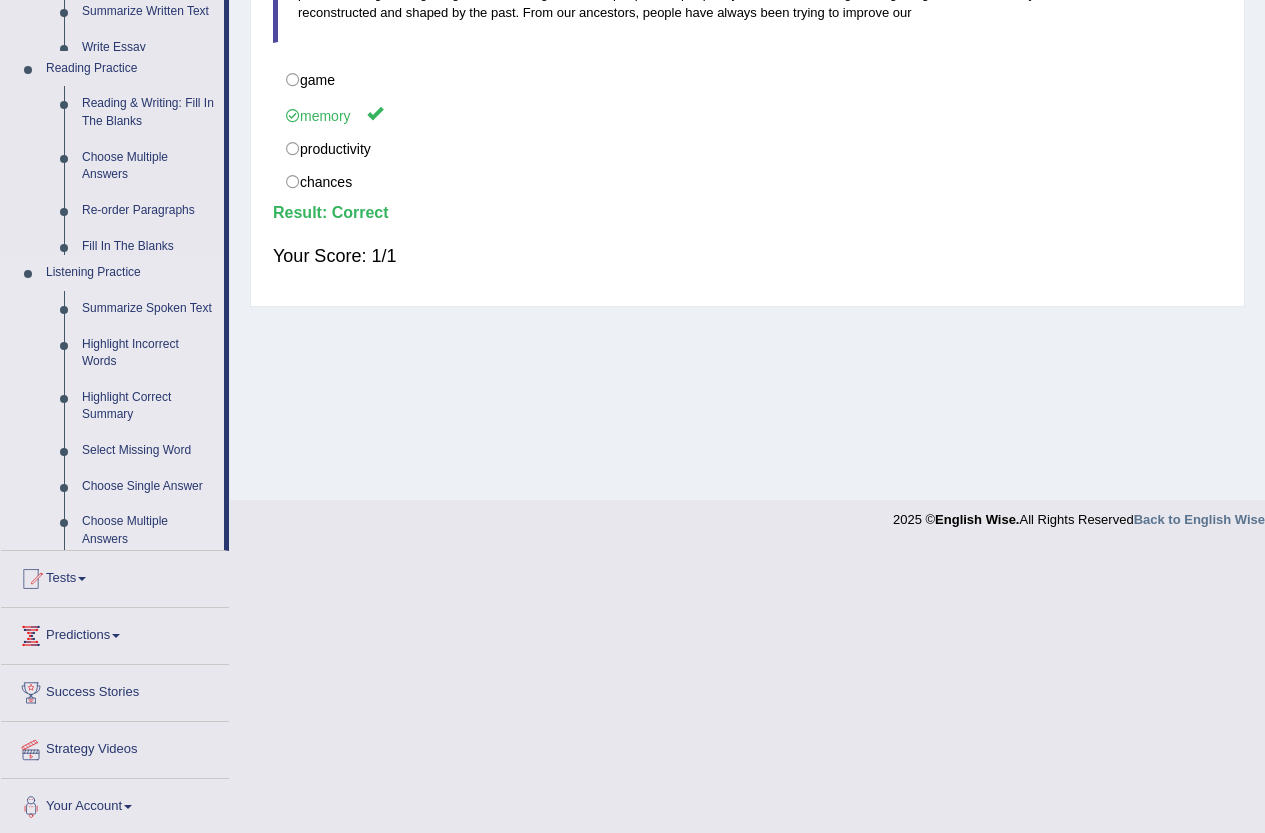 scroll, scrollTop: 217, scrollLeft: 0, axis: vertical 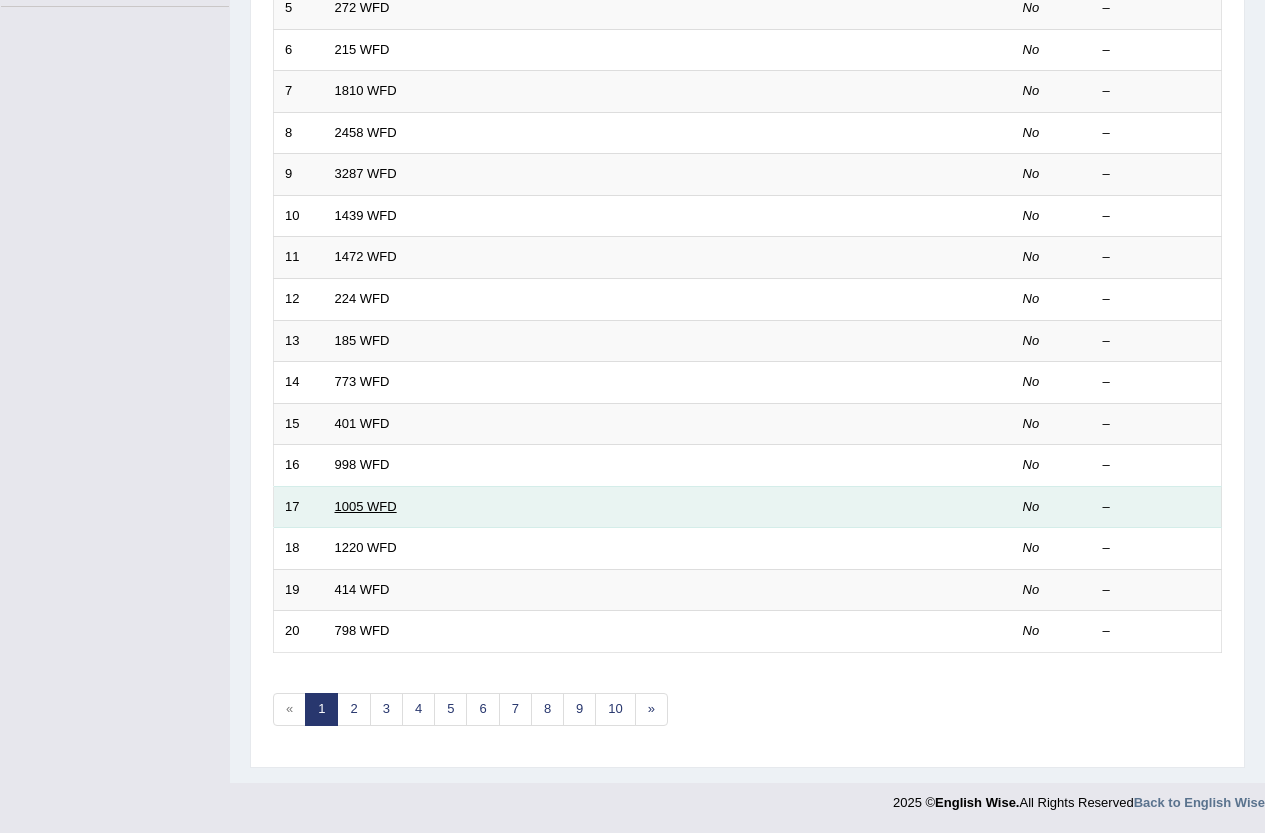click on "1005 WFD" at bounding box center [366, 506] 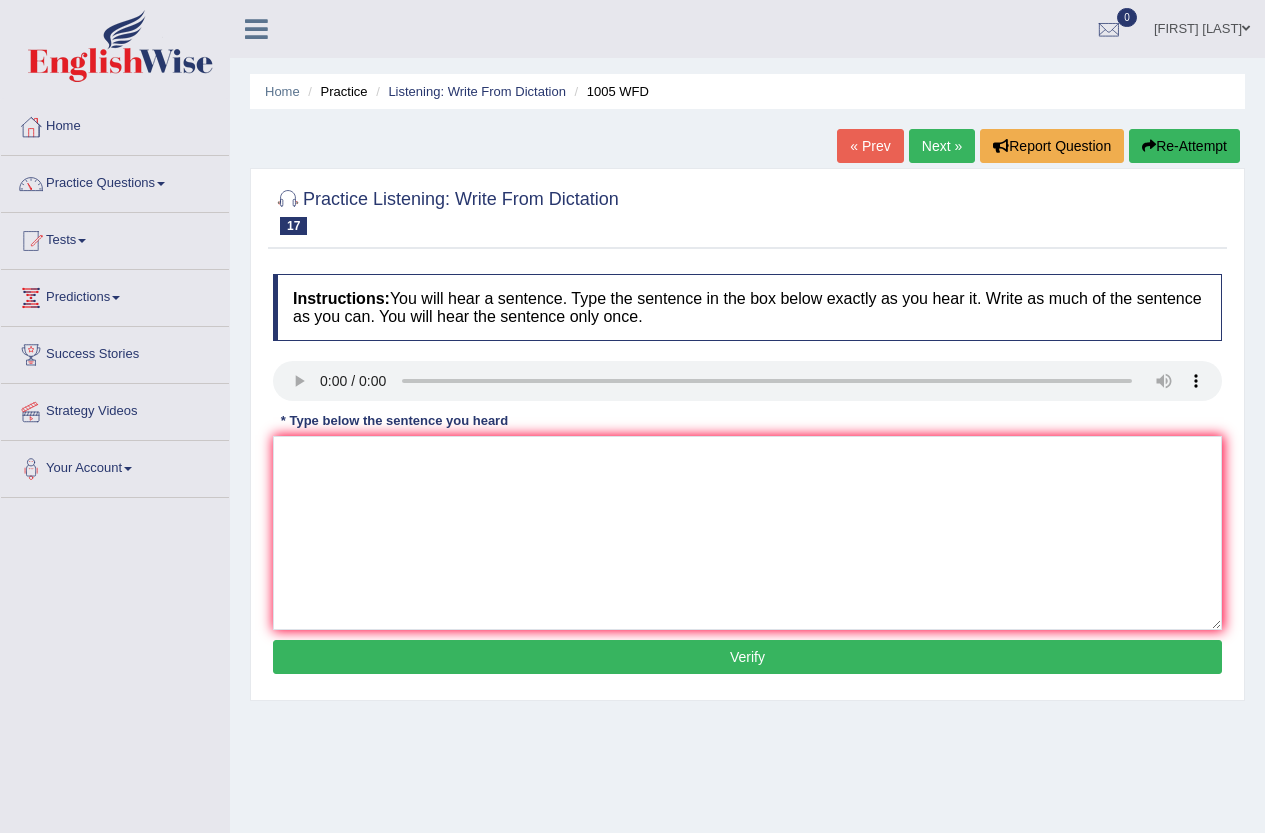 scroll, scrollTop: 0, scrollLeft: 0, axis: both 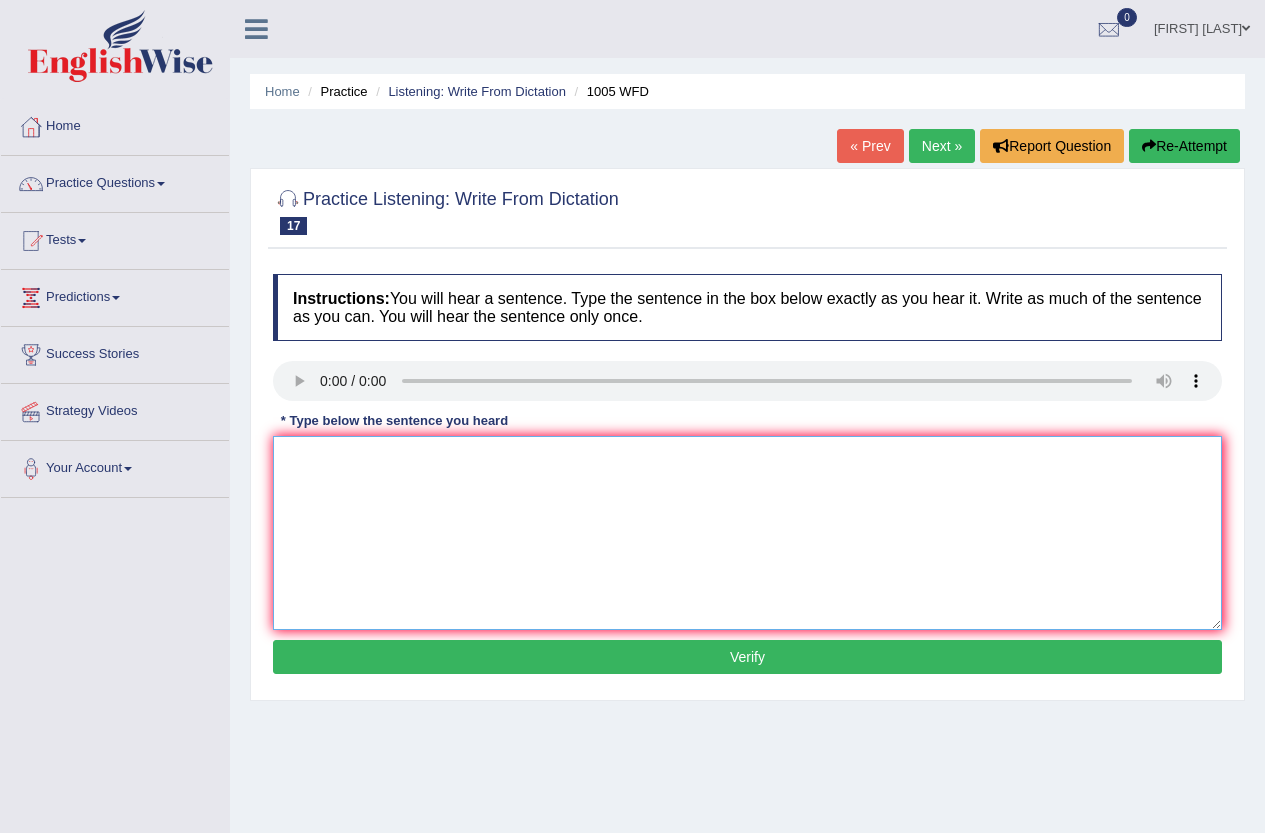 click at bounding box center (747, 533) 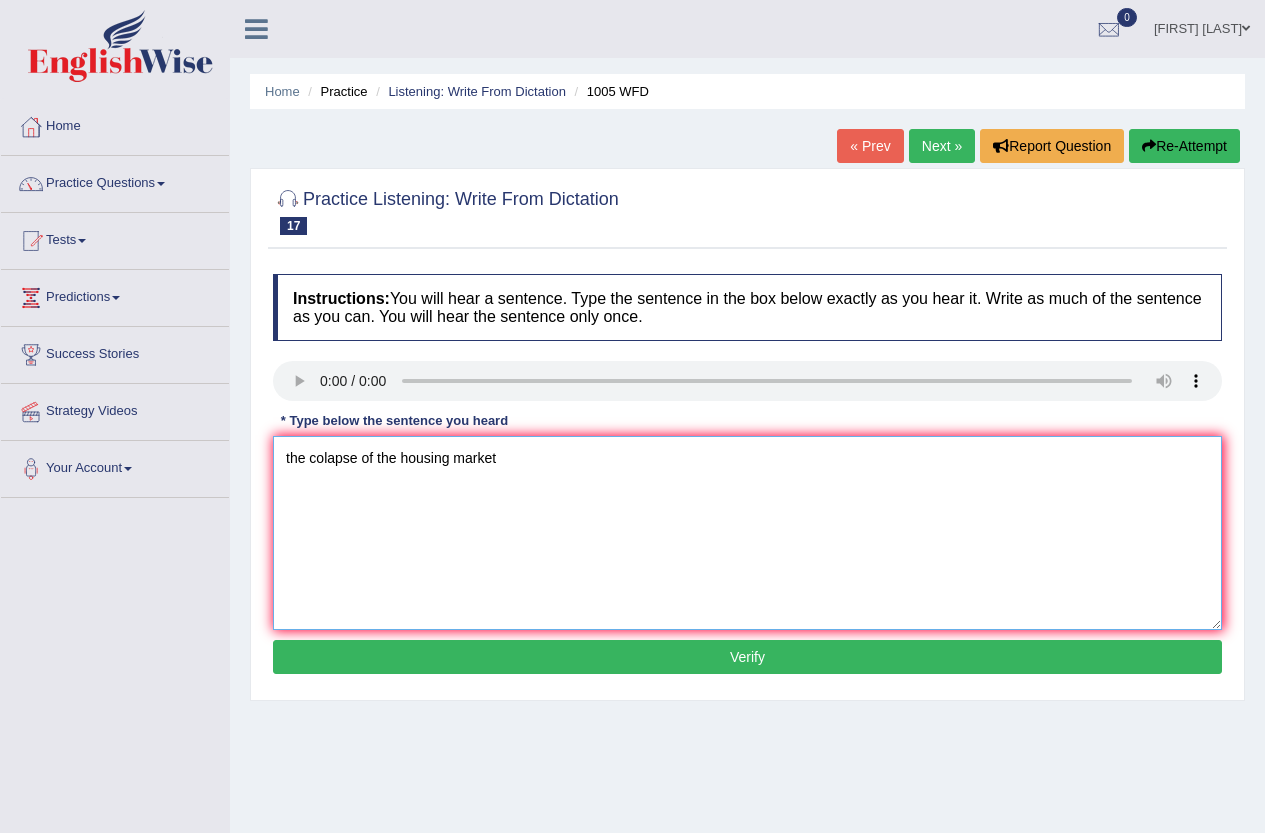 click on "the colapse of the housing market" at bounding box center [747, 533] 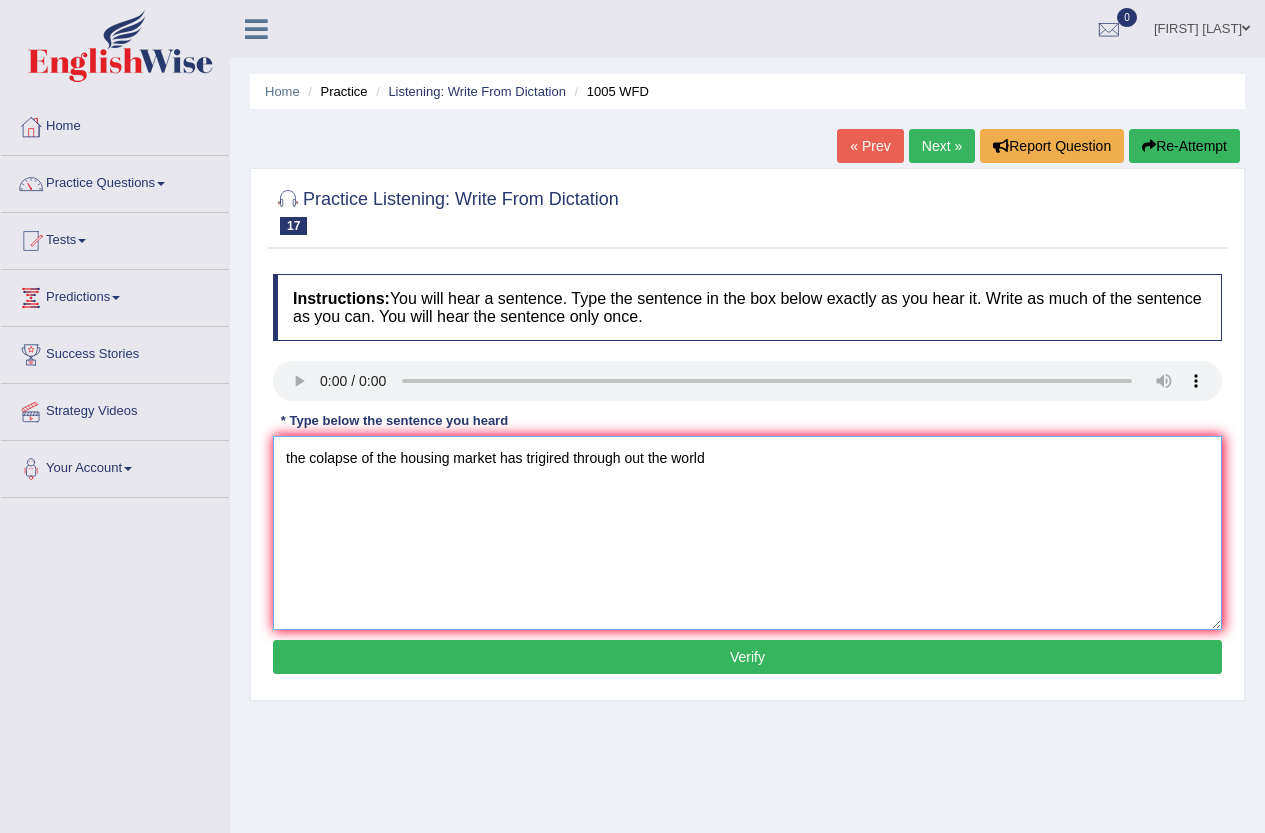 type on "the colapse of the housing market has trigired through out the world" 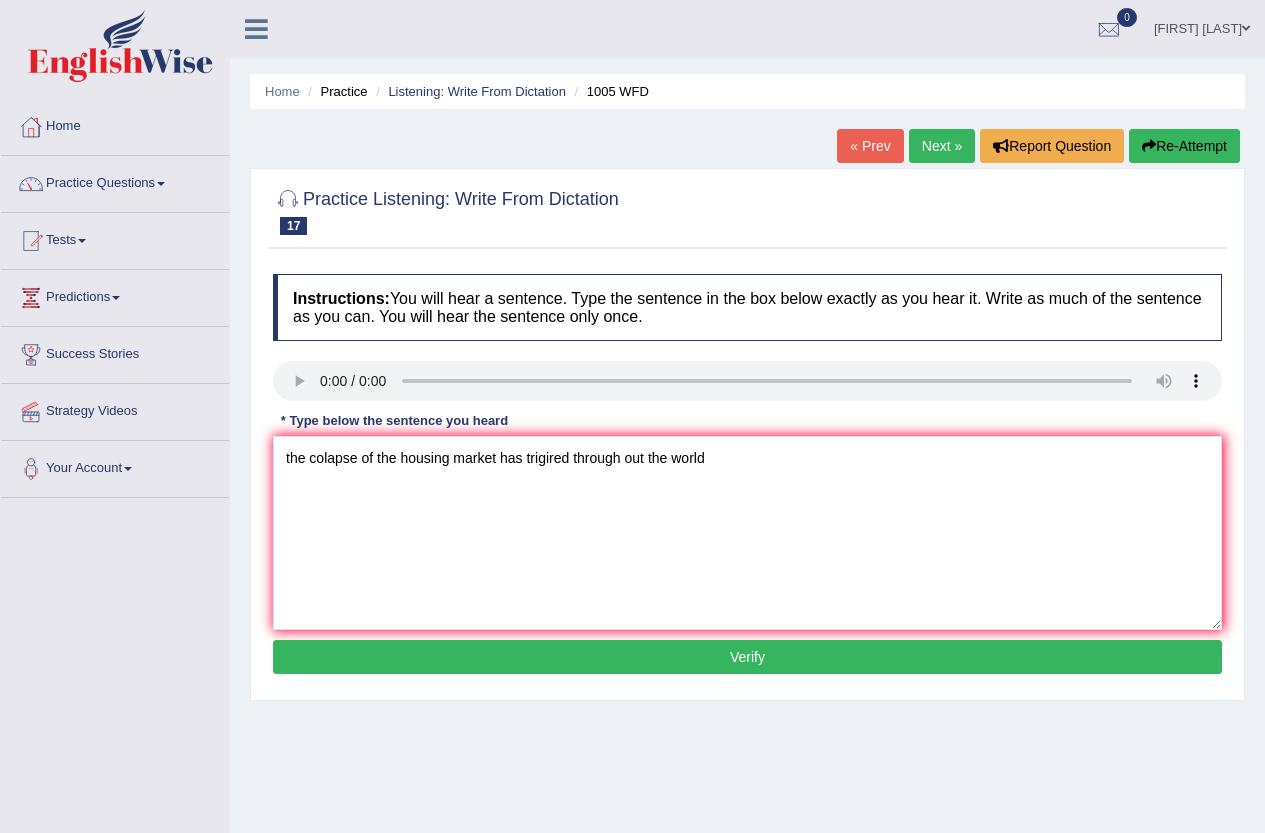 click on "Verify" at bounding box center [747, 657] 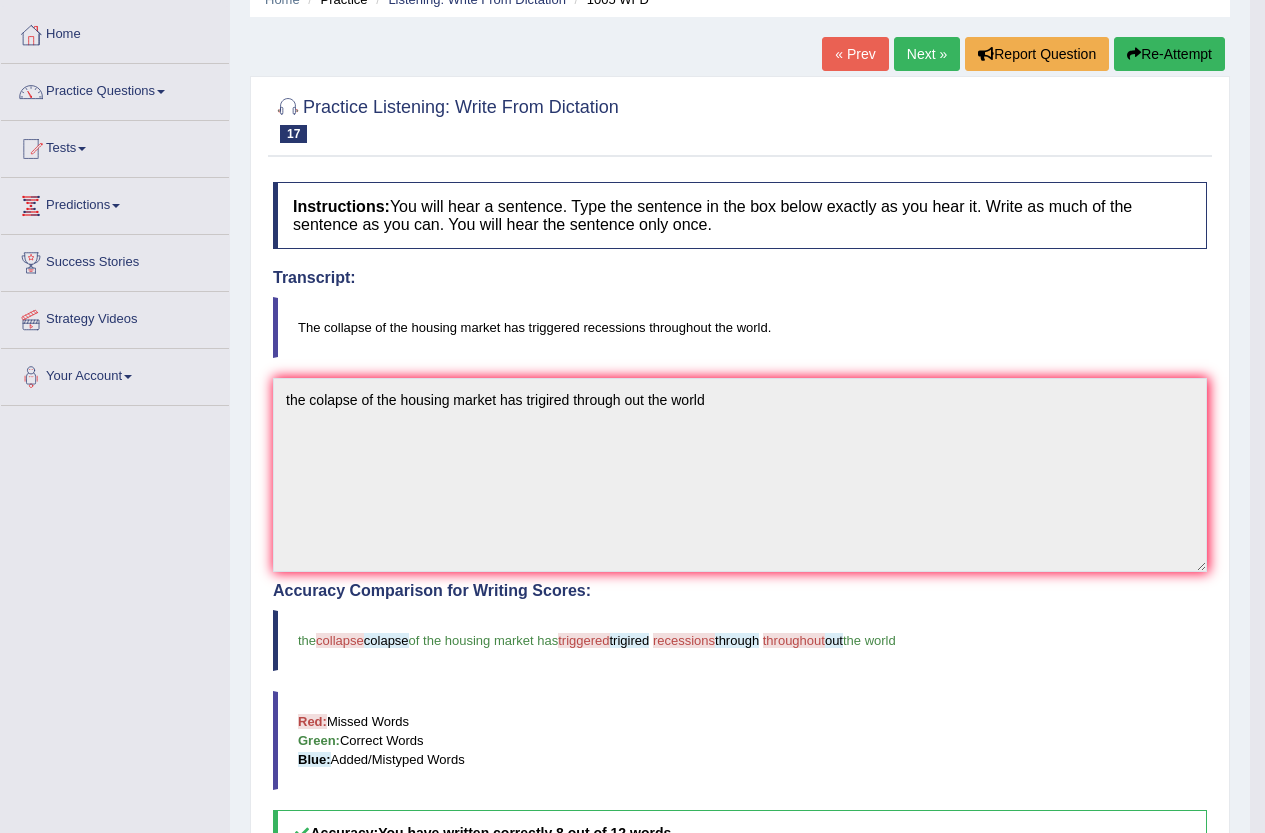 scroll, scrollTop: 62, scrollLeft: 0, axis: vertical 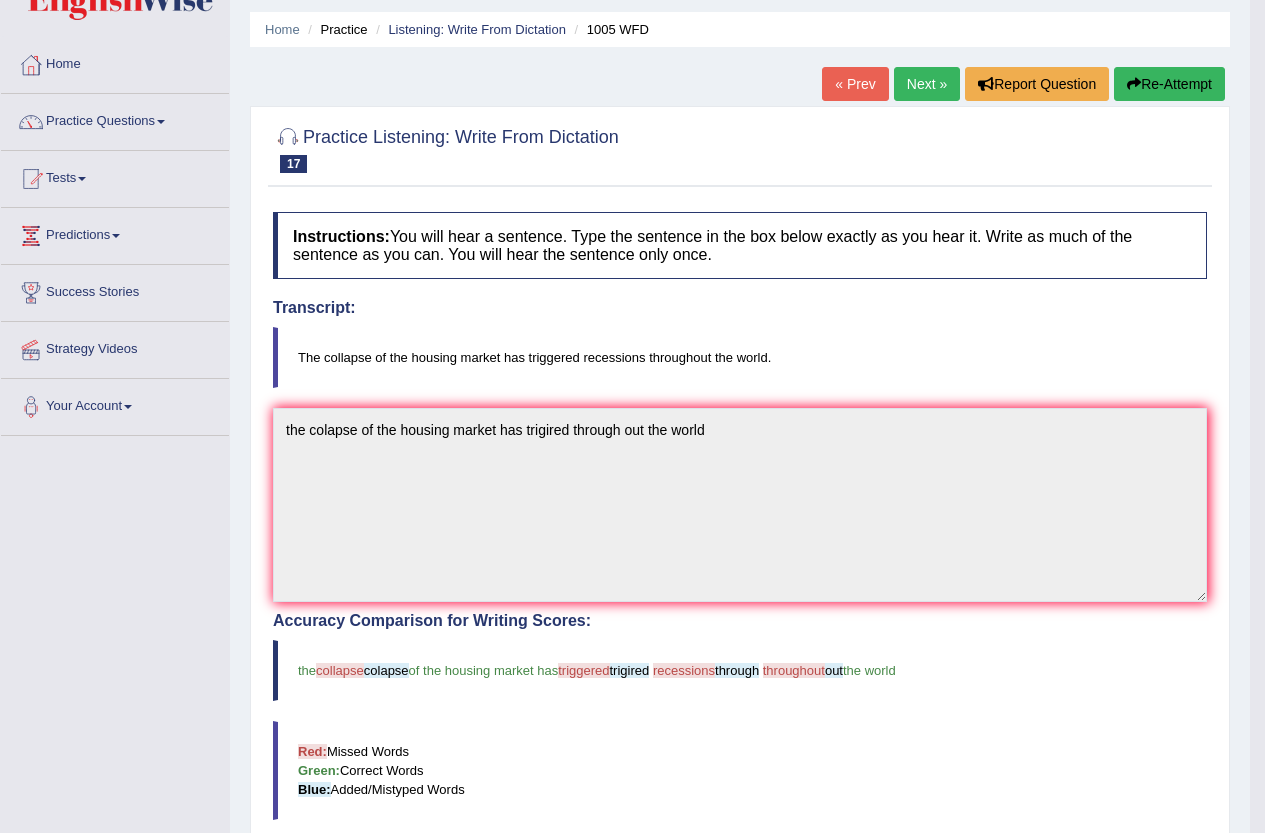 click on "Next »" at bounding box center (927, 84) 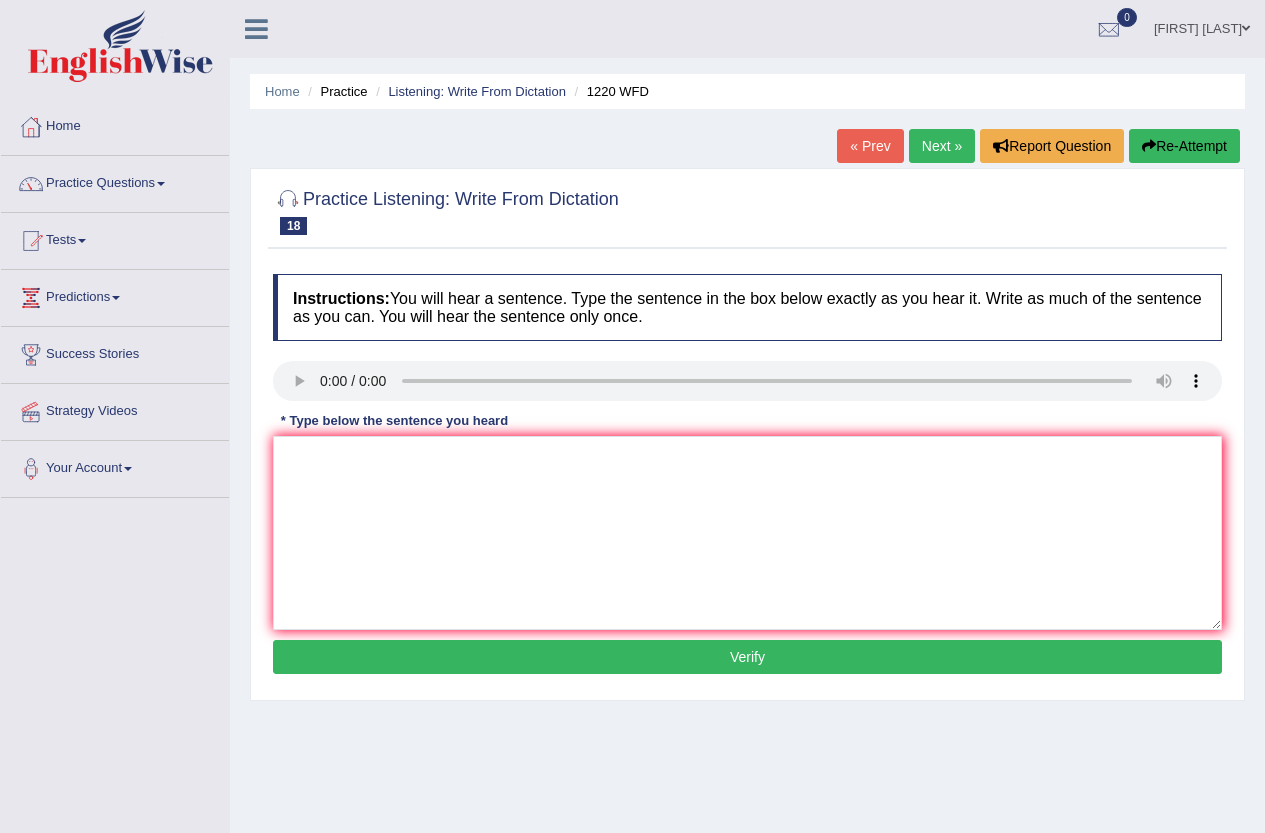 scroll, scrollTop: 0, scrollLeft: 0, axis: both 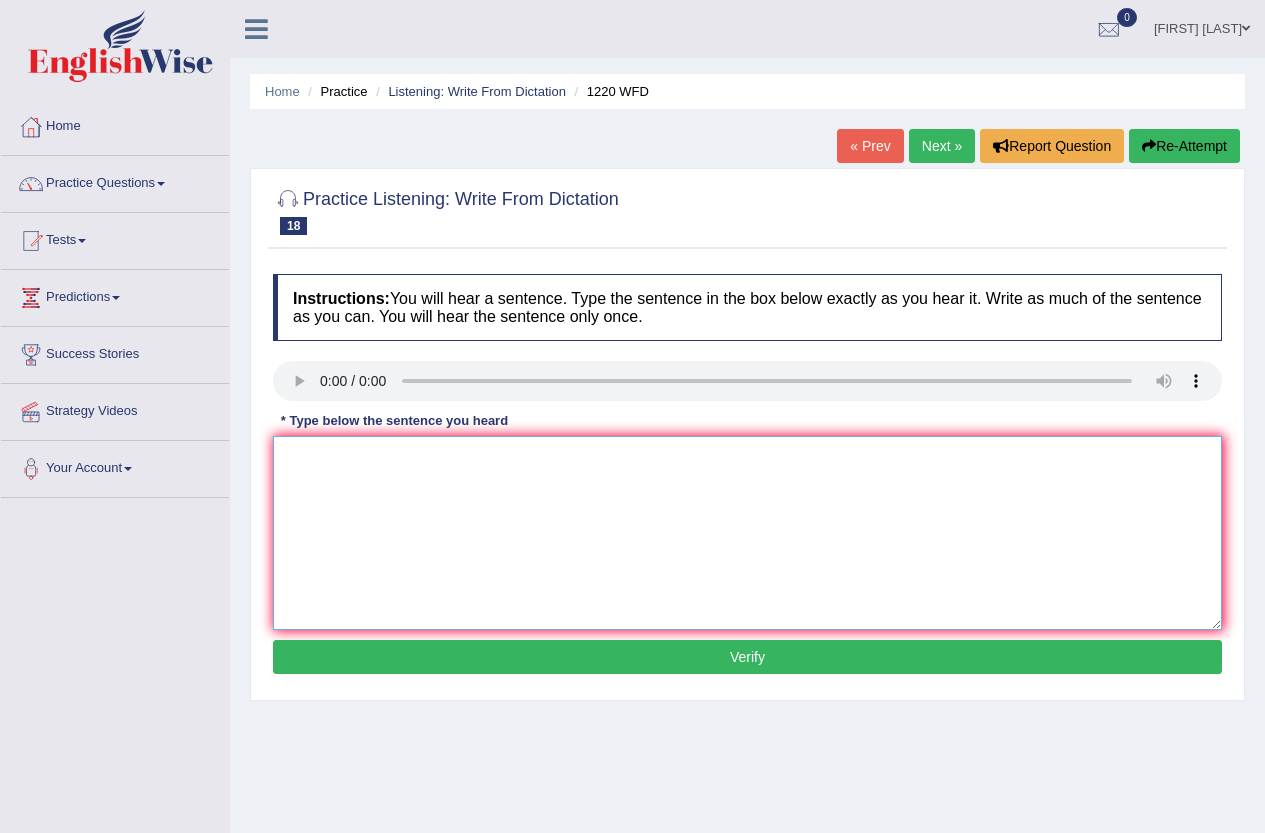 click at bounding box center [747, 533] 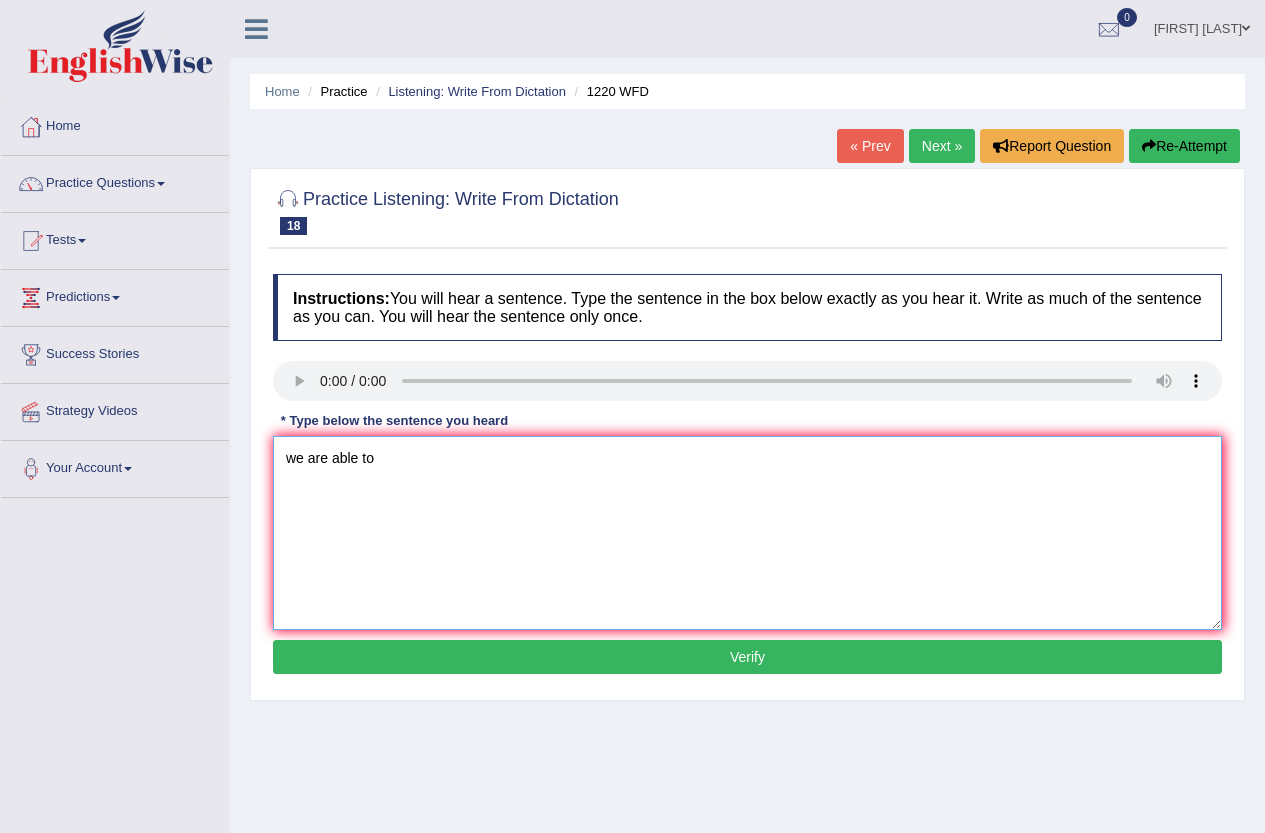 click on "we are able to" at bounding box center (747, 533) 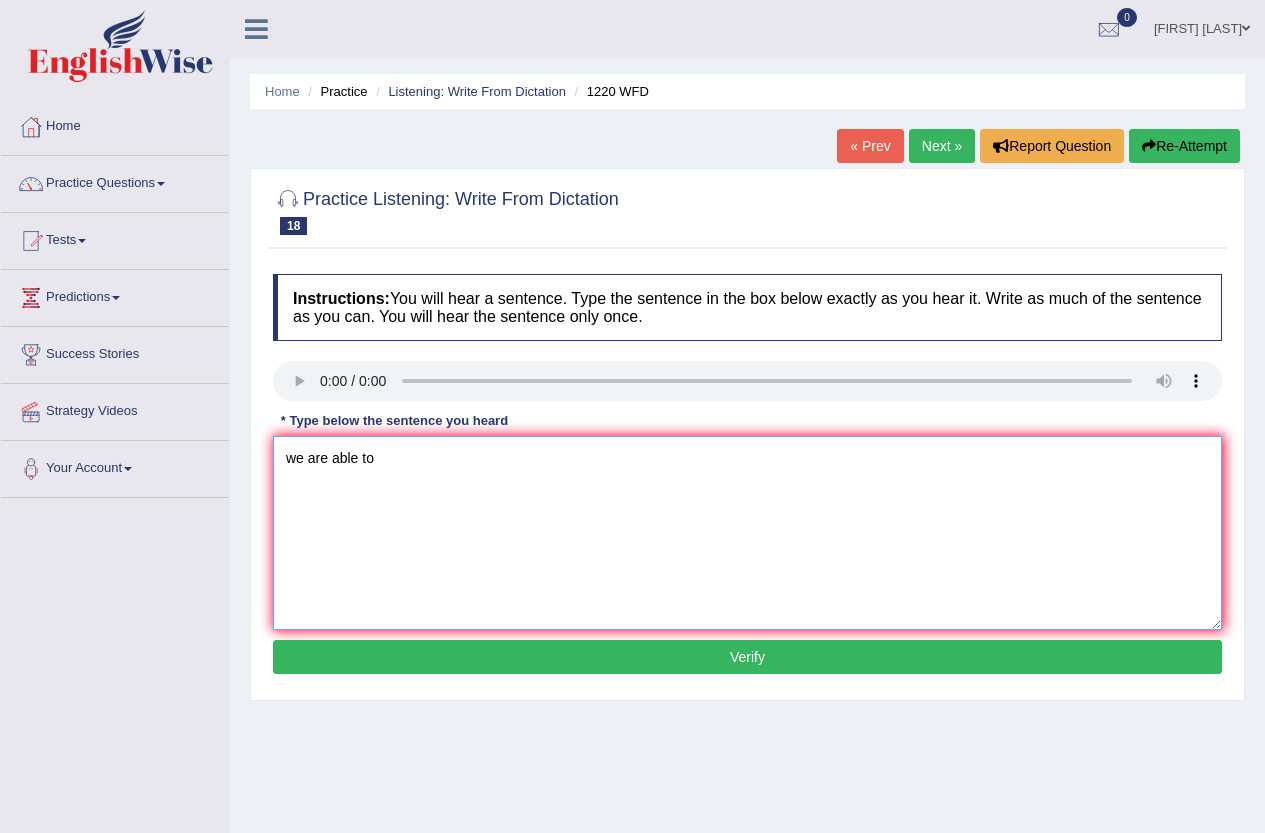 drag, startPoint x: 301, startPoint y: 458, endPoint x: 289, endPoint y: 458, distance: 12 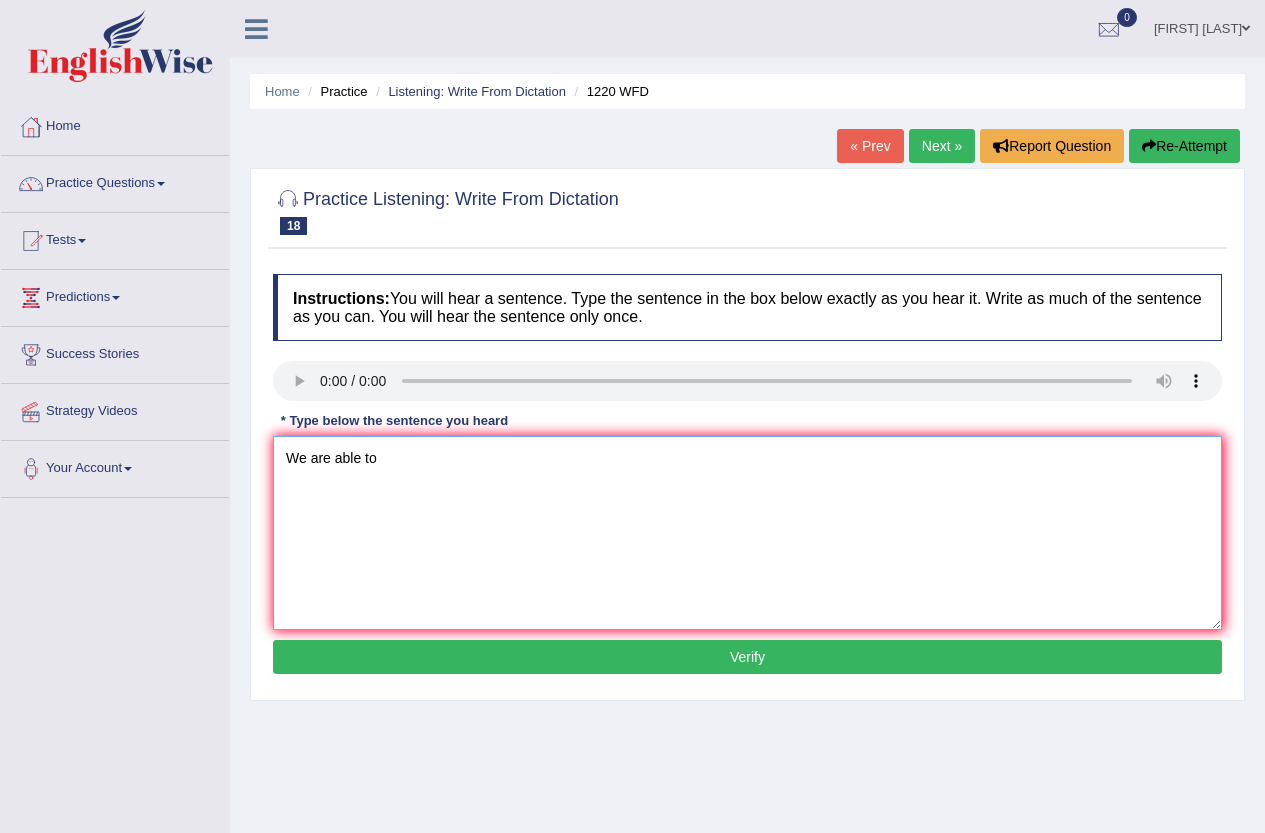 click on "We are able to" at bounding box center [747, 533] 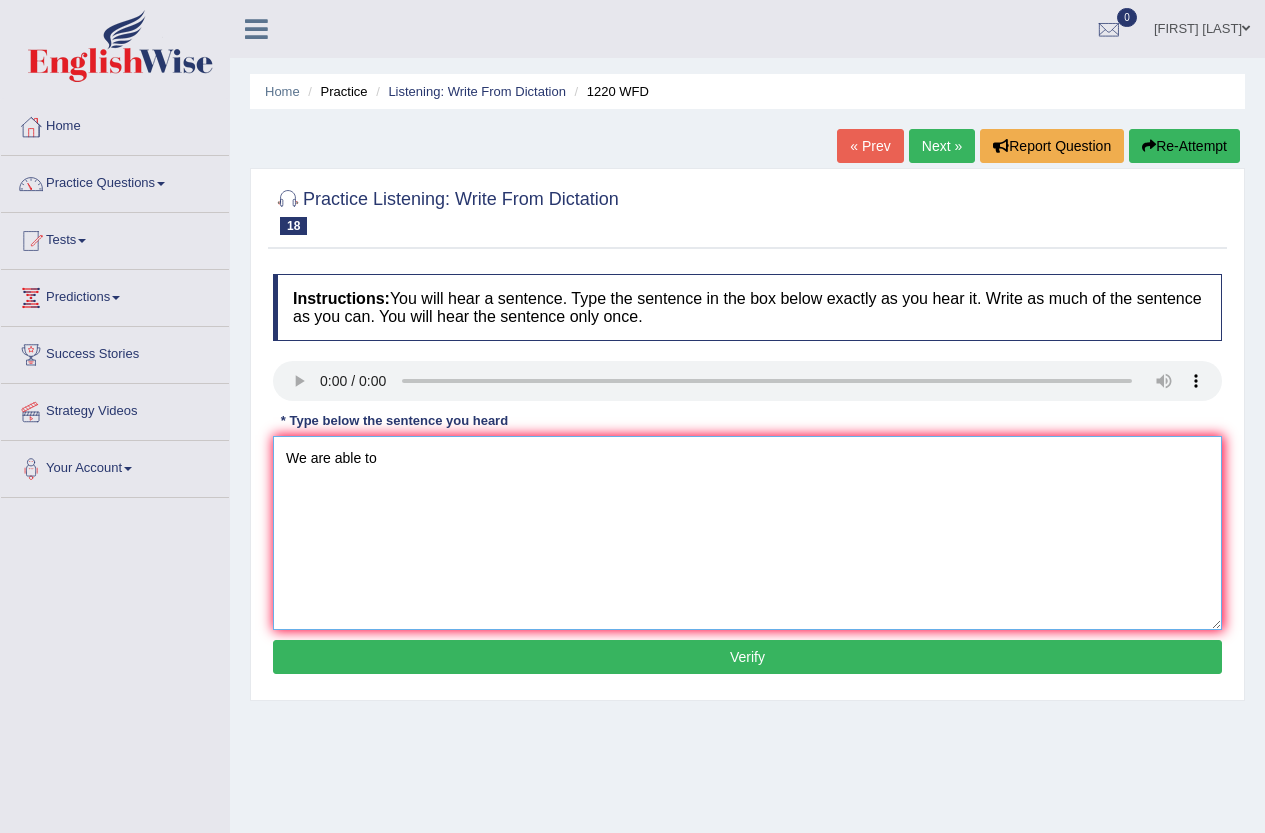 click on "We are able to" at bounding box center [747, 533] 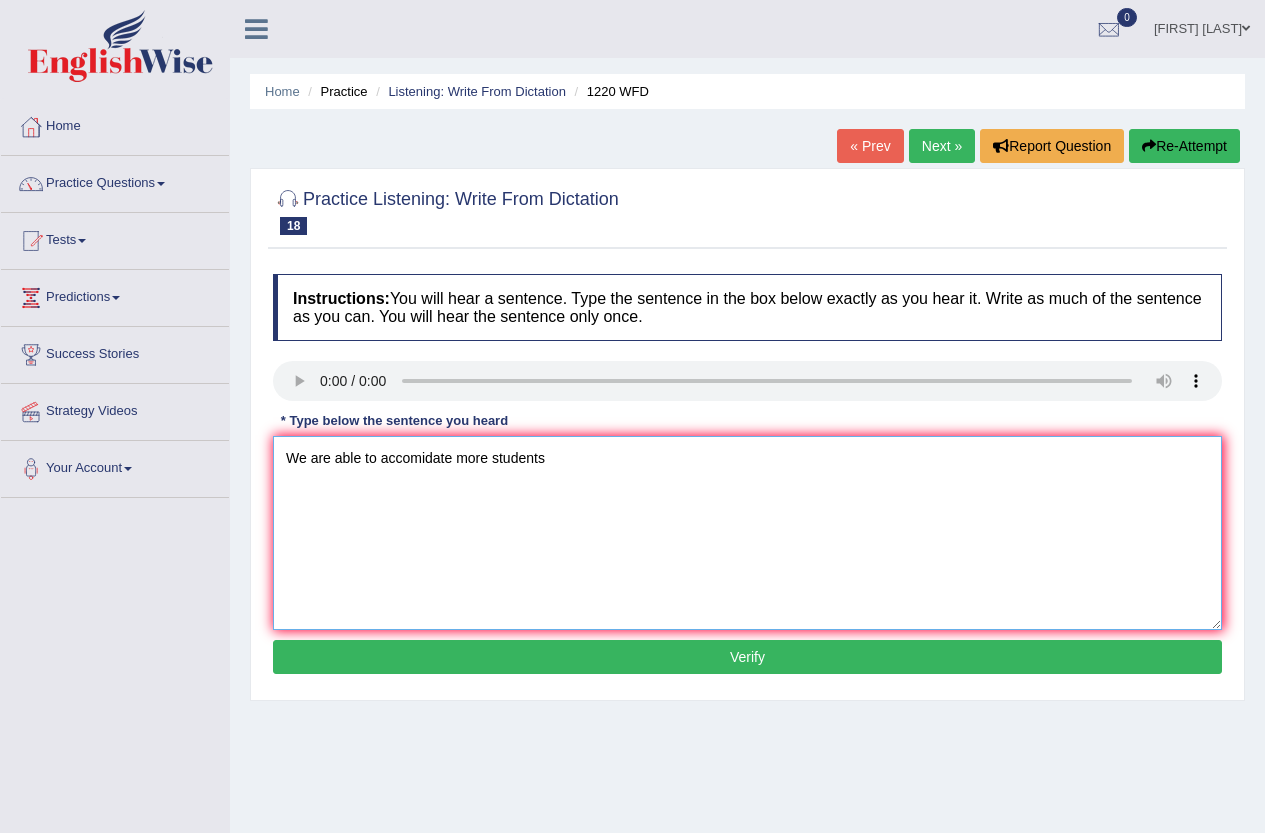 click on "We are able to accomidate more students" at bounding box center (747, 533) 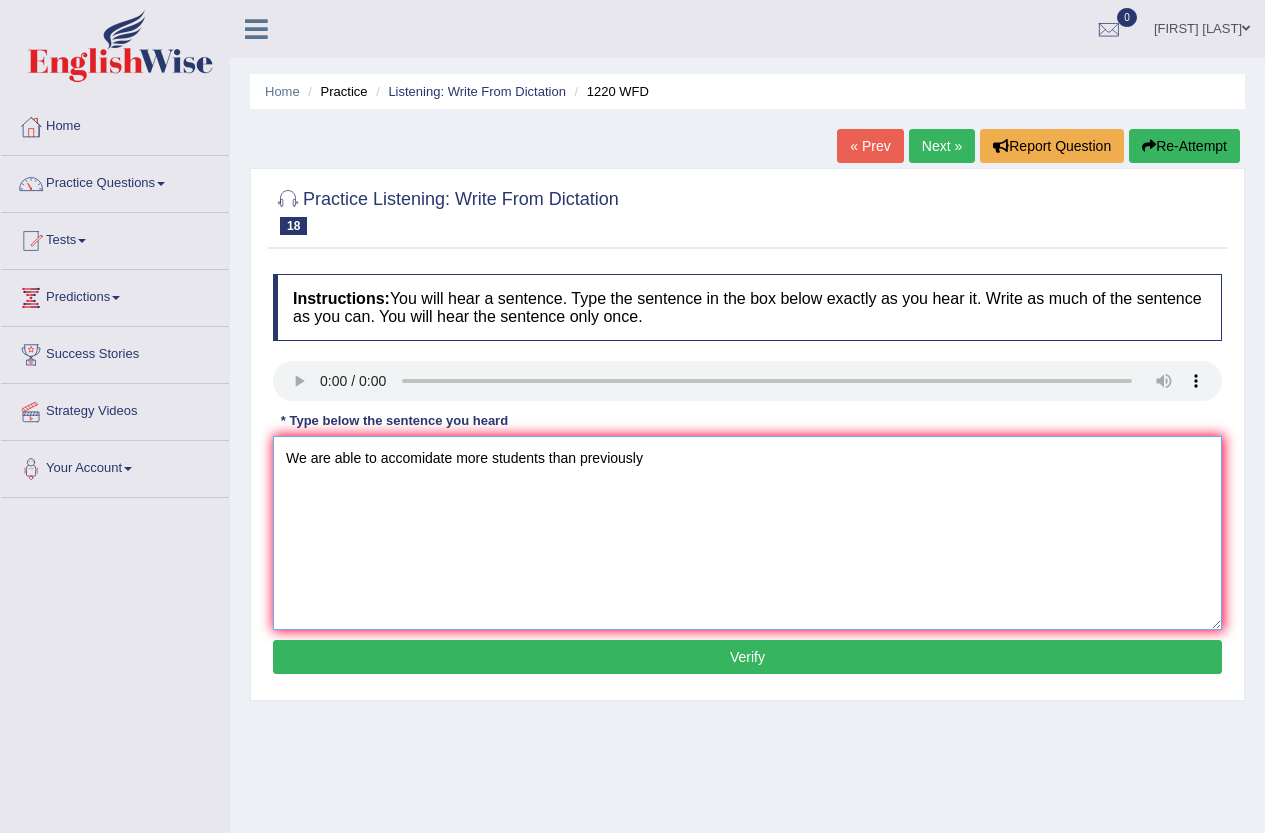 type on "We are able to accomidate more students than previously" 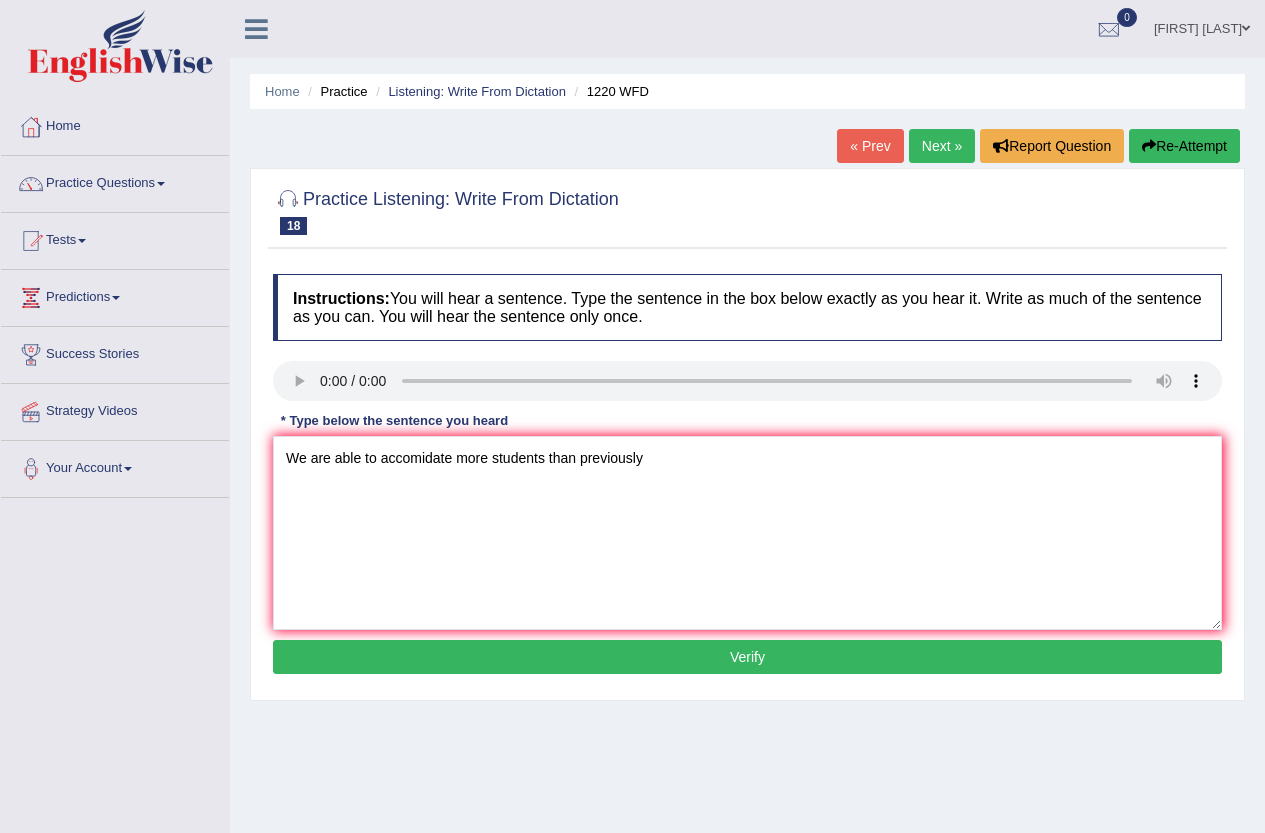 click on "Verify" at bounding box center [747, 657] 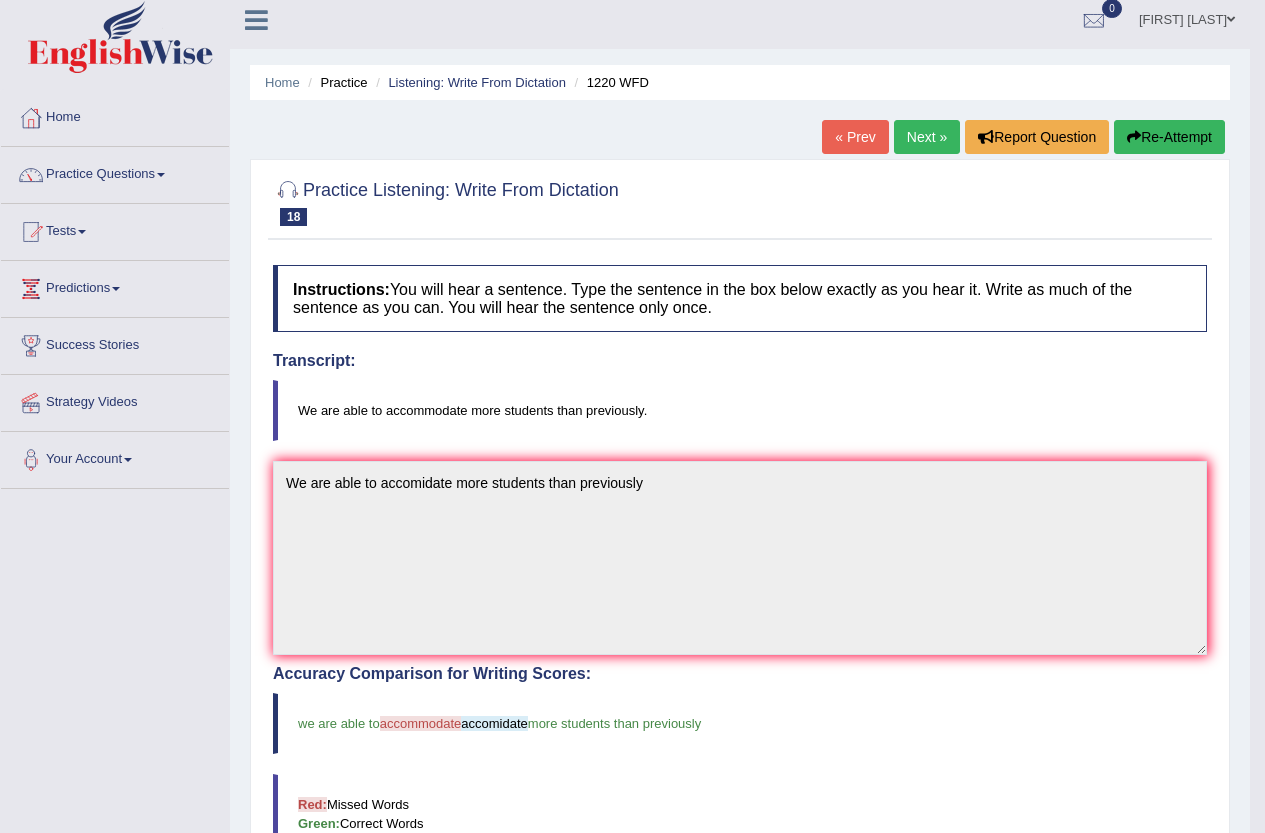 scroll, scrollTop: 0, scrollLeft: 0, axis: both 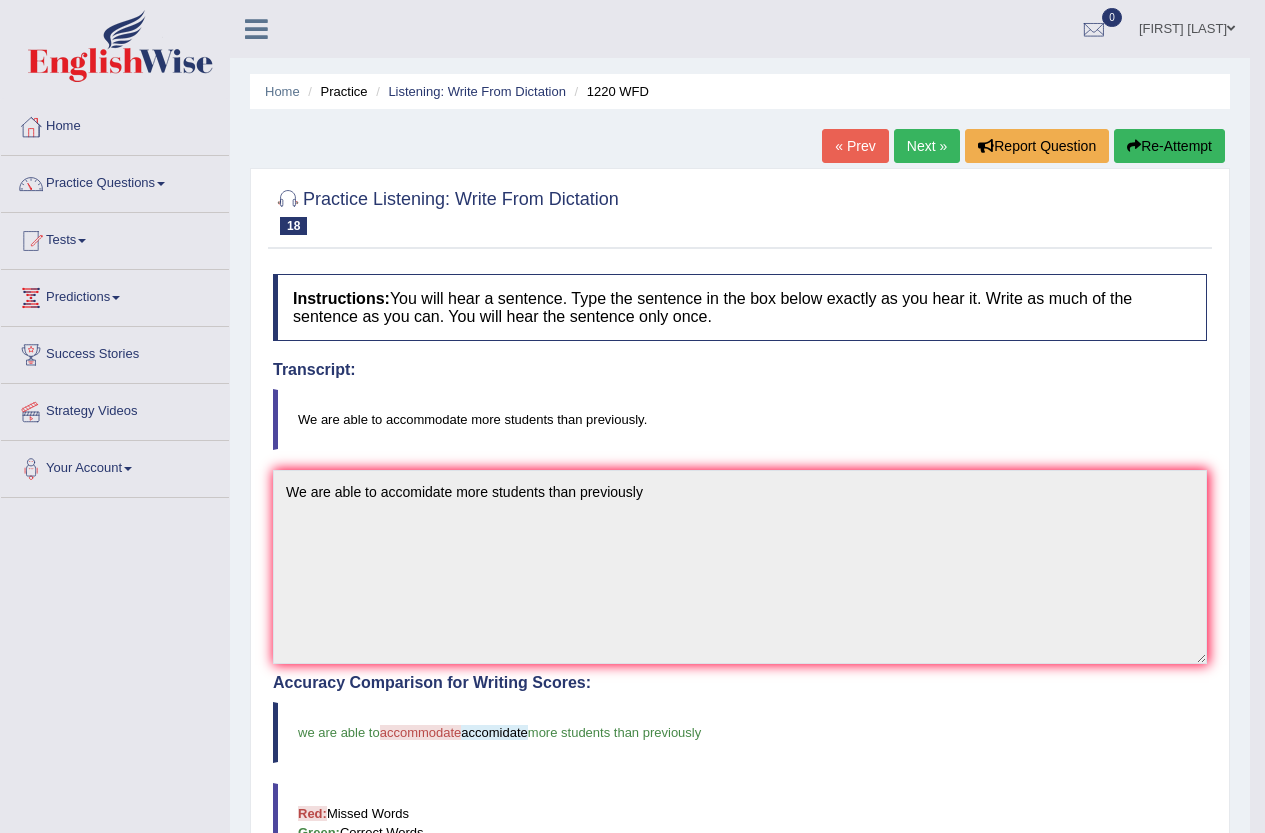click on "Next »" at bounding box center (927, 146) 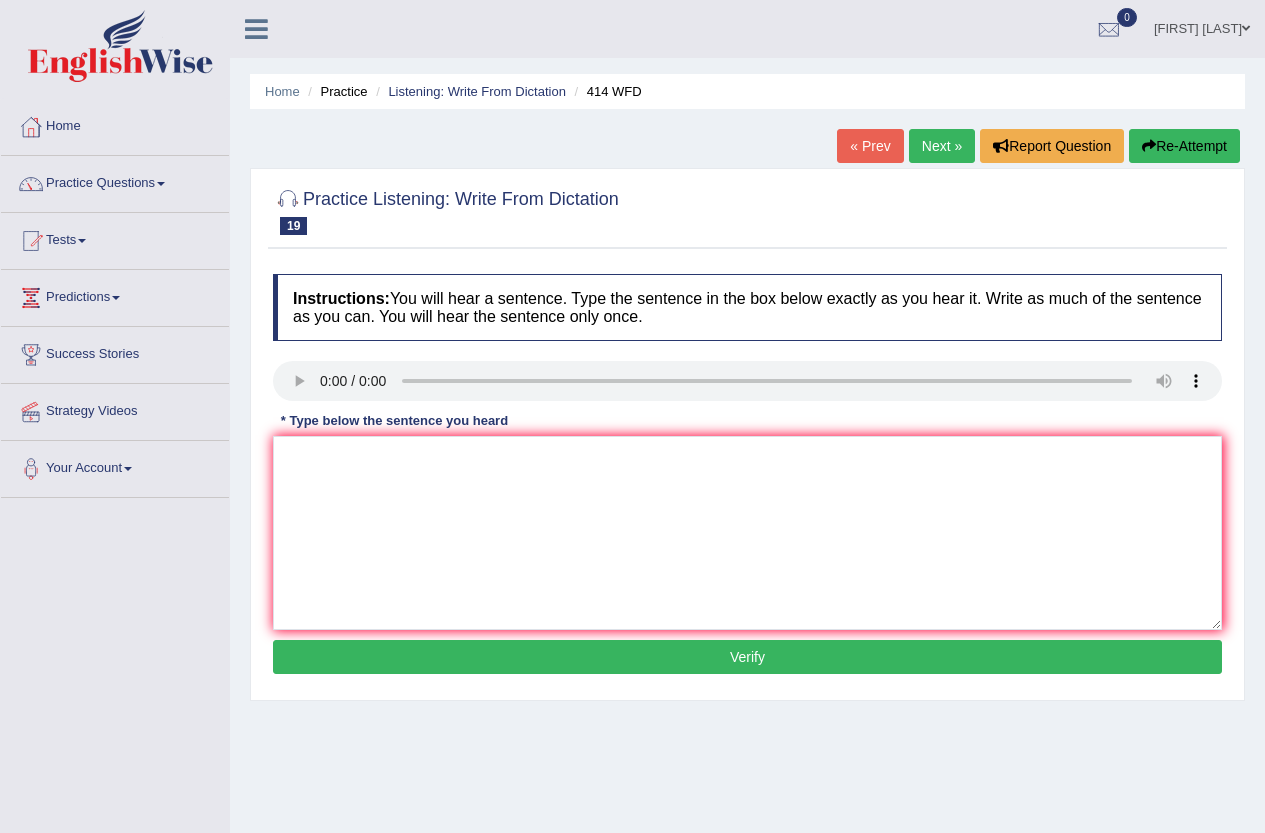 scroll, scrollTop: 0, scrollLeft: 0, axis: both 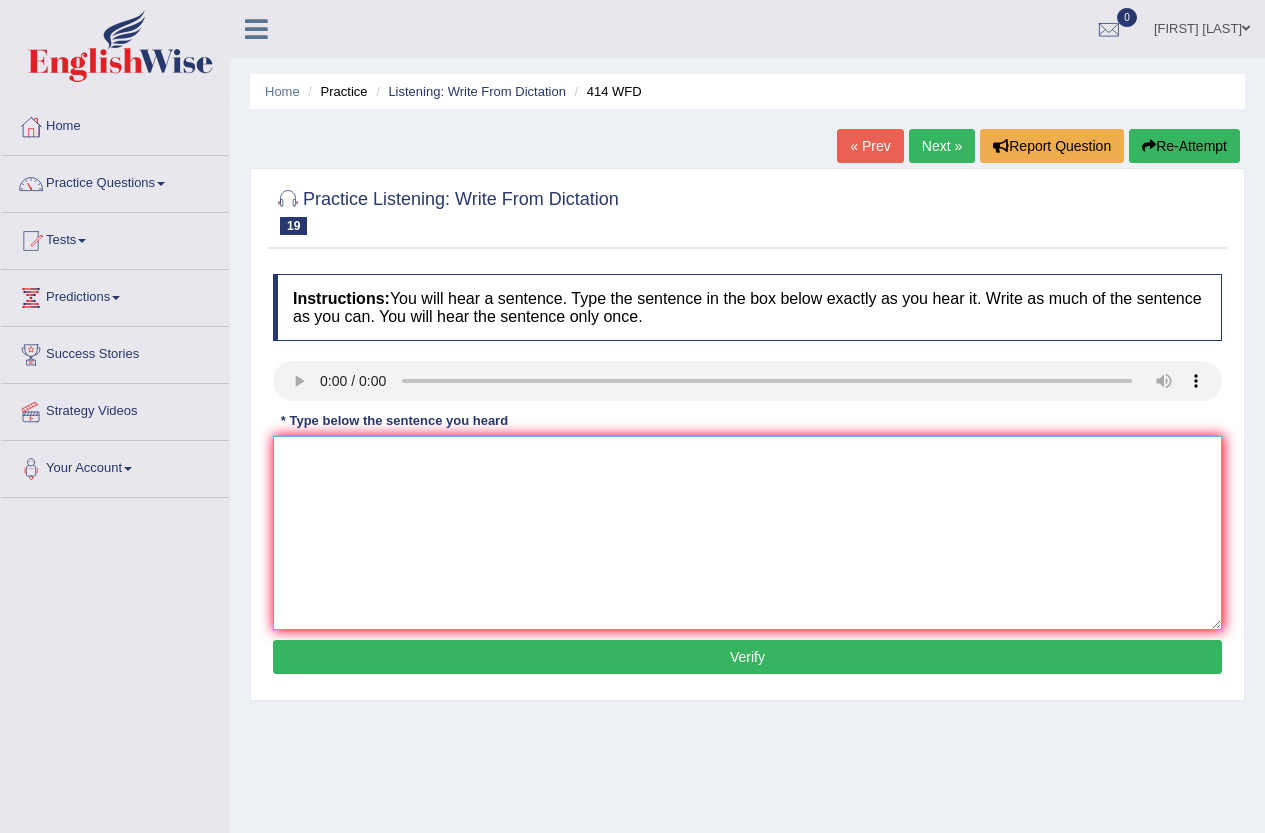click at bounding box center [747, 533] 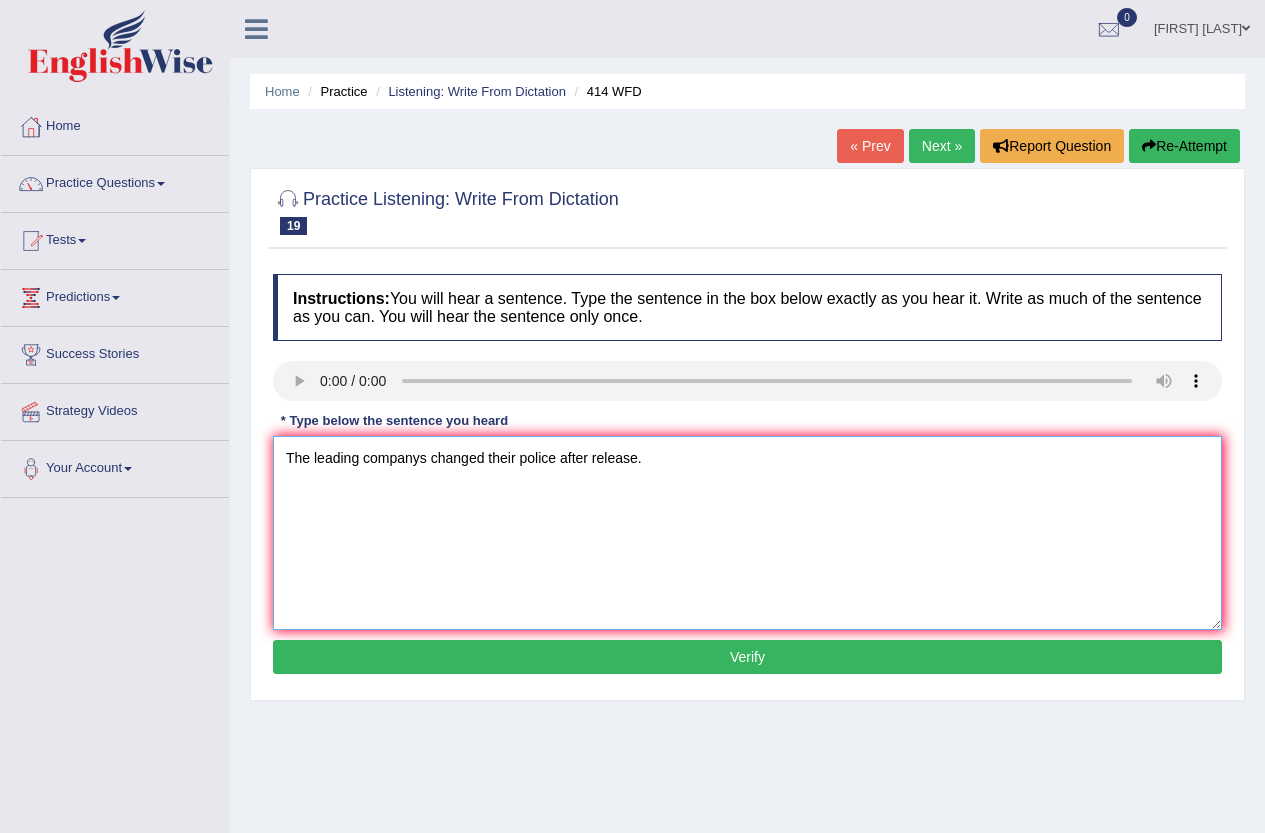 drag, startPoint x: 584, startPoint y: 457, endPoint x: 601, endPoint y: 464, distance: 18.384777 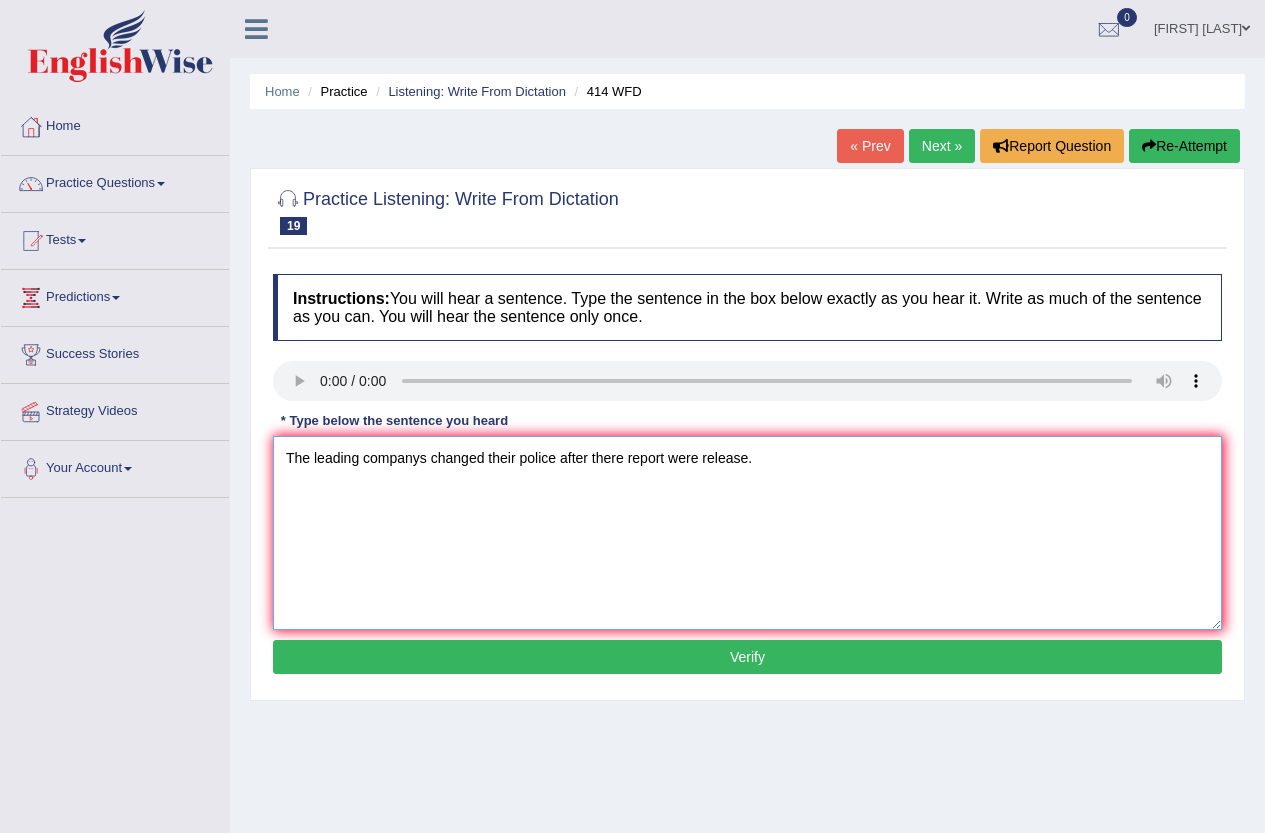 click on "The leading companys changed their police after there report were release." at bounding box center [747, 533] 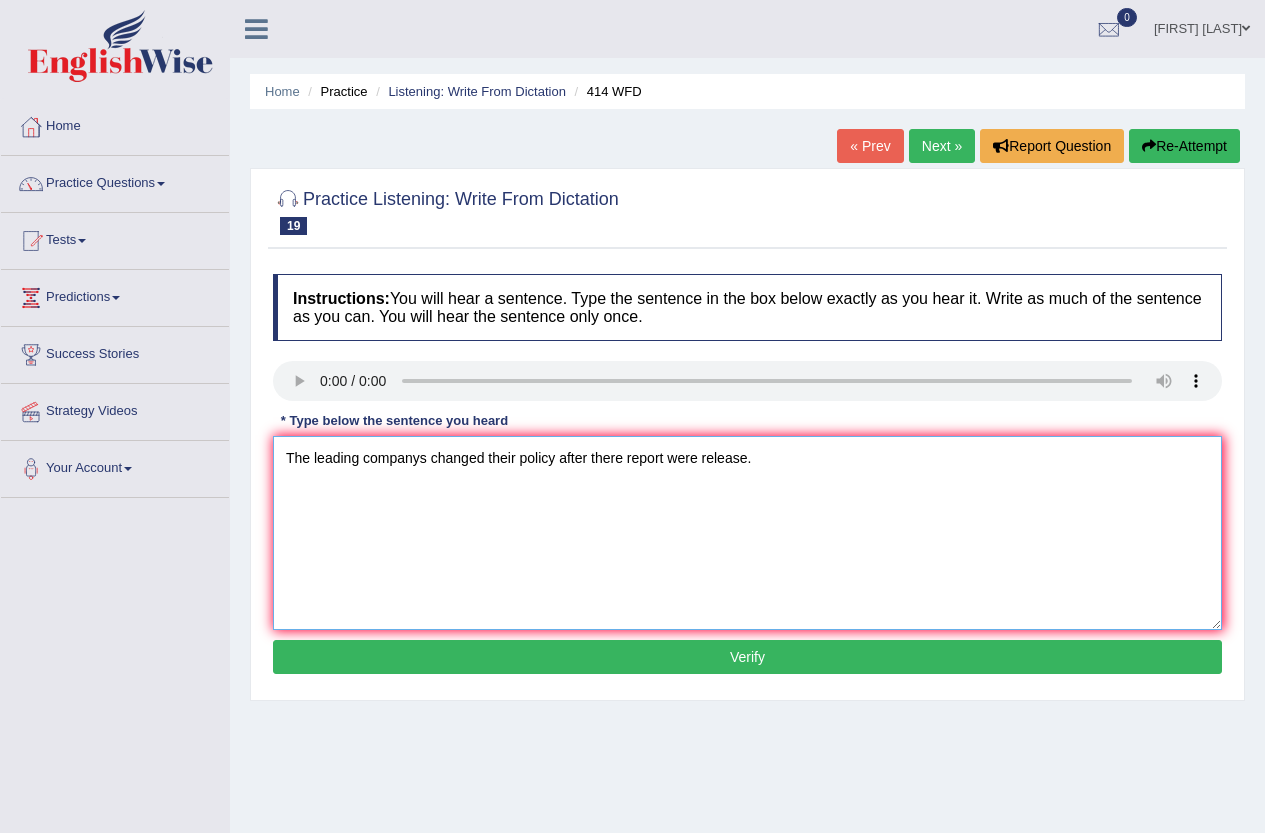 type on "The leading companys changed their policy after there report were release." 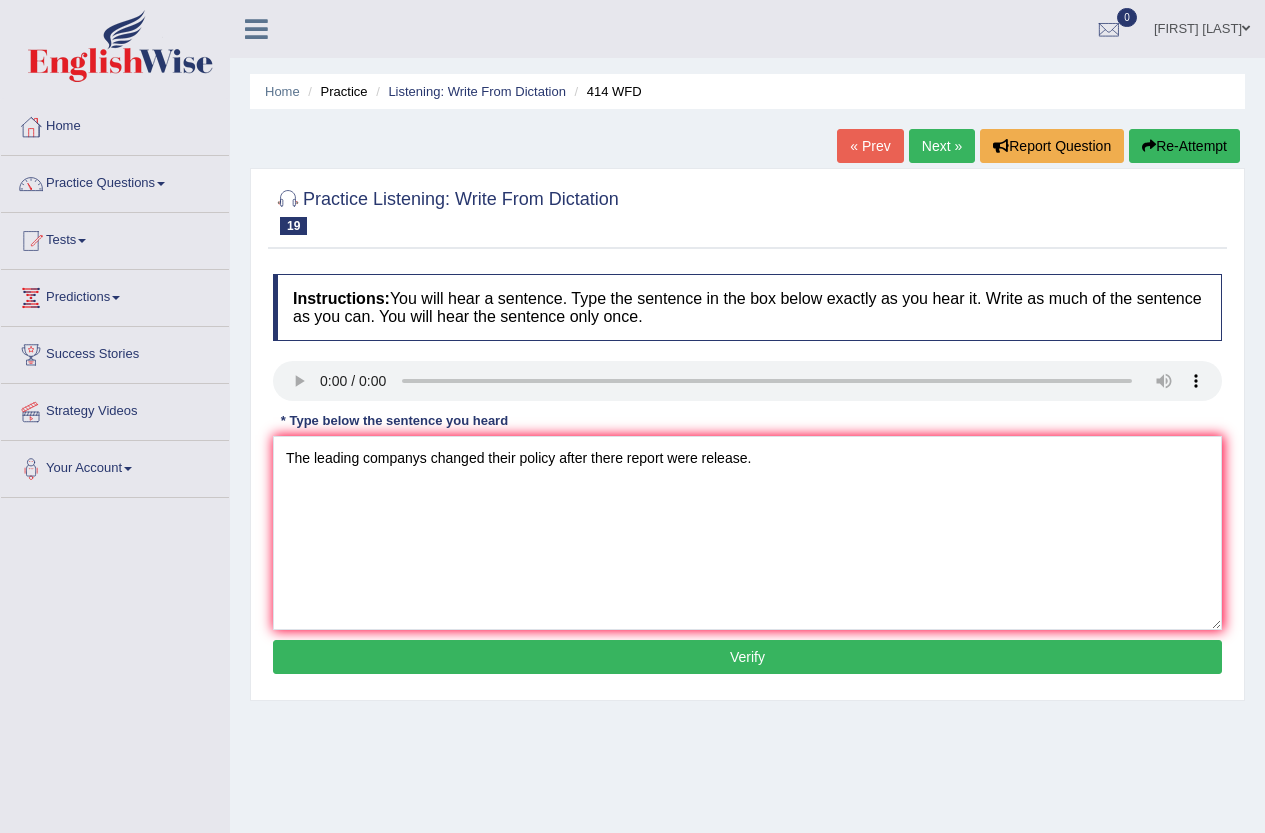 click on "Verify" at bounding box center (747, 657) 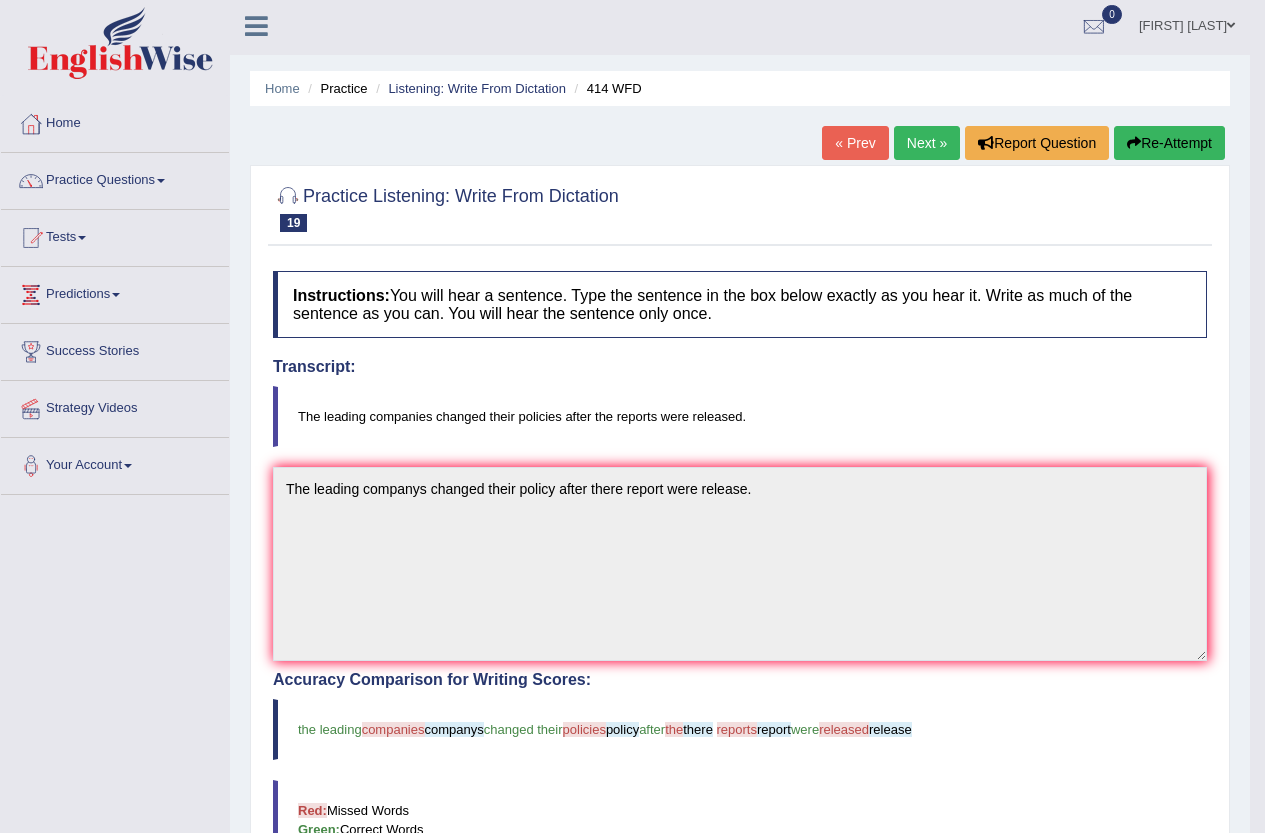 scroll, scrollTop: 0, scrollLeft: 0, axis: both 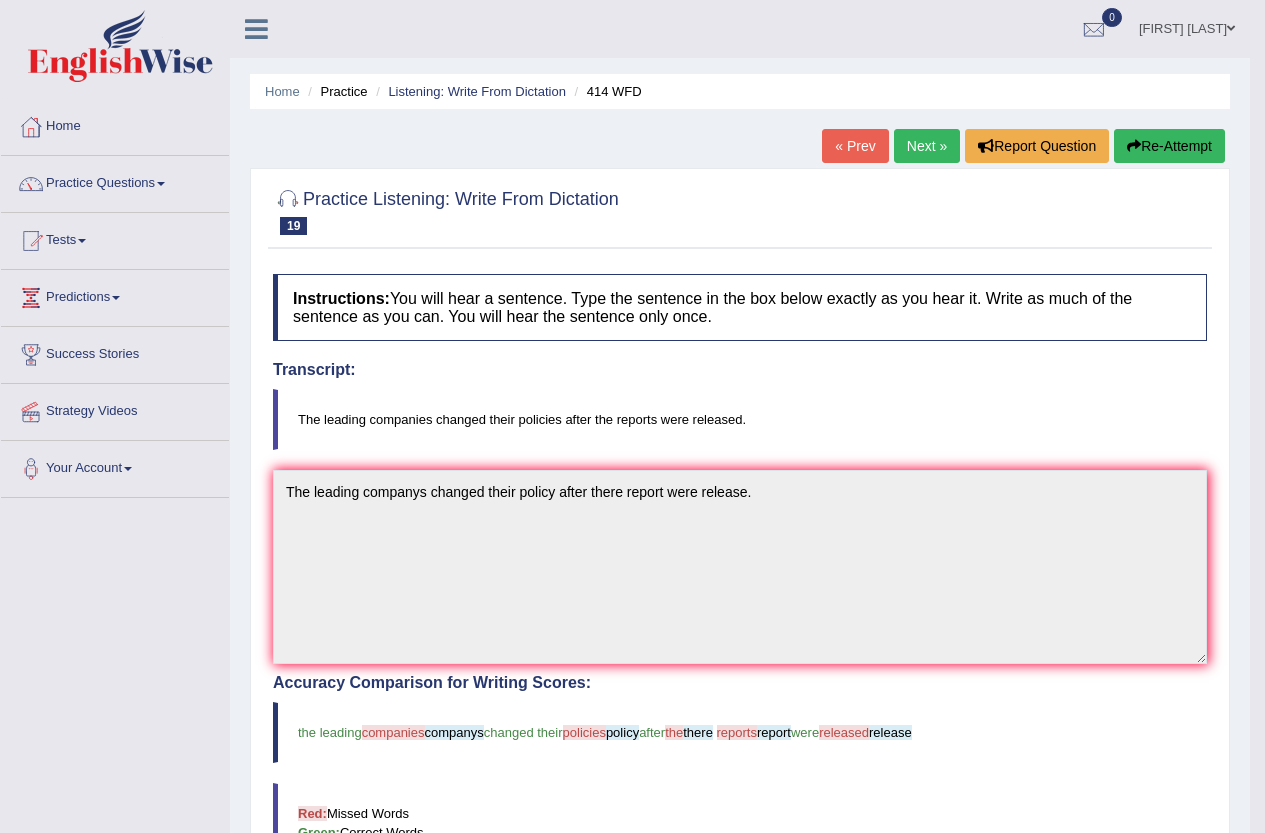 click on "Next »" at bounding box center [927, 146] 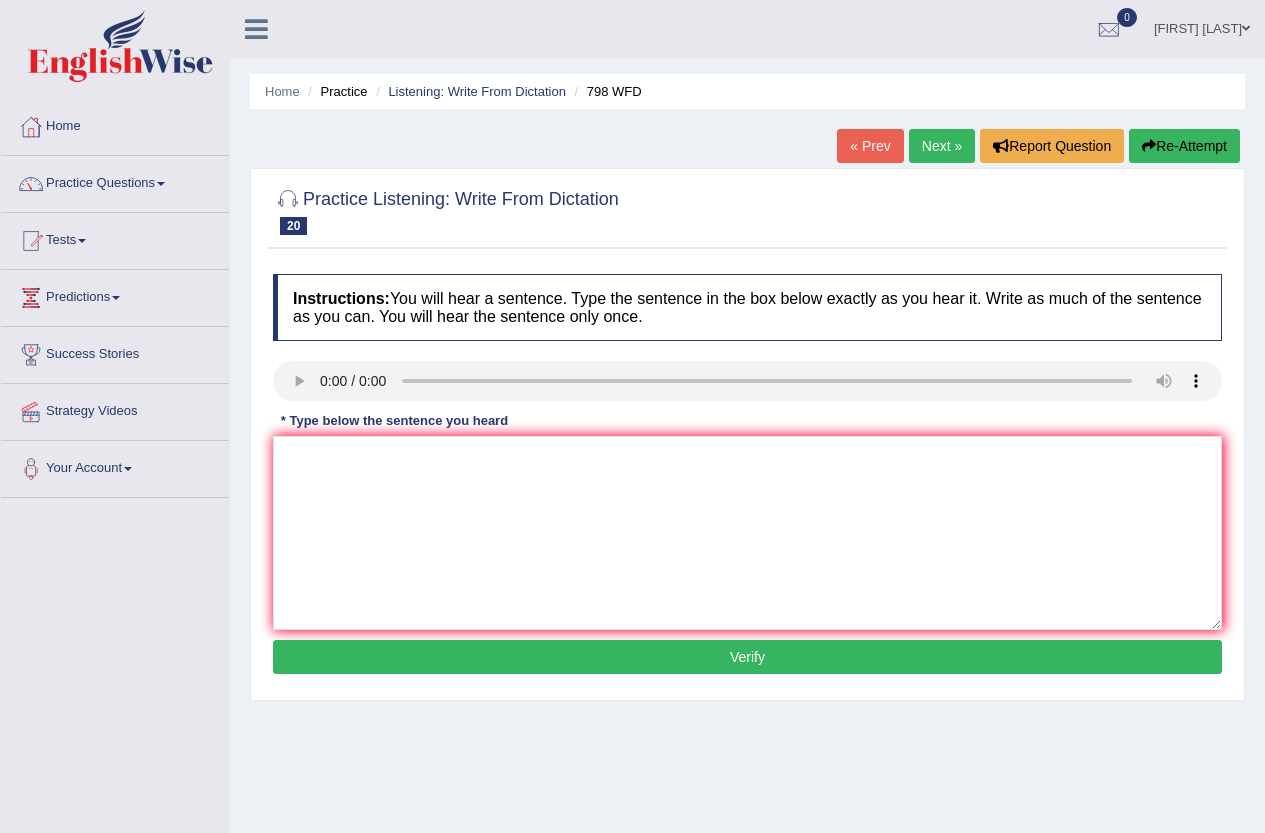 scroll, scrollTop: 0, scrollLeft: 0, axis: both 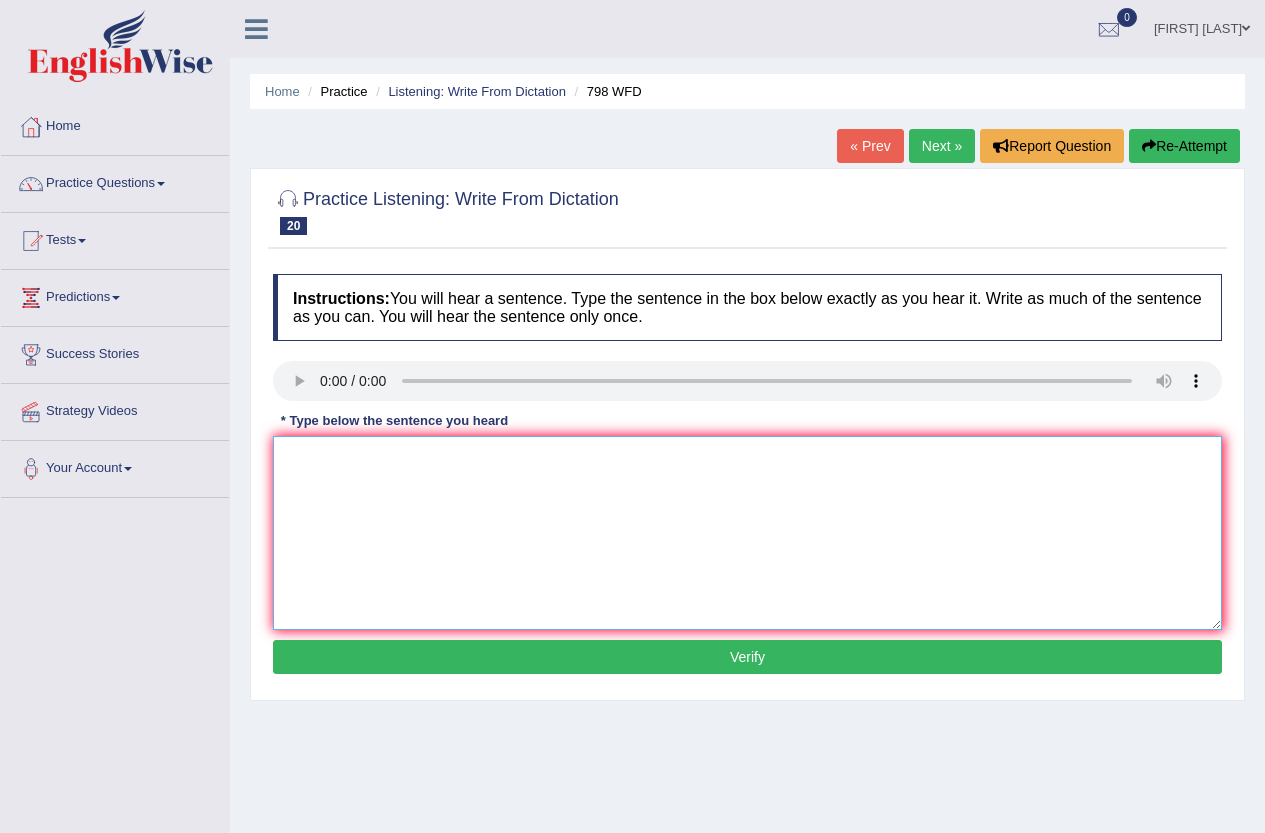 drag, startPoint x: 697, startPoint y: 550, endPoint x: 659, endPoint y: 546, distance: 38.209946 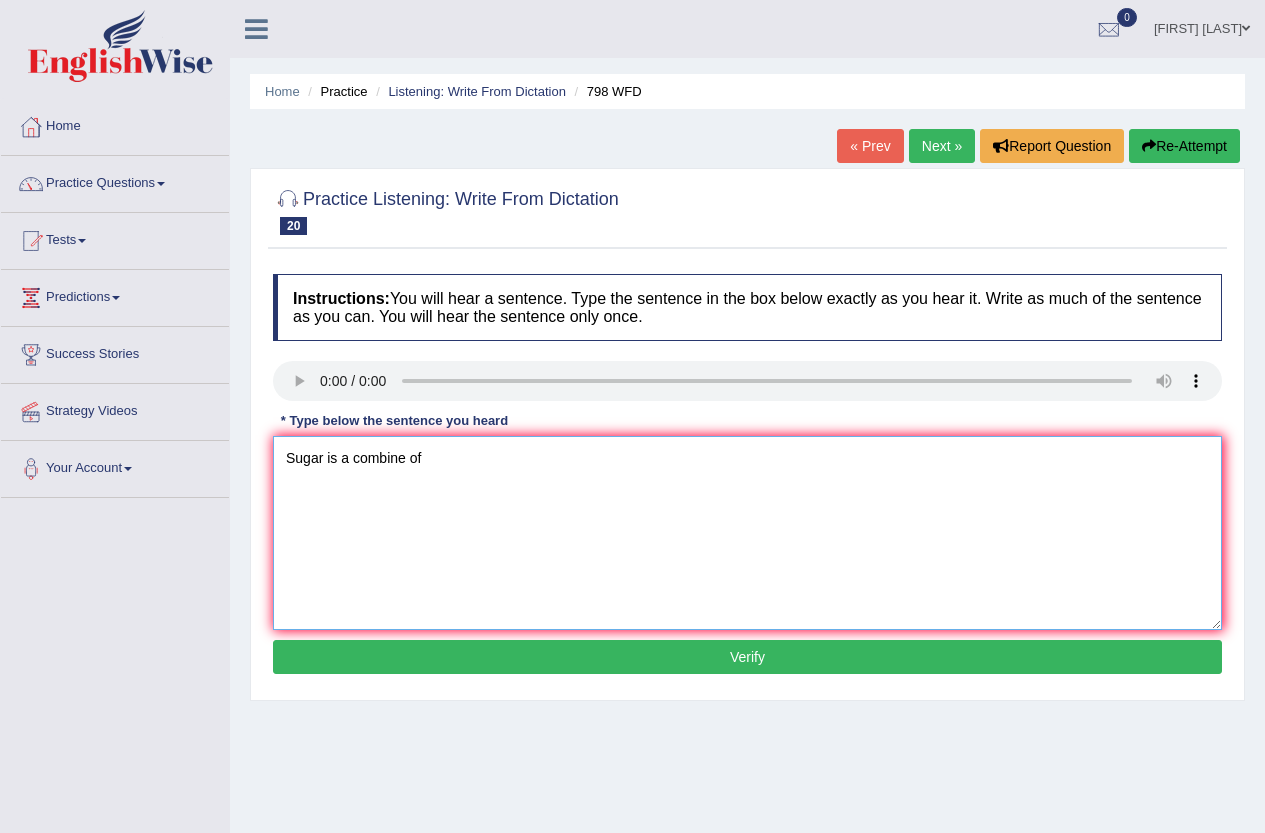 click on "Sugar is a combine of" at bounding box center (747, 533) 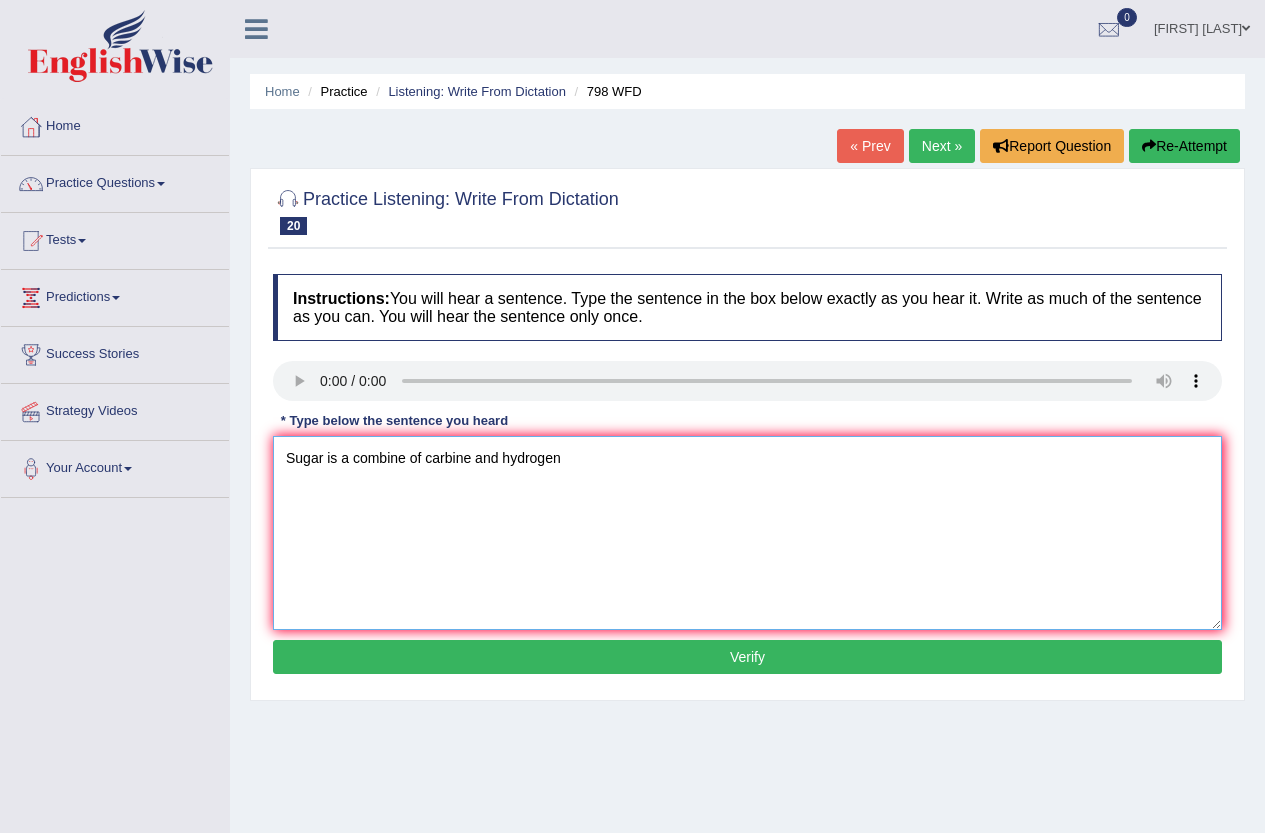 type on "Sugar is a combine of carbine and hydrogen" 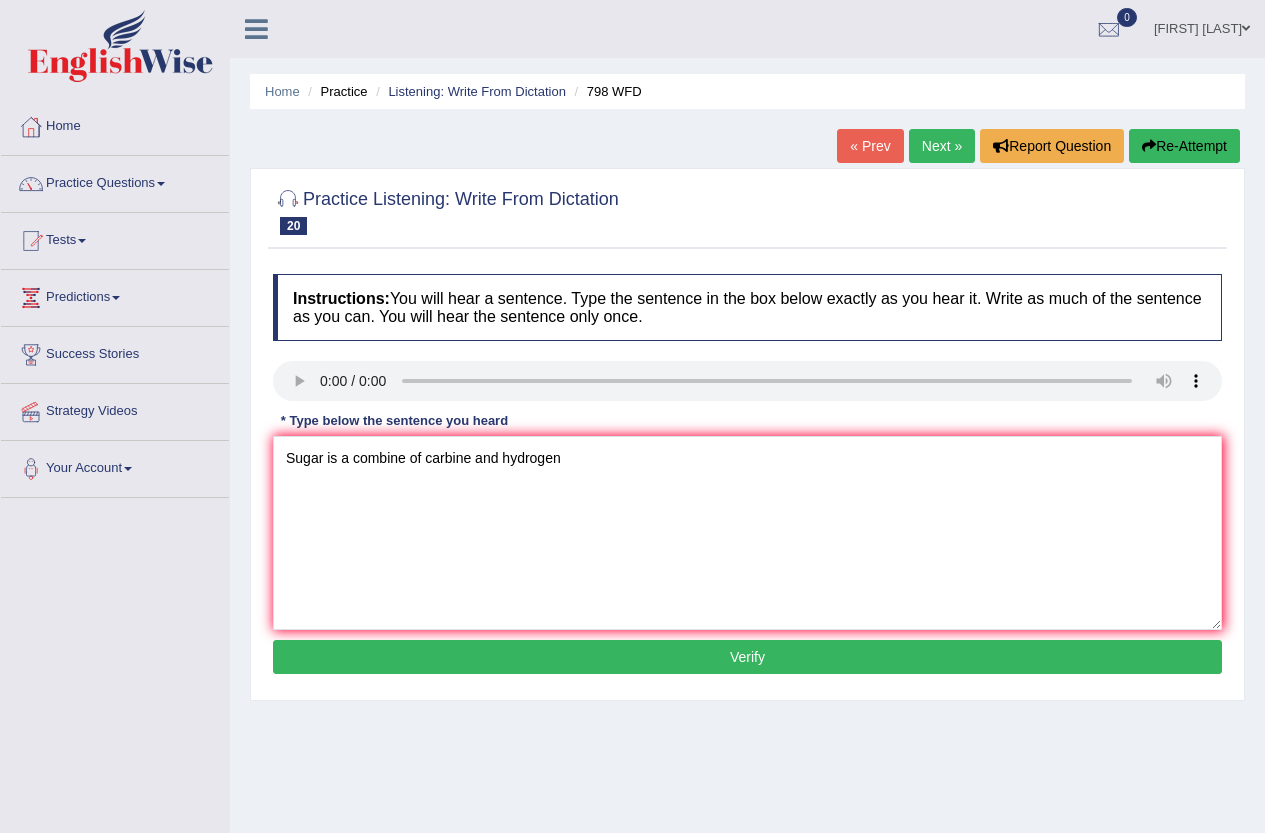 click on "Verify" at bounding box center [747, 657] 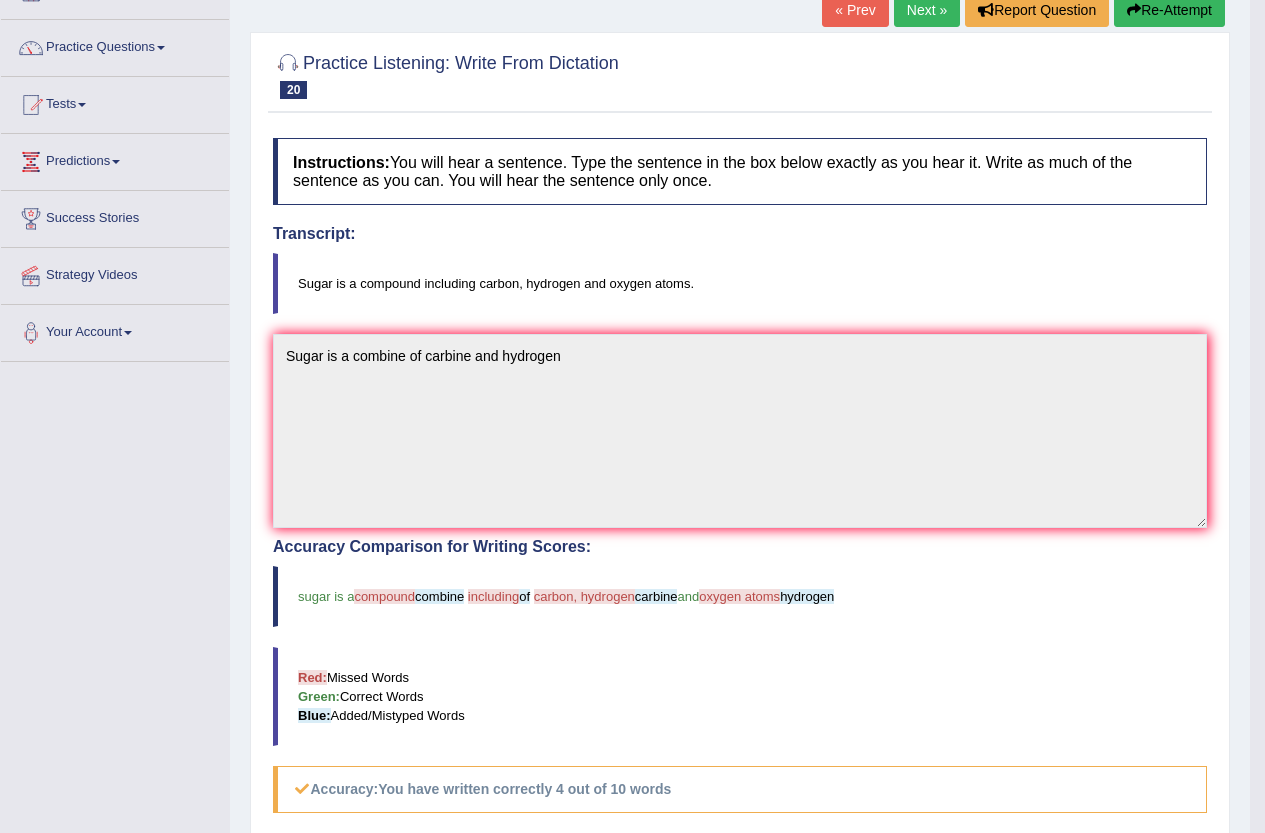 scroll, scrollTop: 100, scrollLeft: 0, axis: vertical 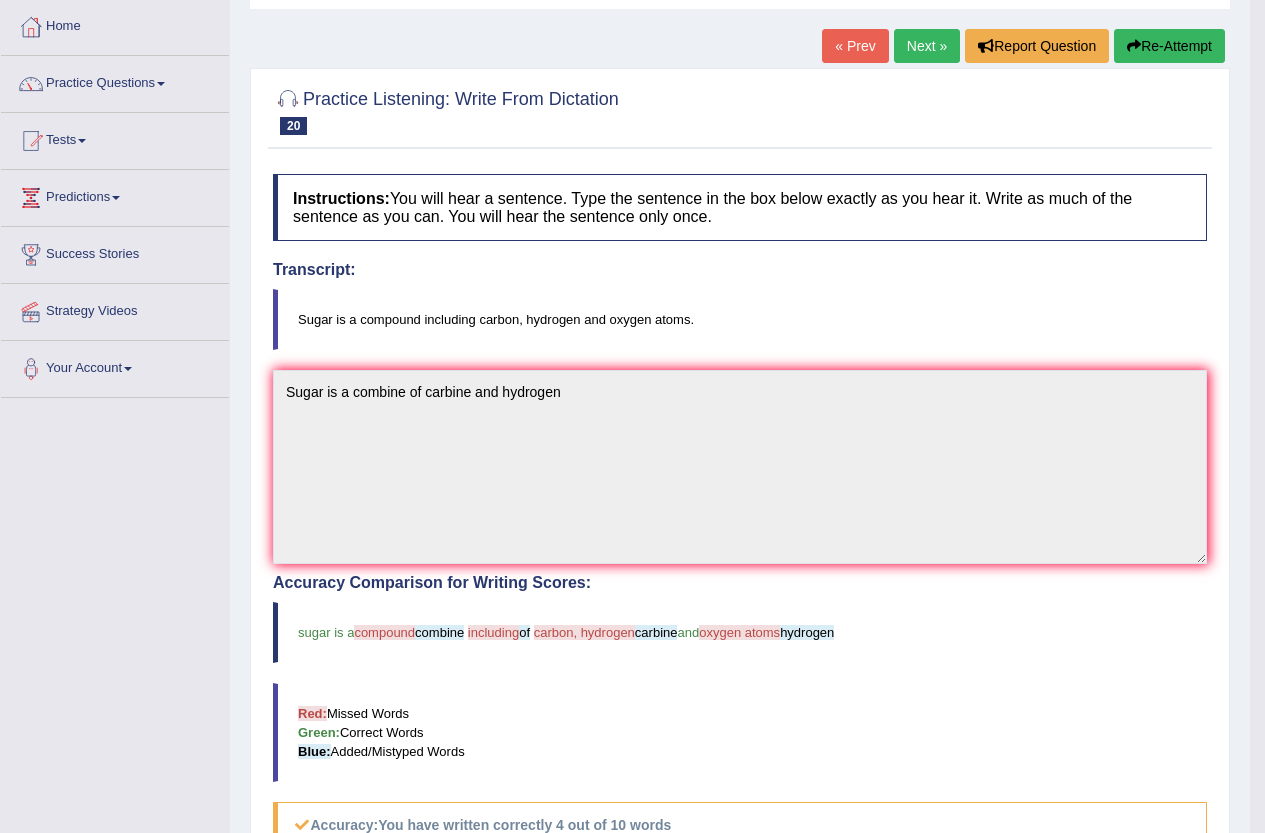 click on "Next »" at bounding box center (927, 46) 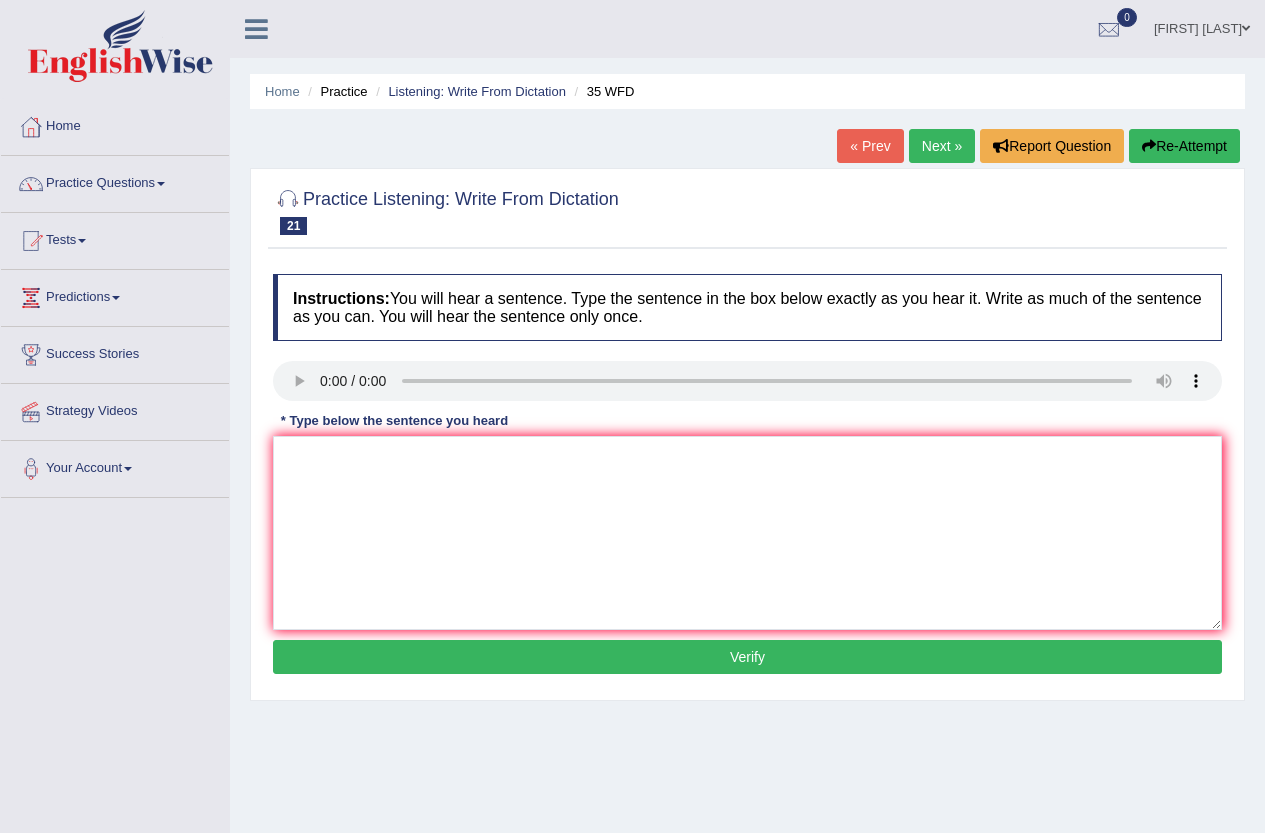 scroll, scrollTop: 0, scrollLeft: 0, axis: both 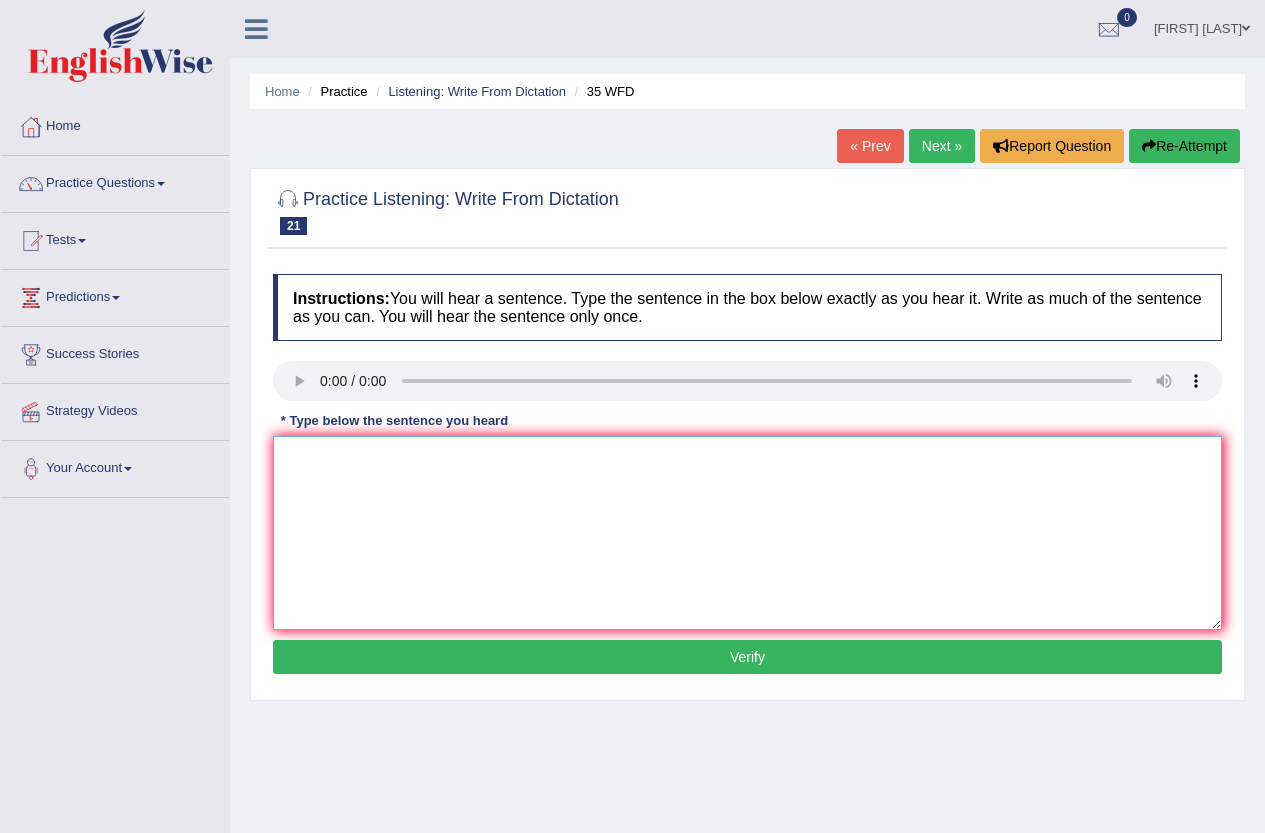 click at bounding box center [747, 533] 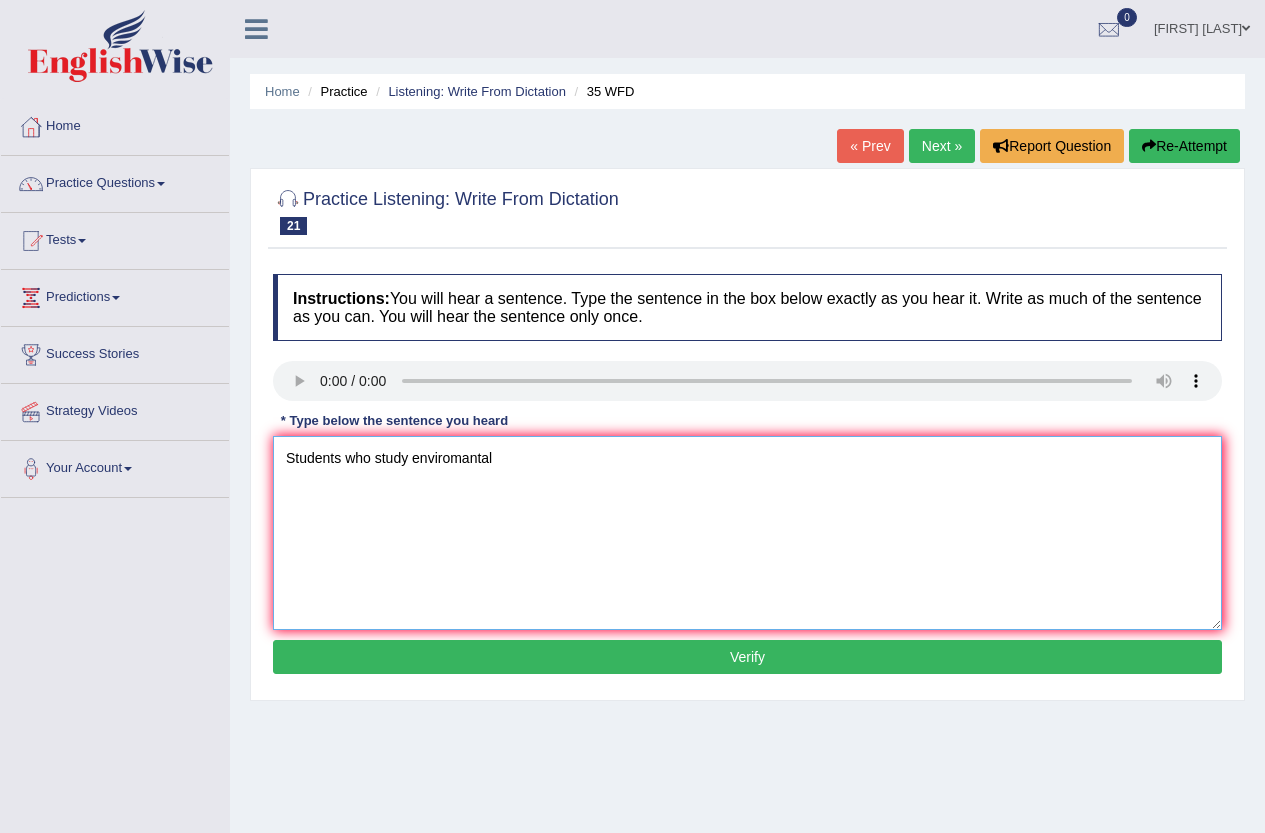 click on "Students who study enviromantal" at bounding box center [747, 533] 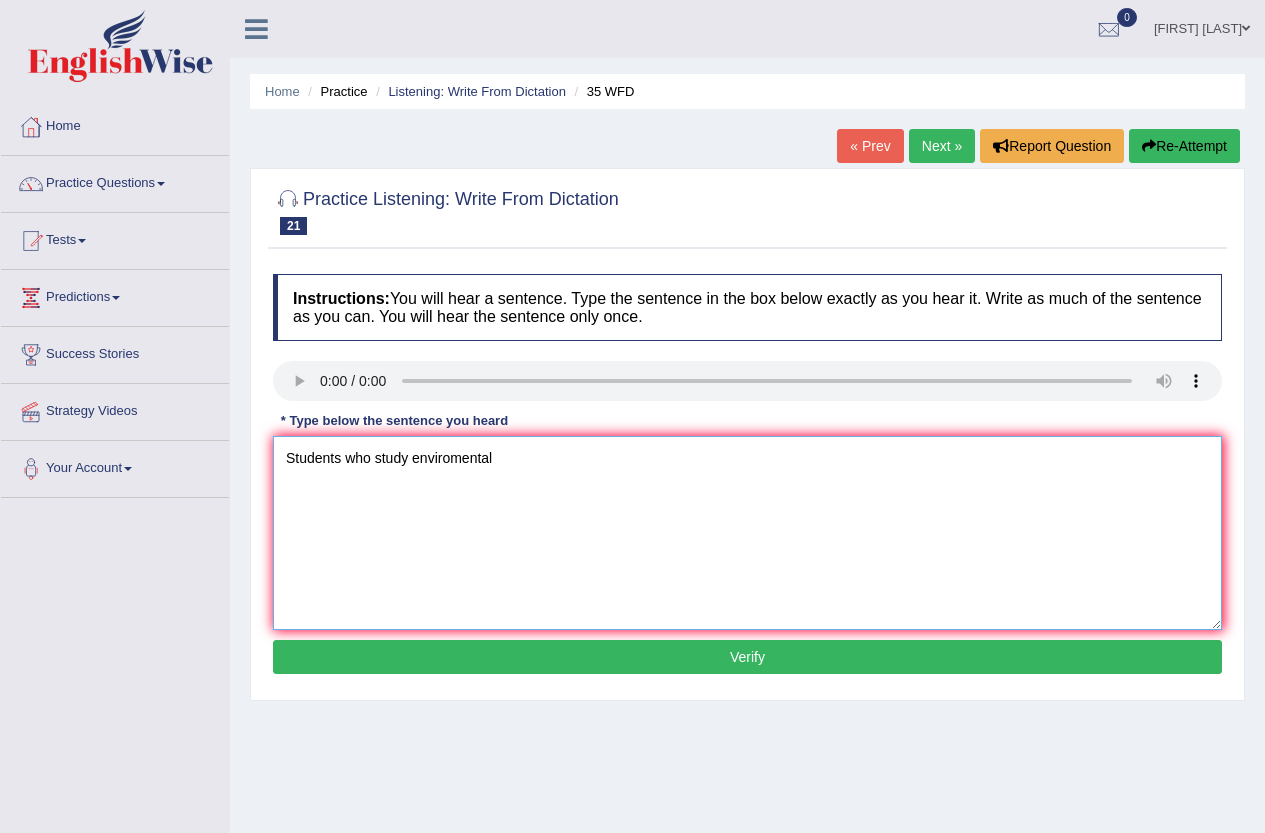 click on "Students who study enviromental" at bounding box center (747, 533) 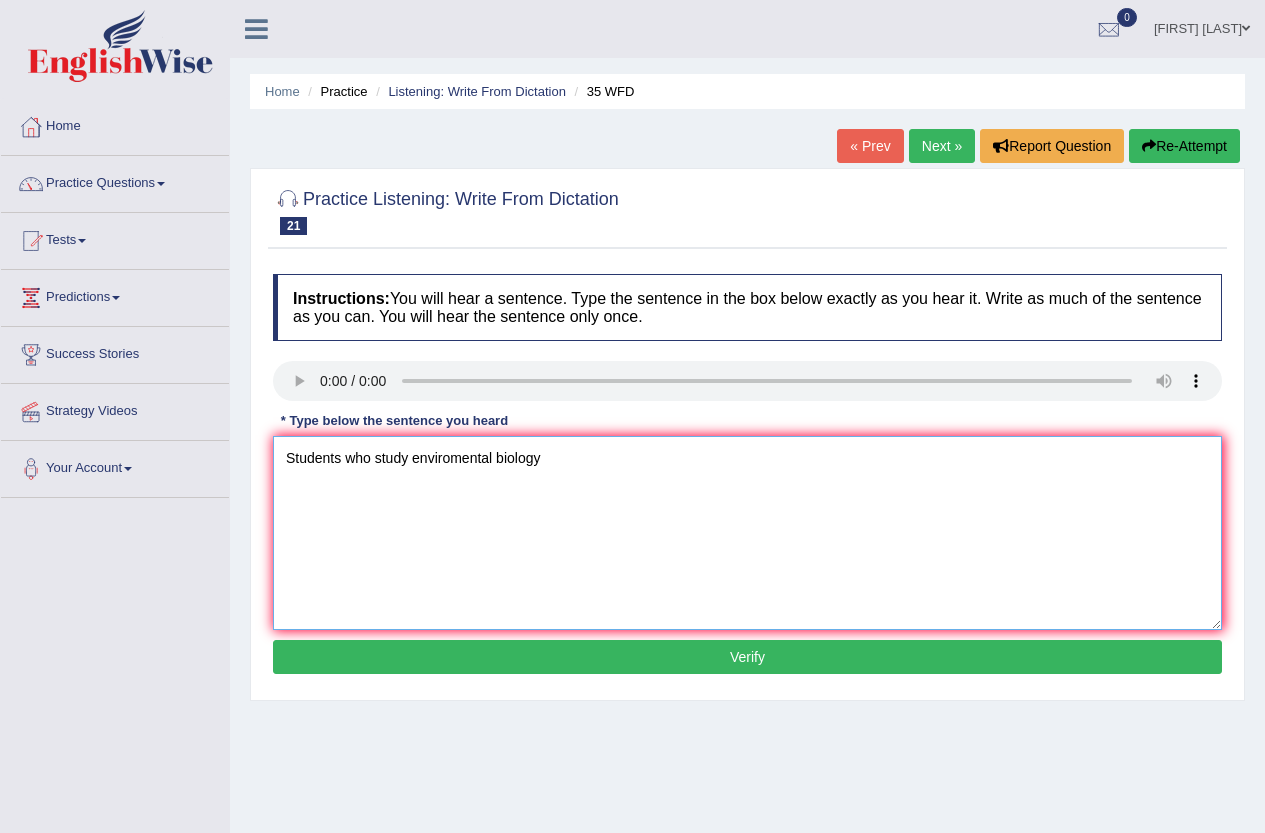 type on "Students who study enviromental biology" 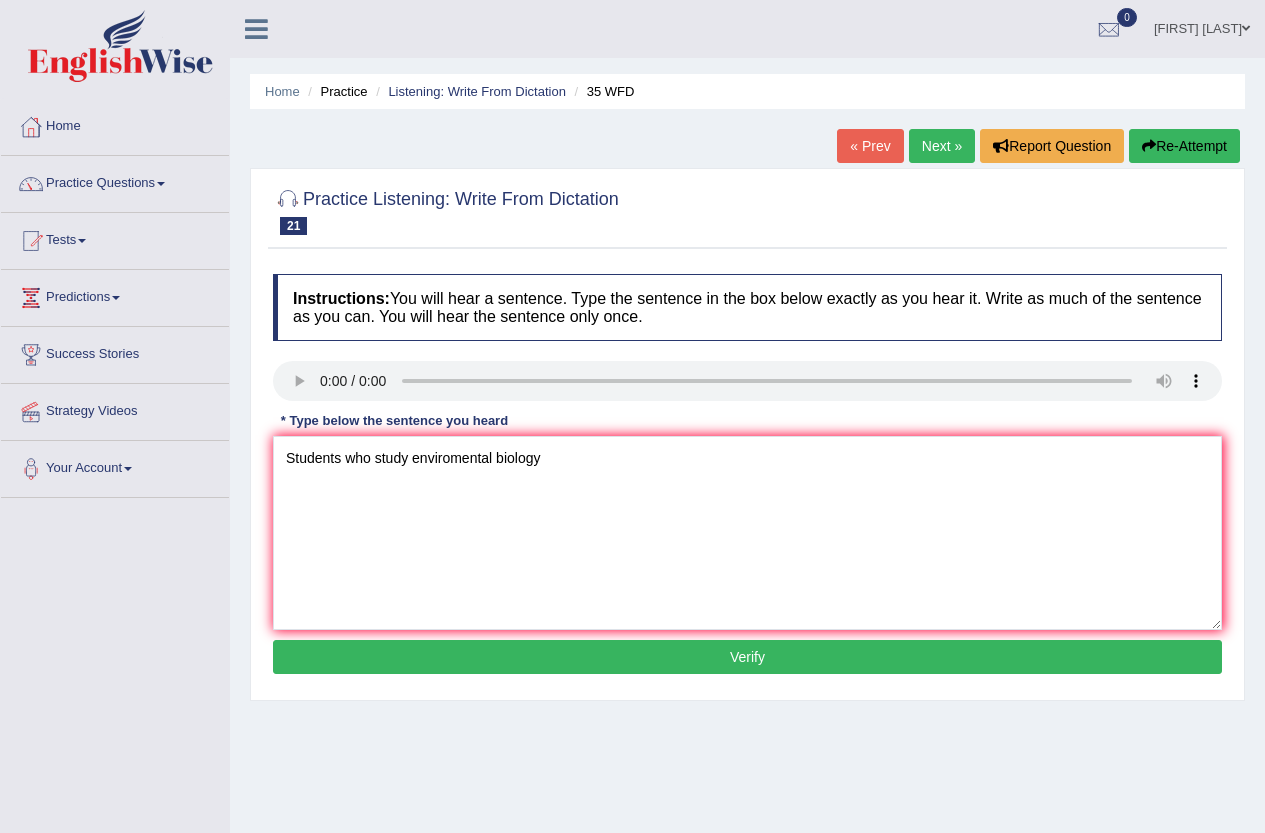 type 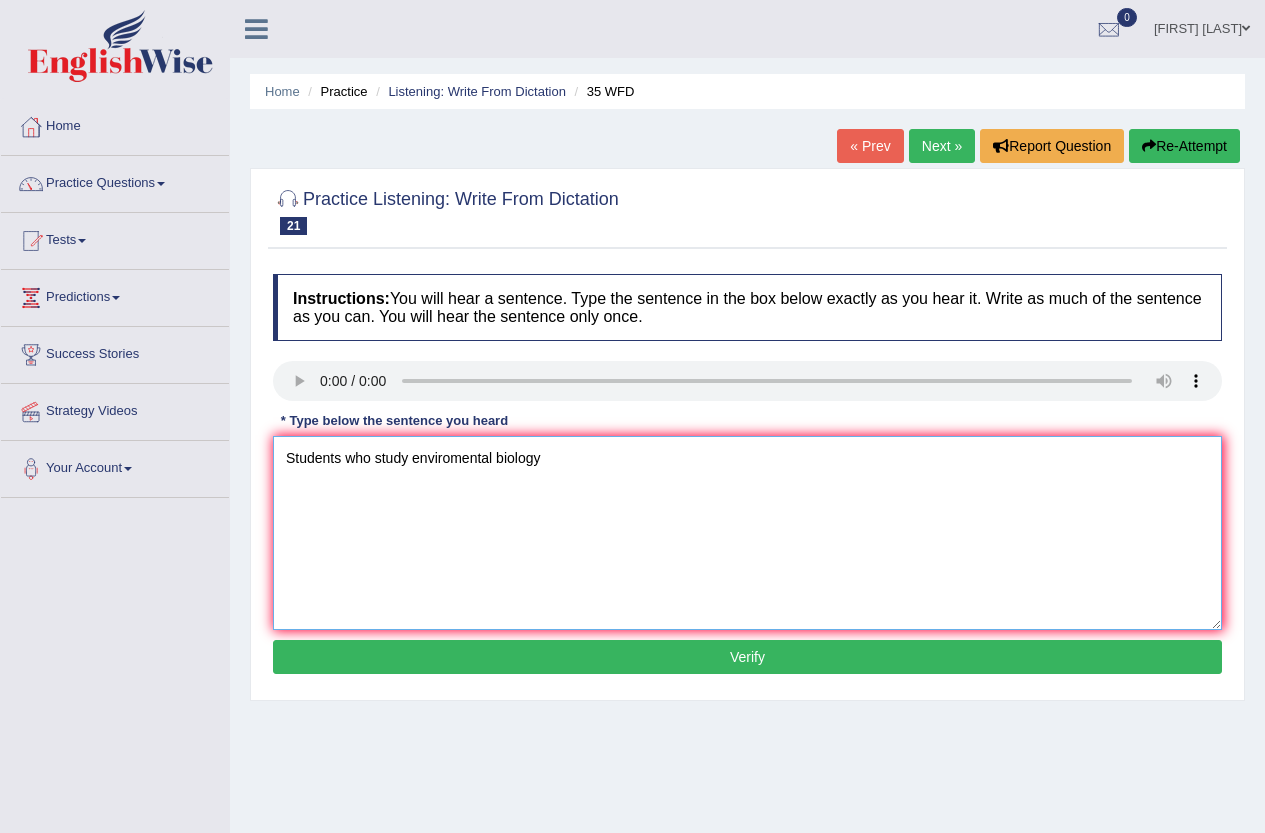 click on "Students who study enviromental biology" at bounding box center [747, 533] 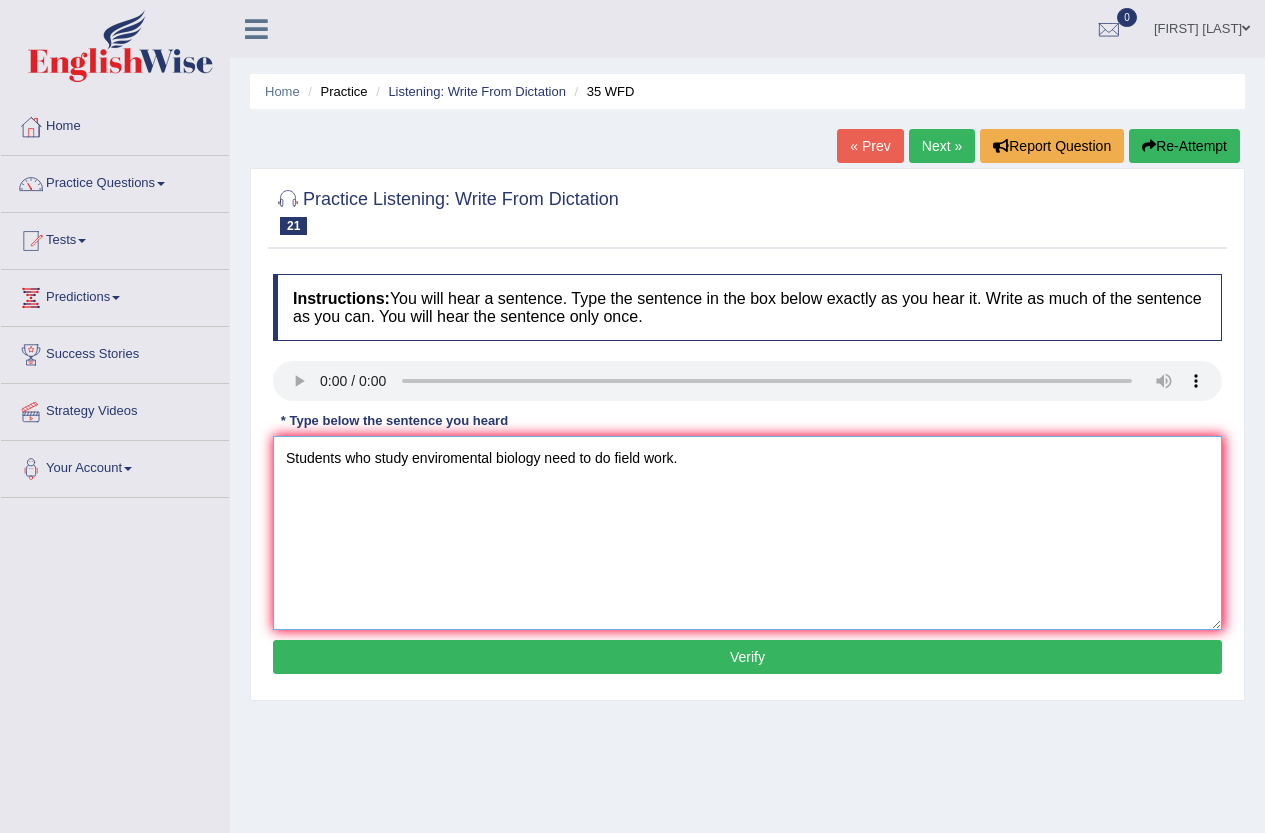 type on "Students who study enviromental biology need to do field work." 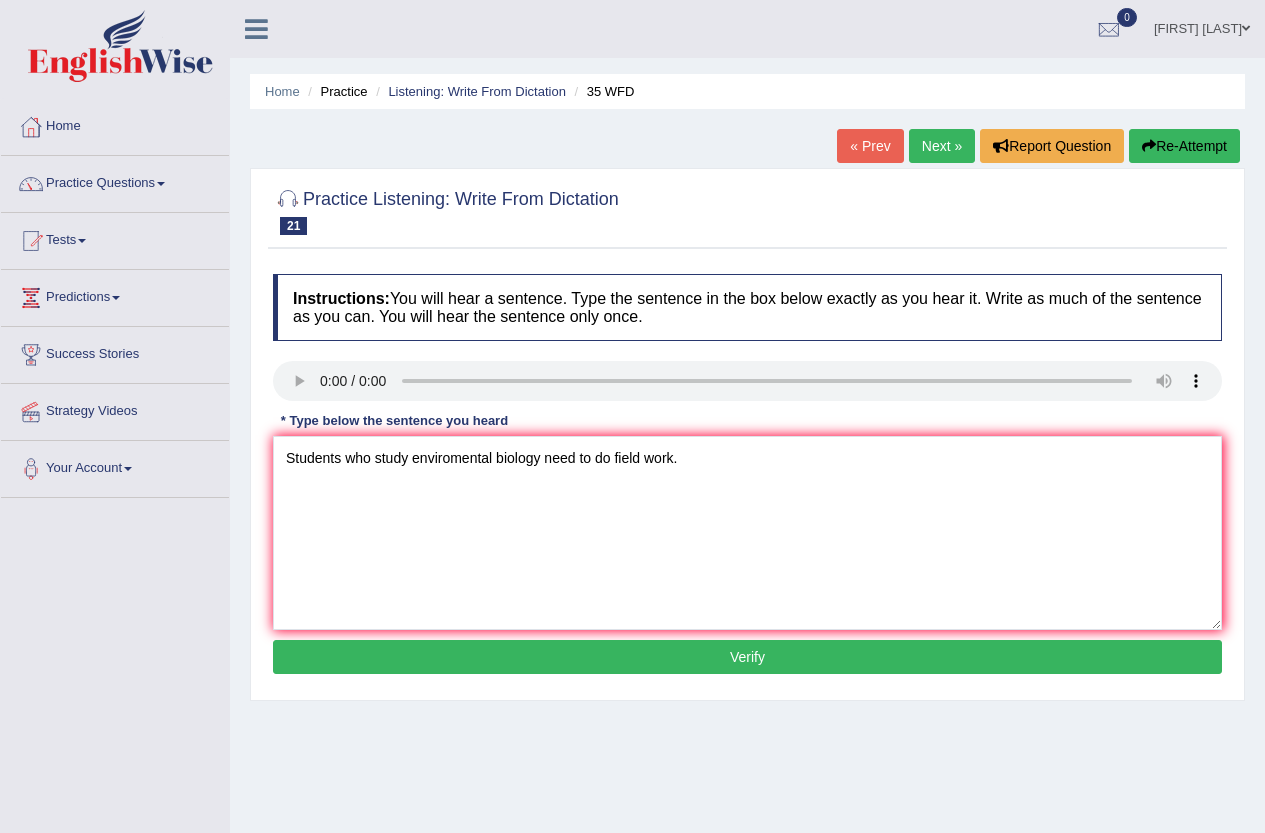 click on "Verify" at bounding box center [747, 657] 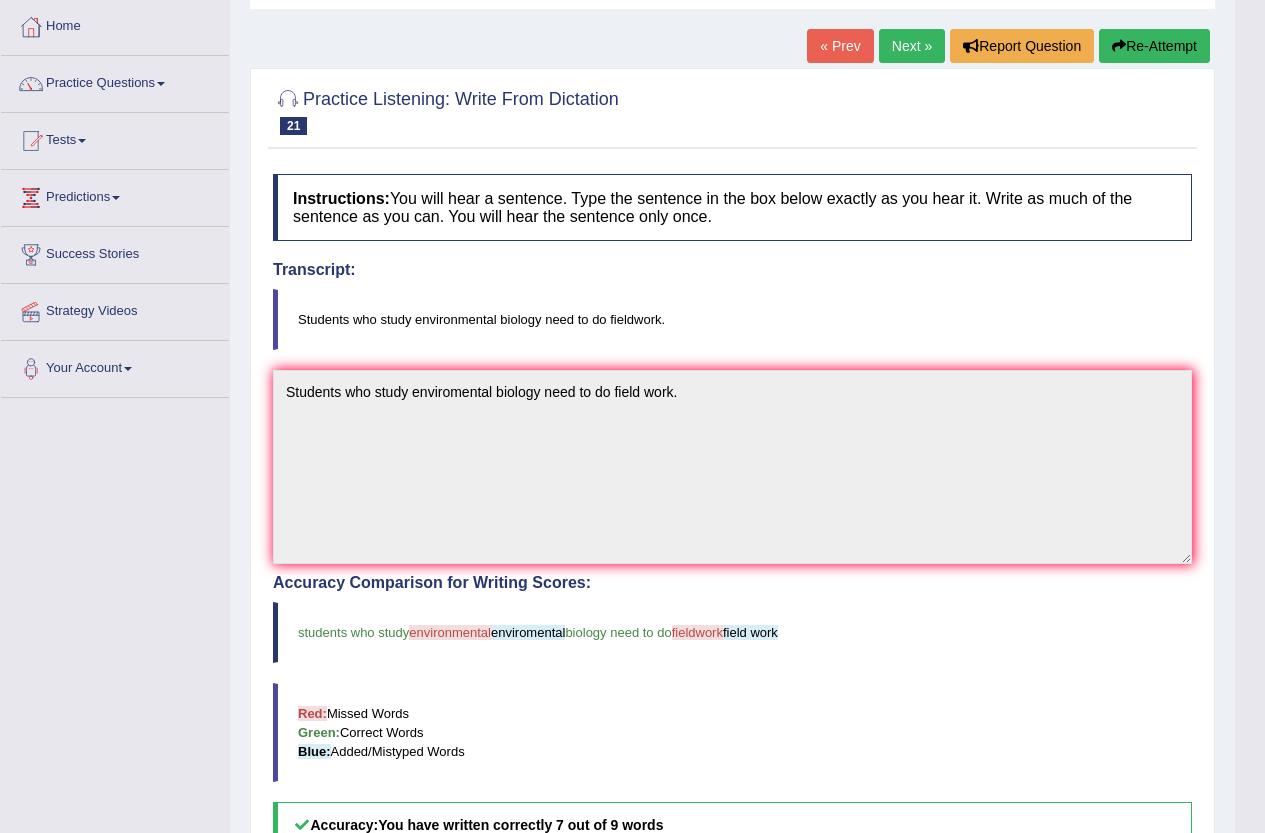 scroll, scrollTop: 200, scrollLeft: 0, axis: vertical 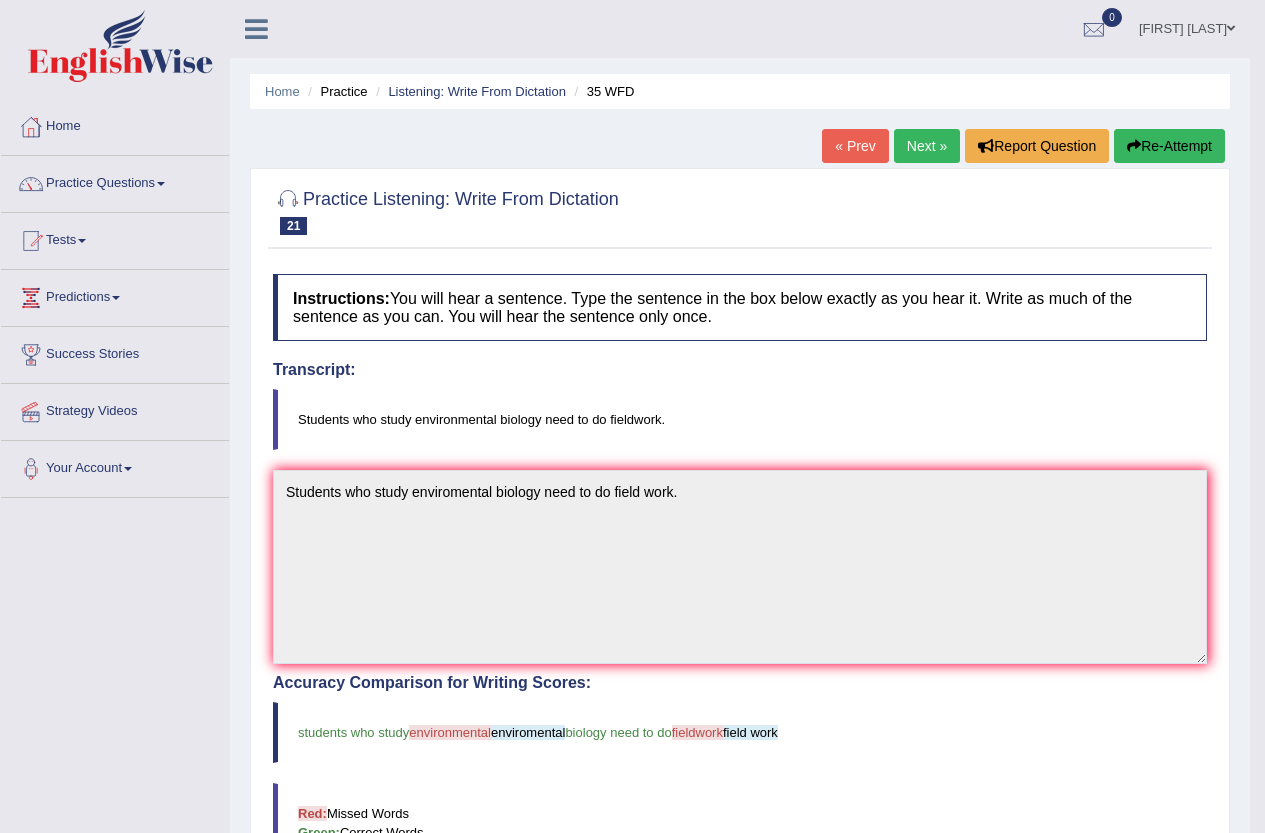 click on "Next »" at bounding box center (927, 146) 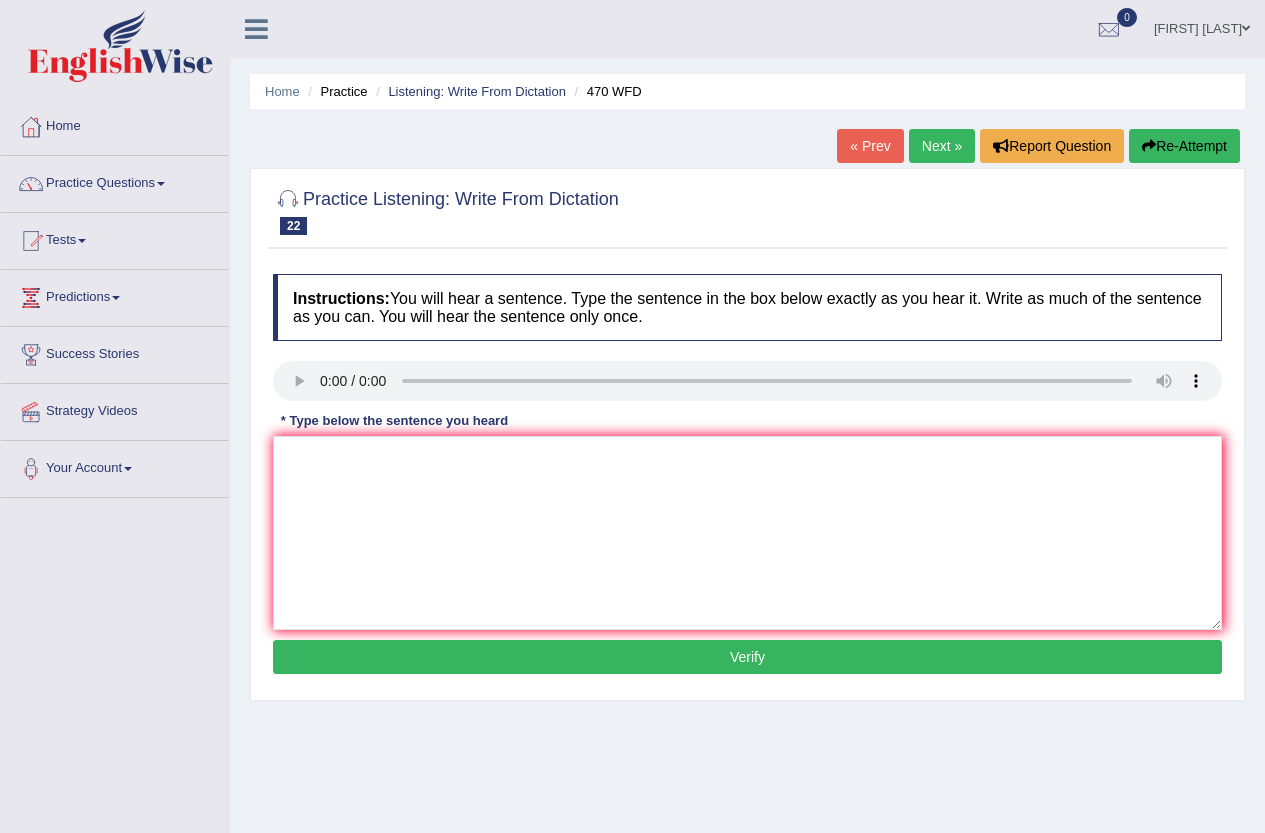 scroll, scrollTop: 0, scrollLeft: 0, axis: both 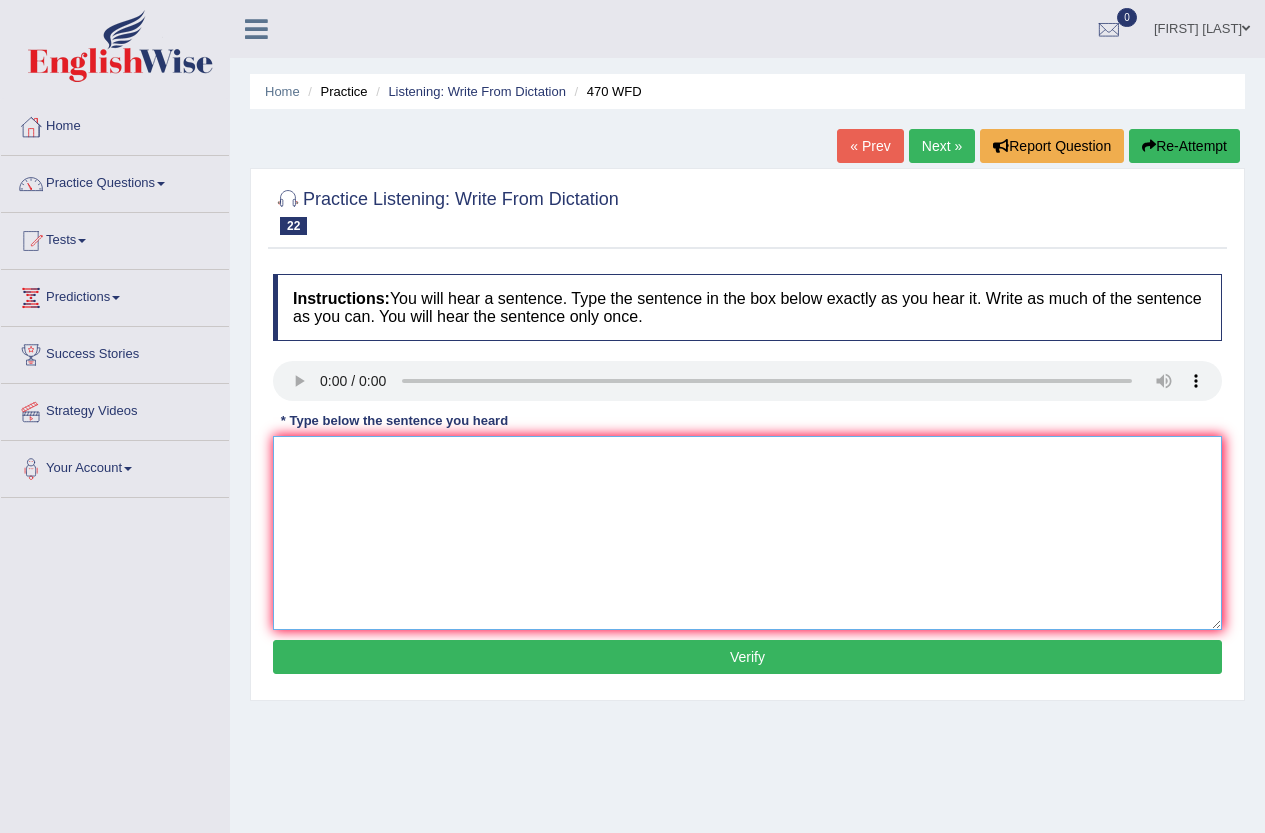 click at bounding box center [747, 533] 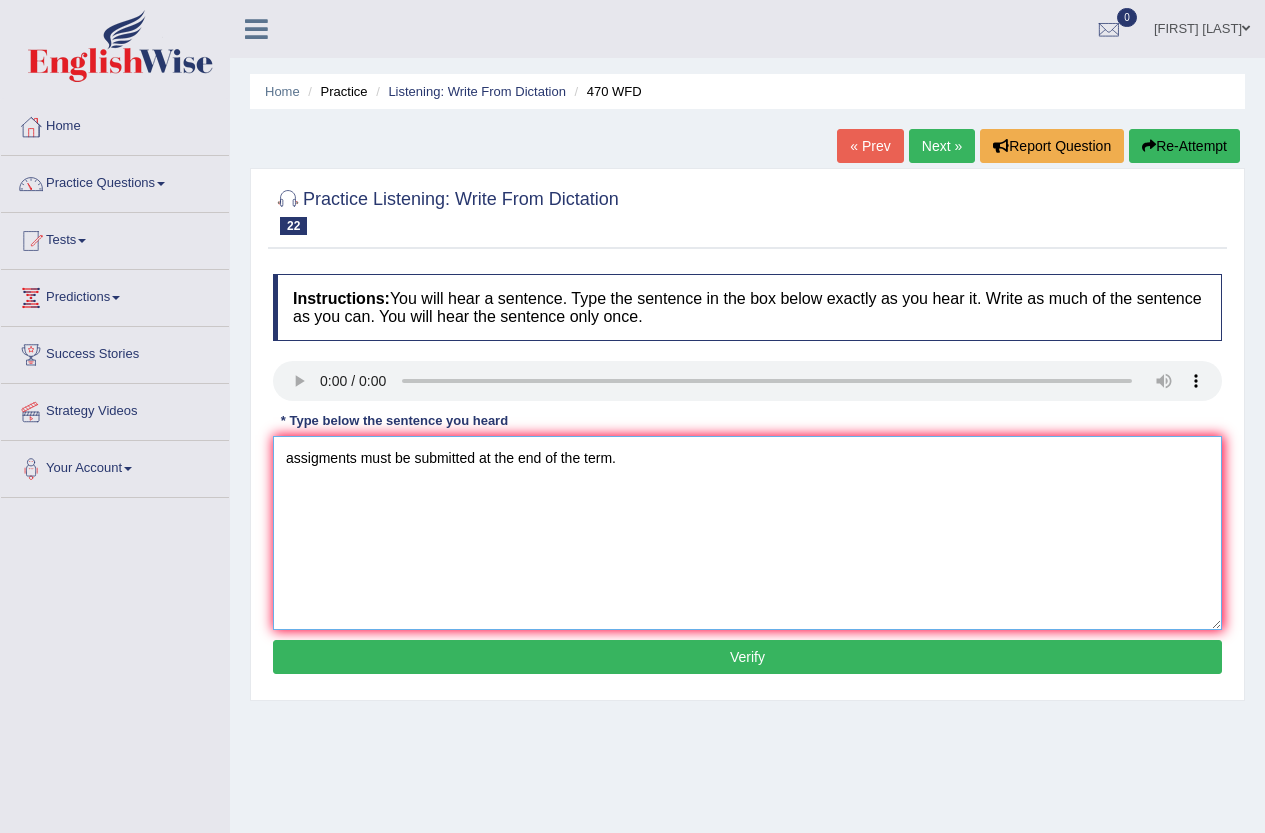 click on "assigments must be submitted at the end of the term." at bounding box center (747, 533) 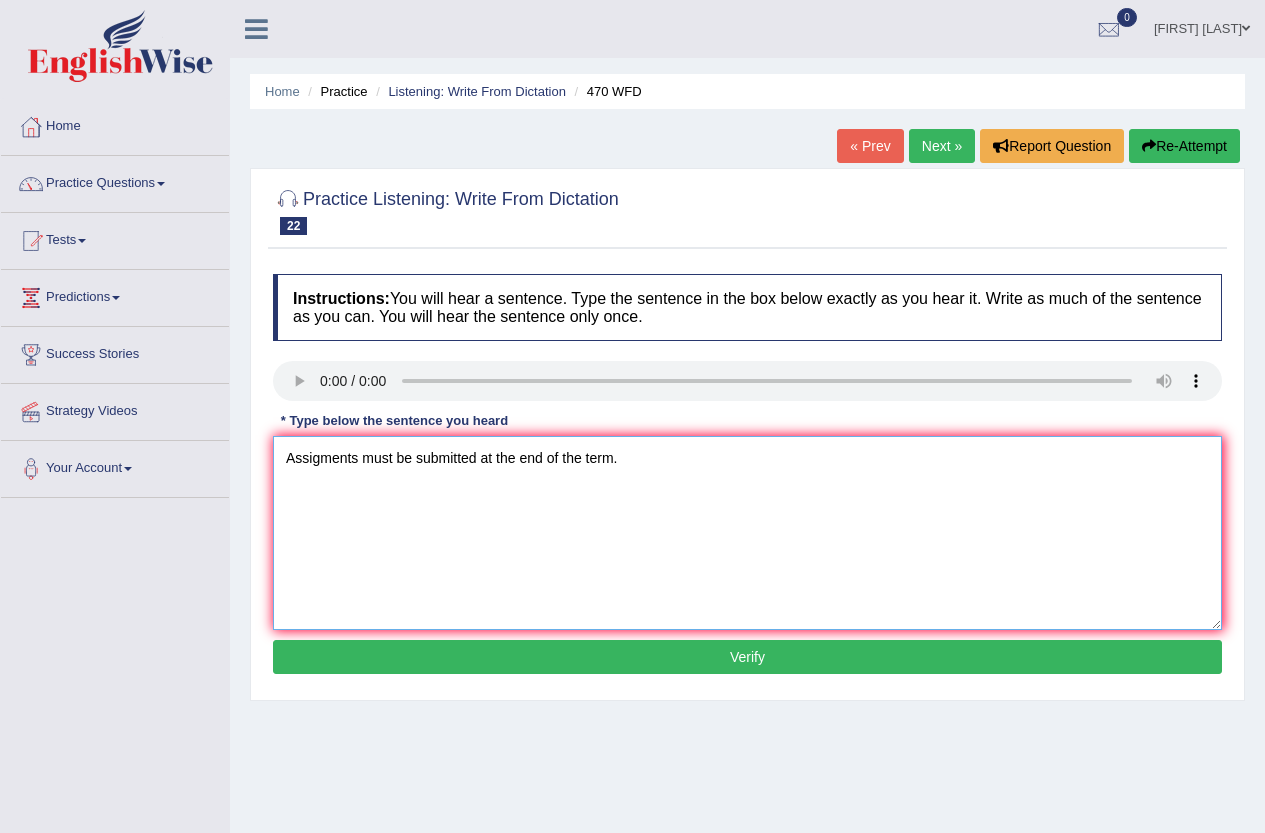type on "Assigments must be submitted at the end of the term." 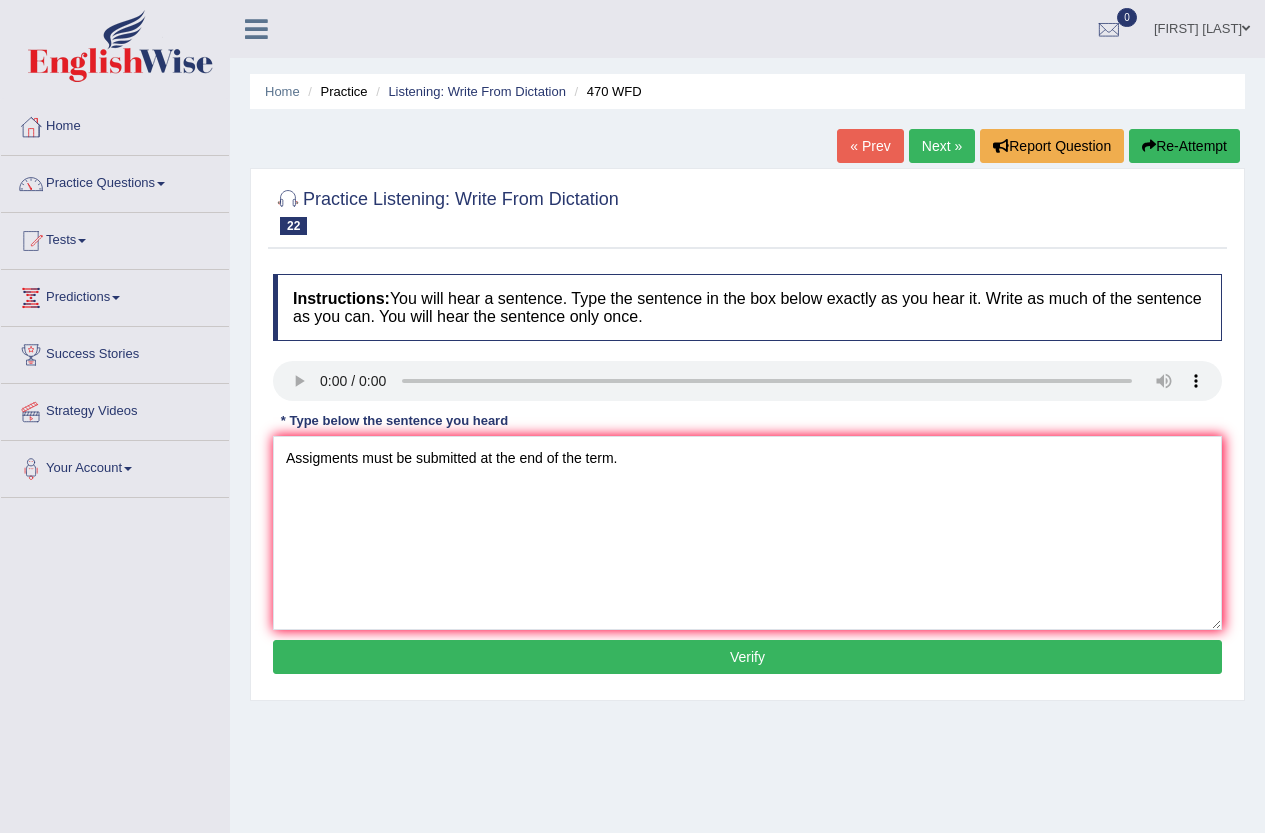 click on "Verify" at bounding box center [747, 657] 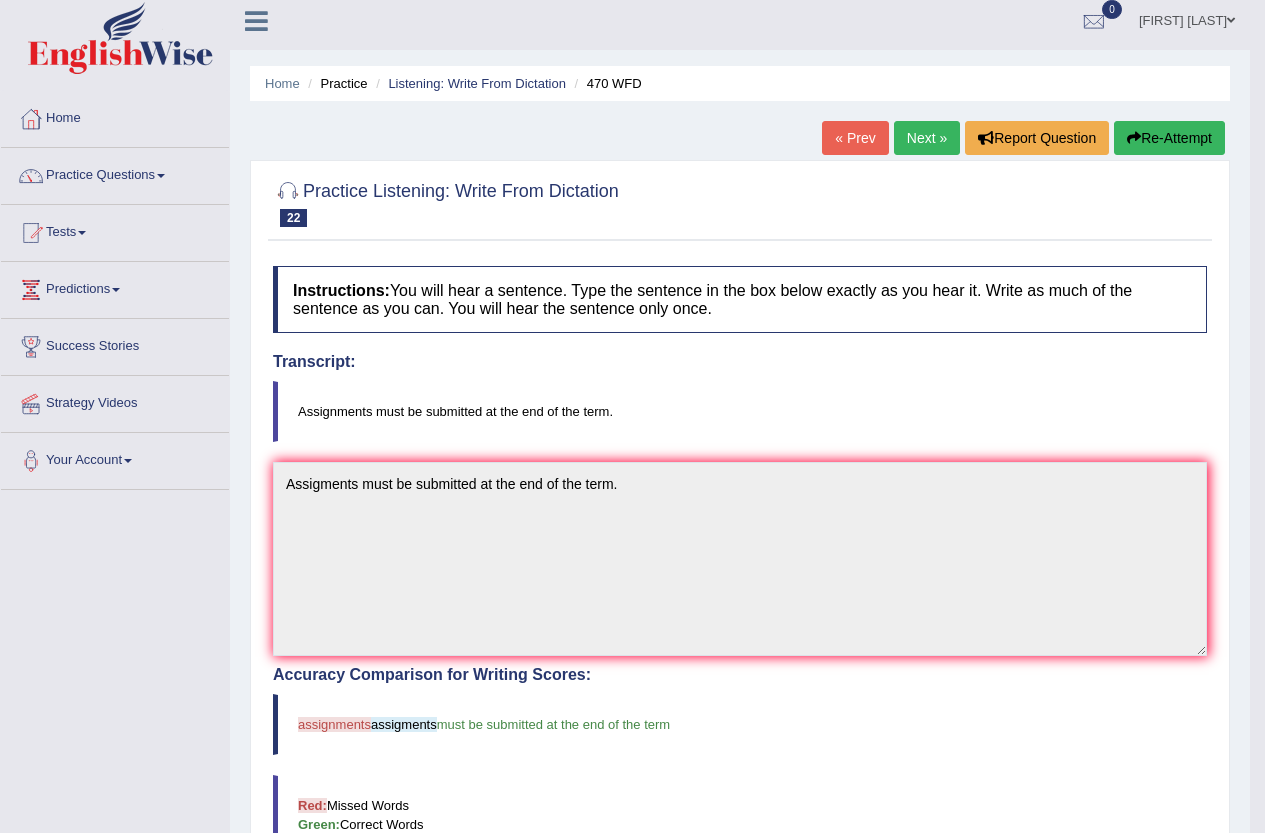 scroll, scrollTop: 0, scrollLeft: 0, axis: both 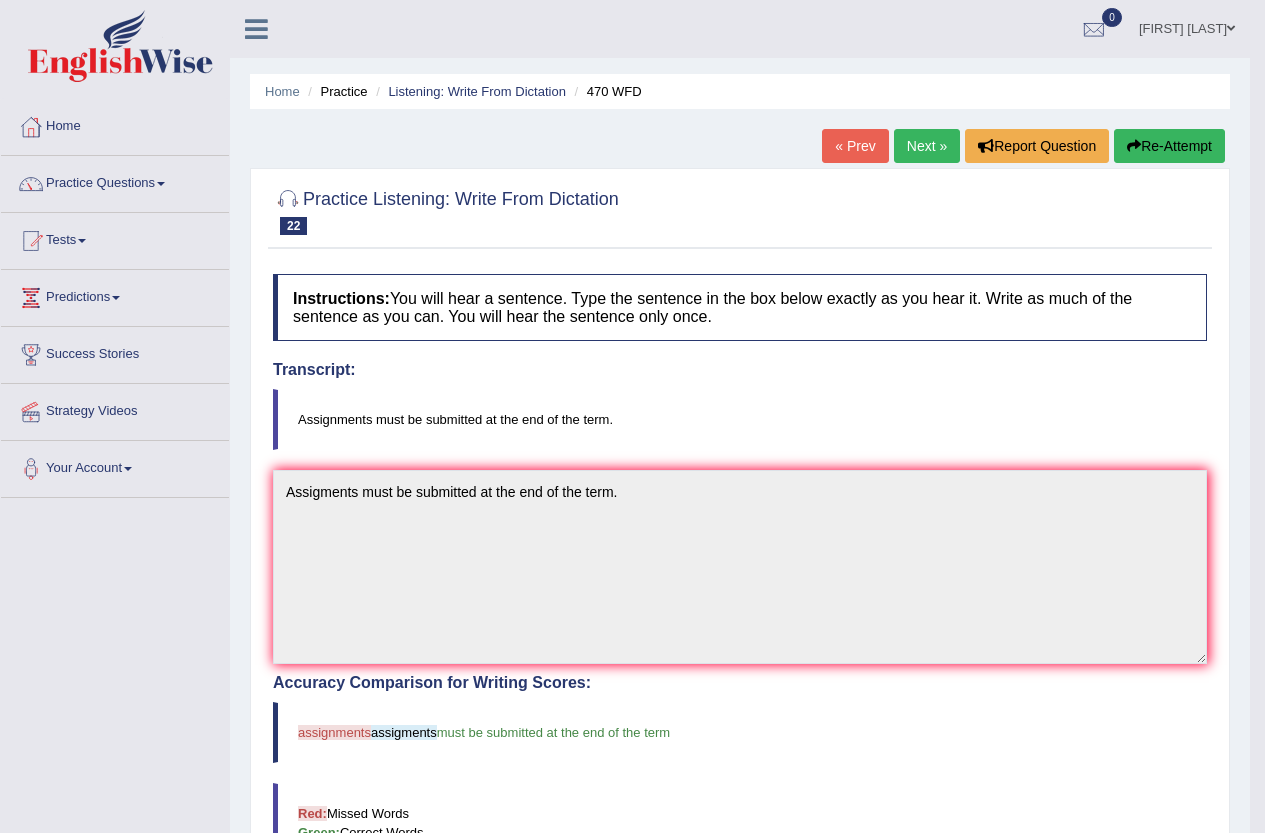 click on "Next »" at bounding box center [927, 146] 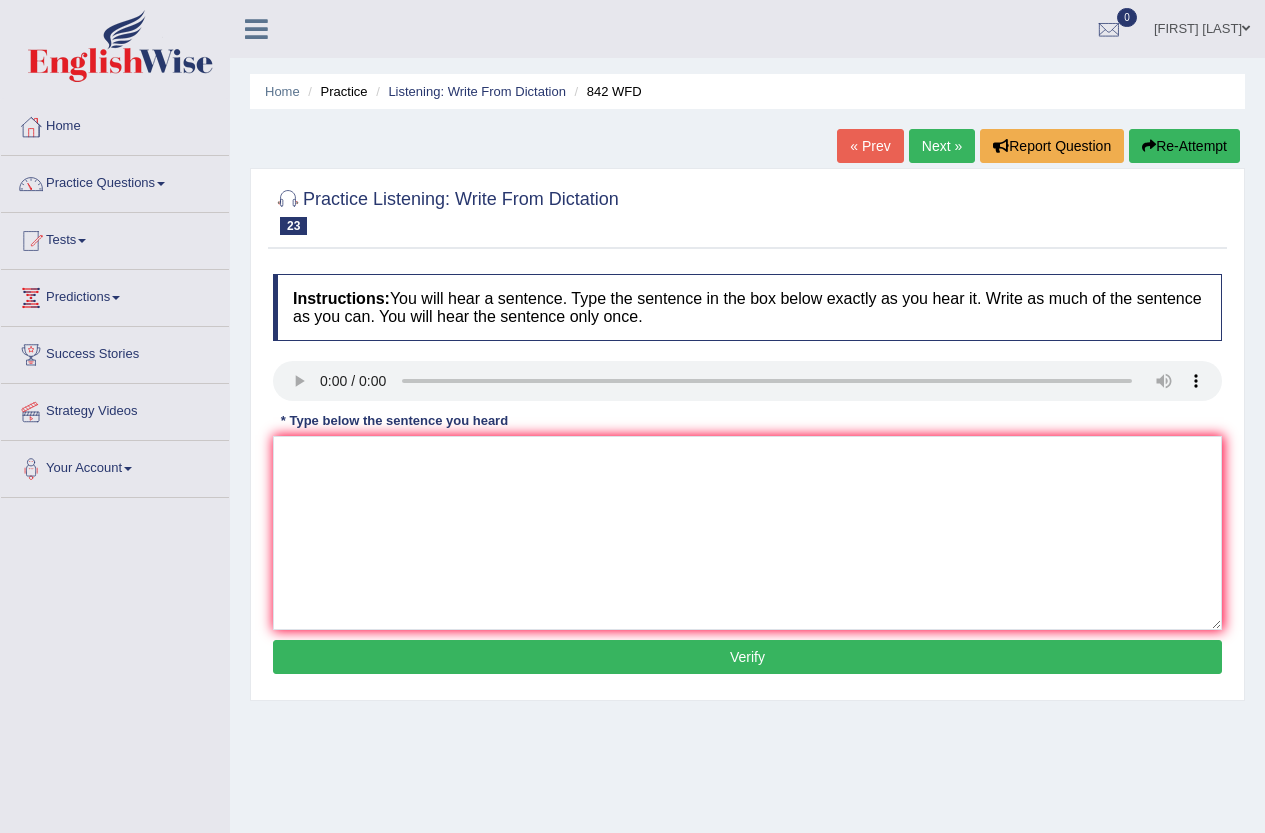 scroll, scrollTop: 0, scrollLeft: 0, axis: both 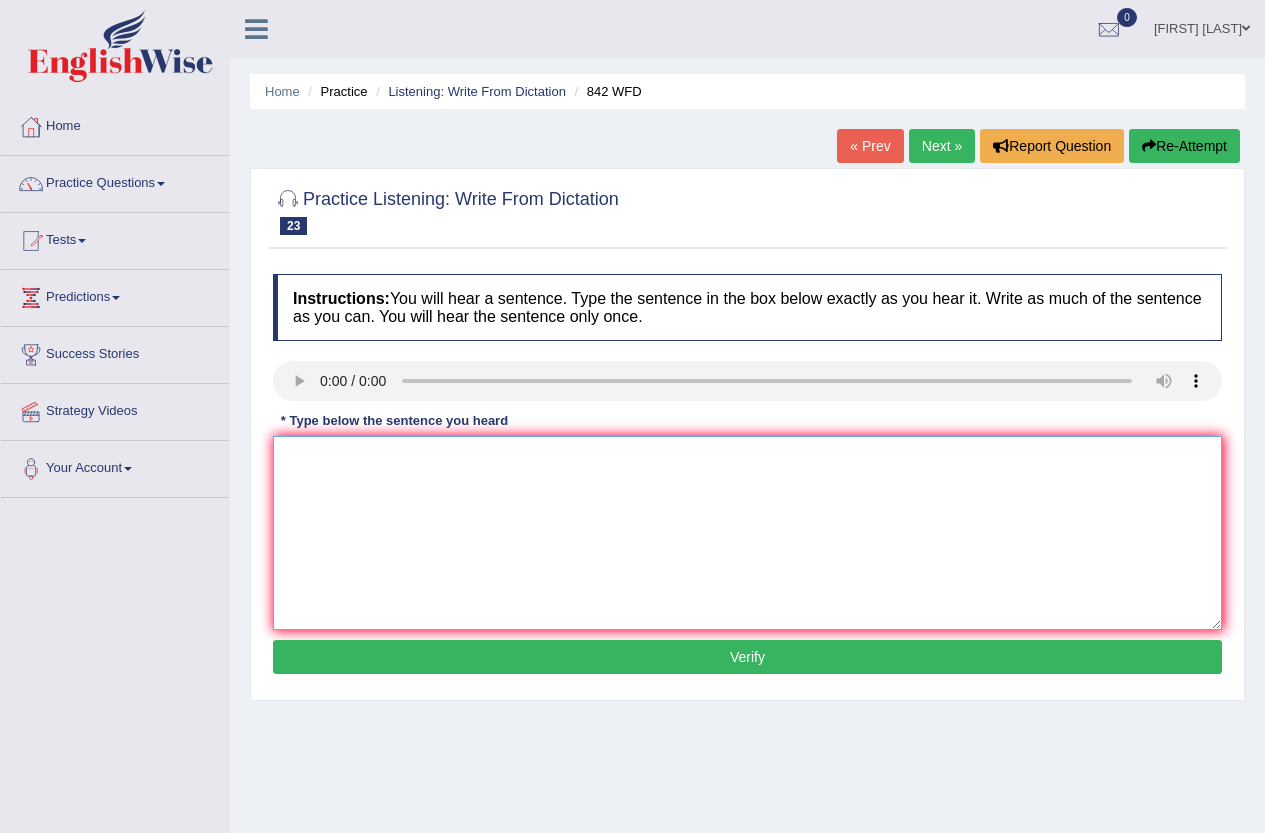 click at bounding box center [747, 533] 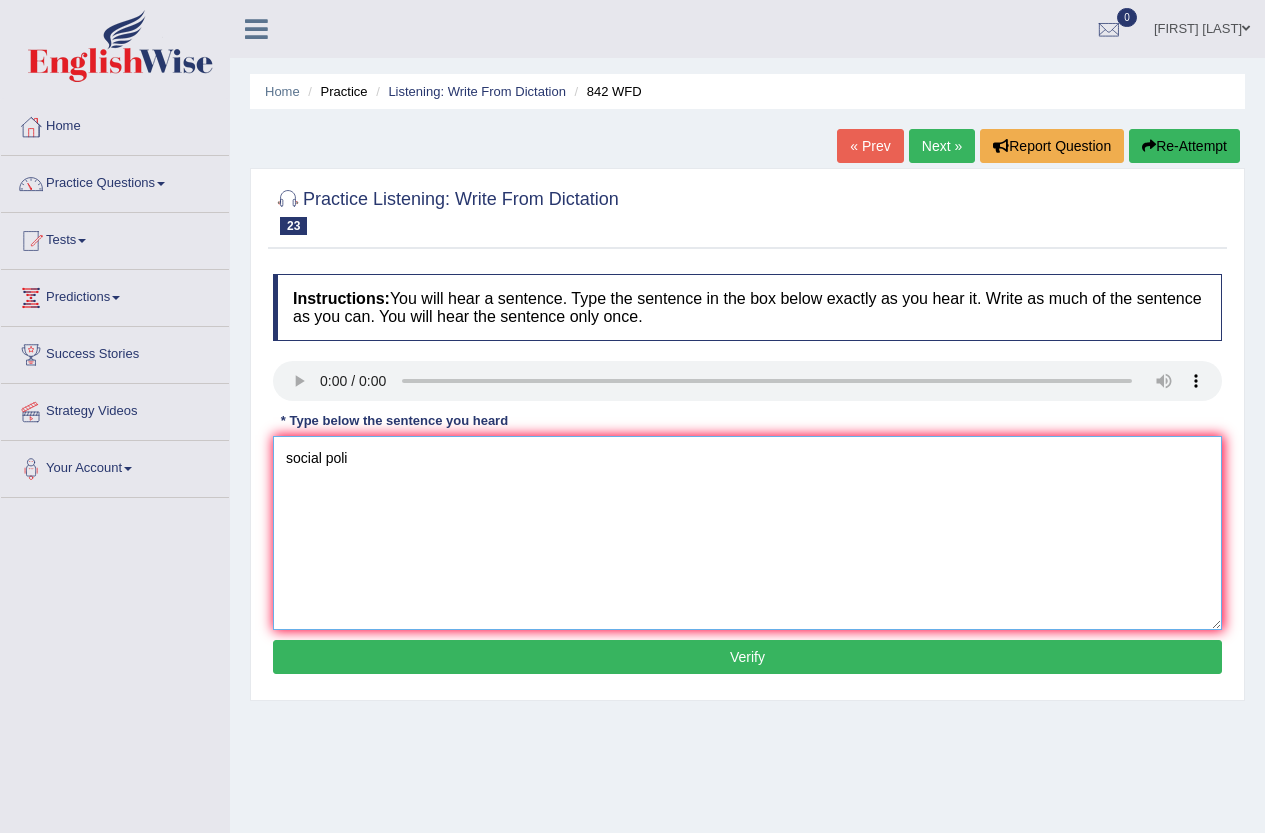 click on "social poli" at bounding box center [747, 533] 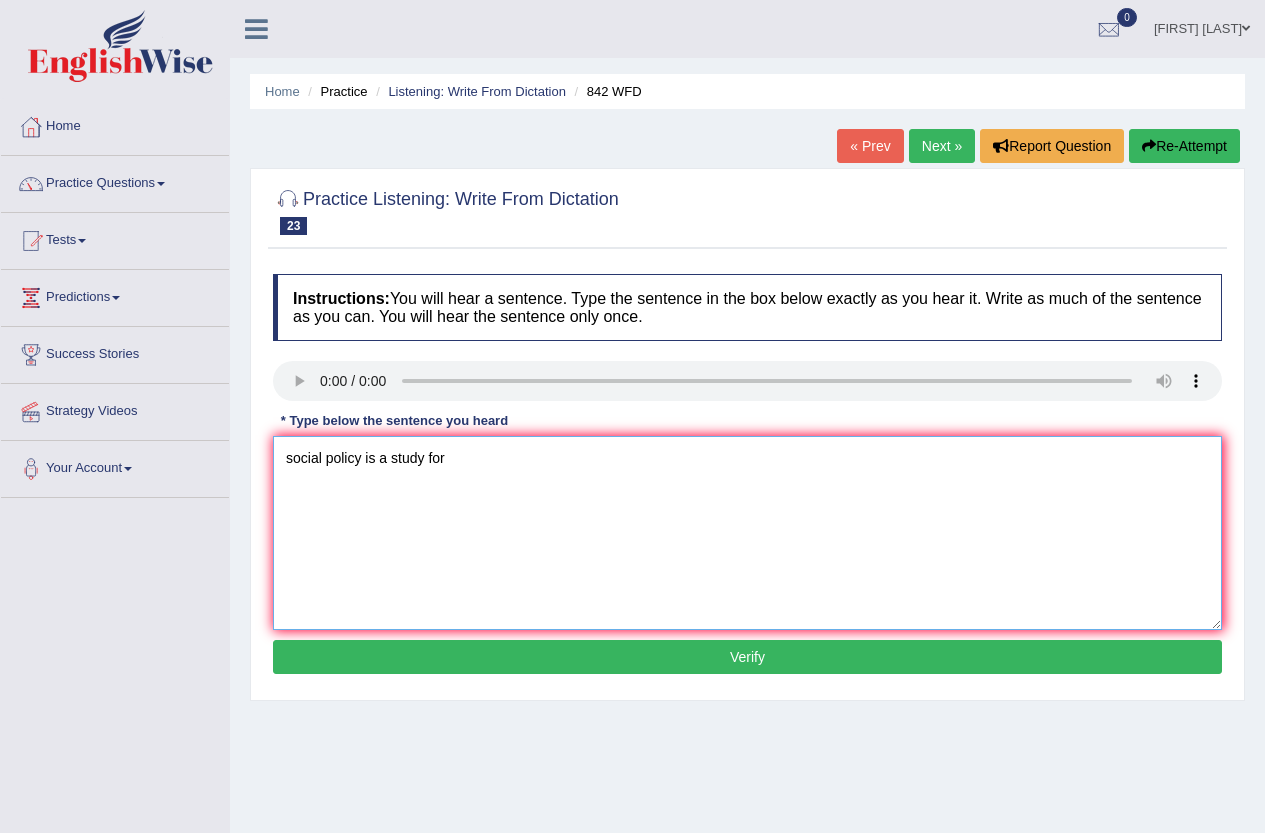 click on "social policy is a study for" at bounding box center [747, 533] 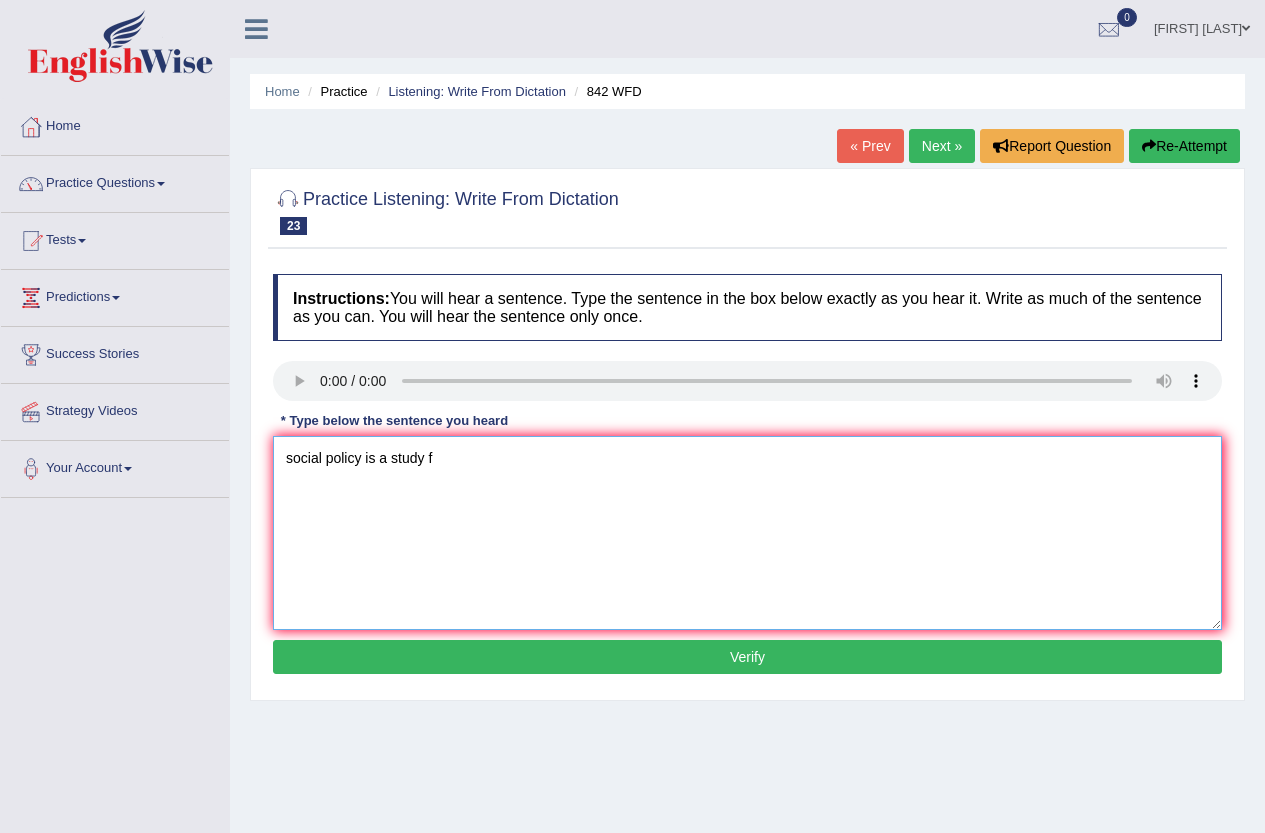 click on "social policy is a study f" at bounding box center (747, 533) 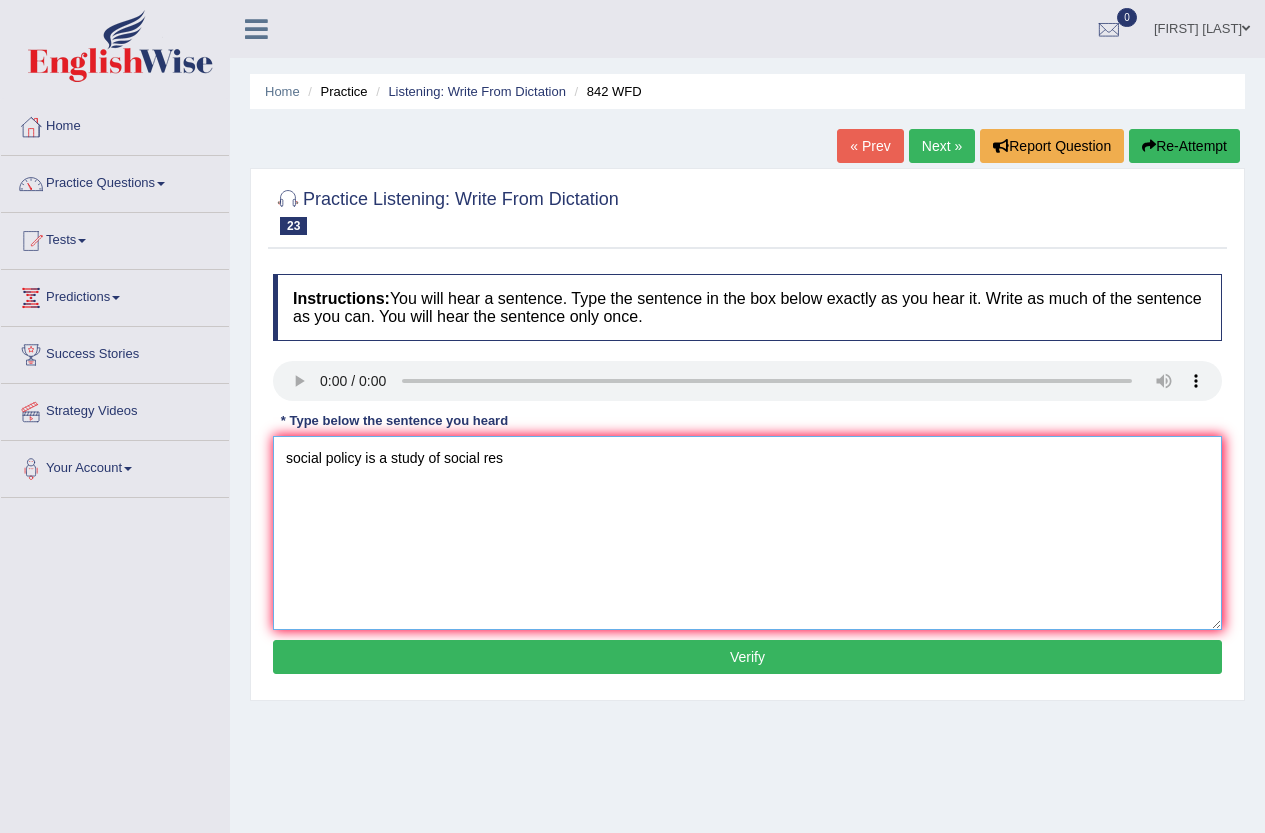 click on "social policy is a study of social res" at bounding box center [747, 533] 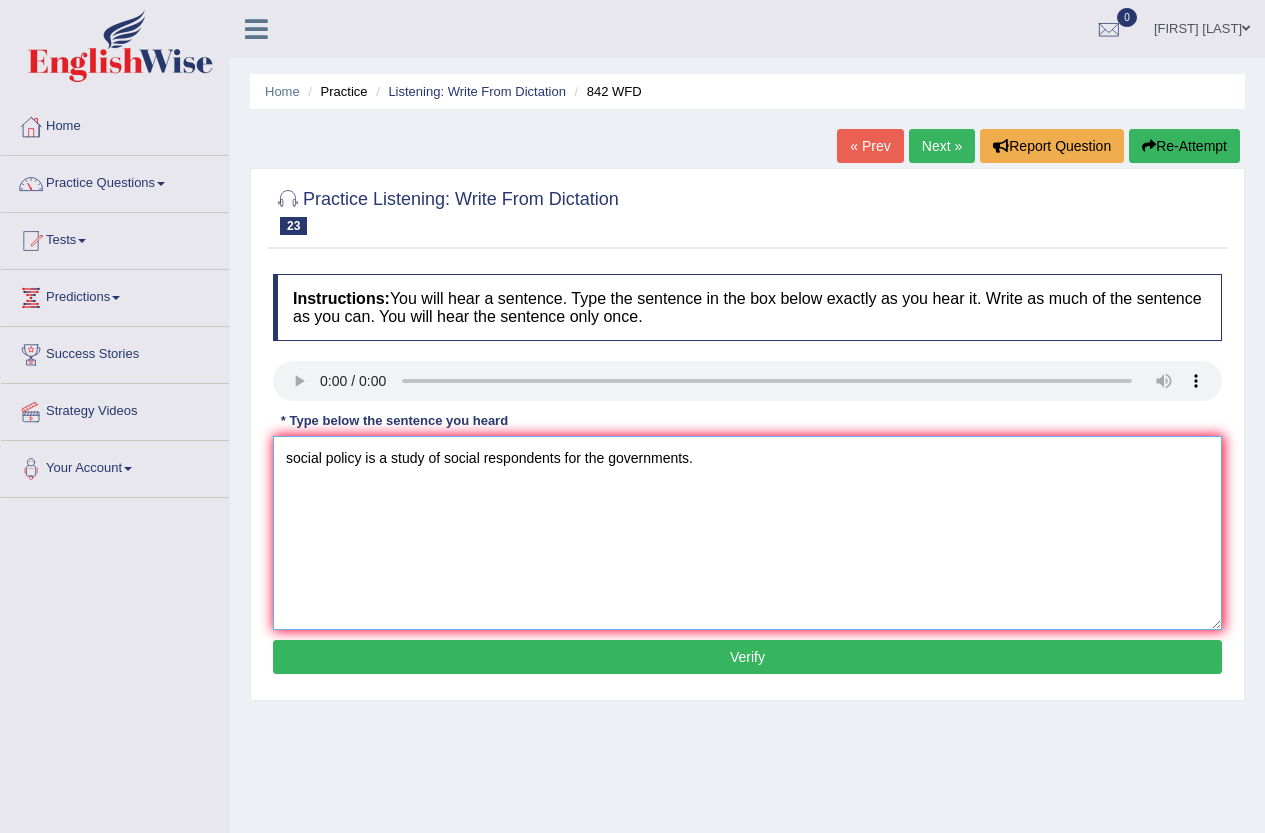 click on "social policy is a study of social respondents for the governments." at bounding box center (747, 533) 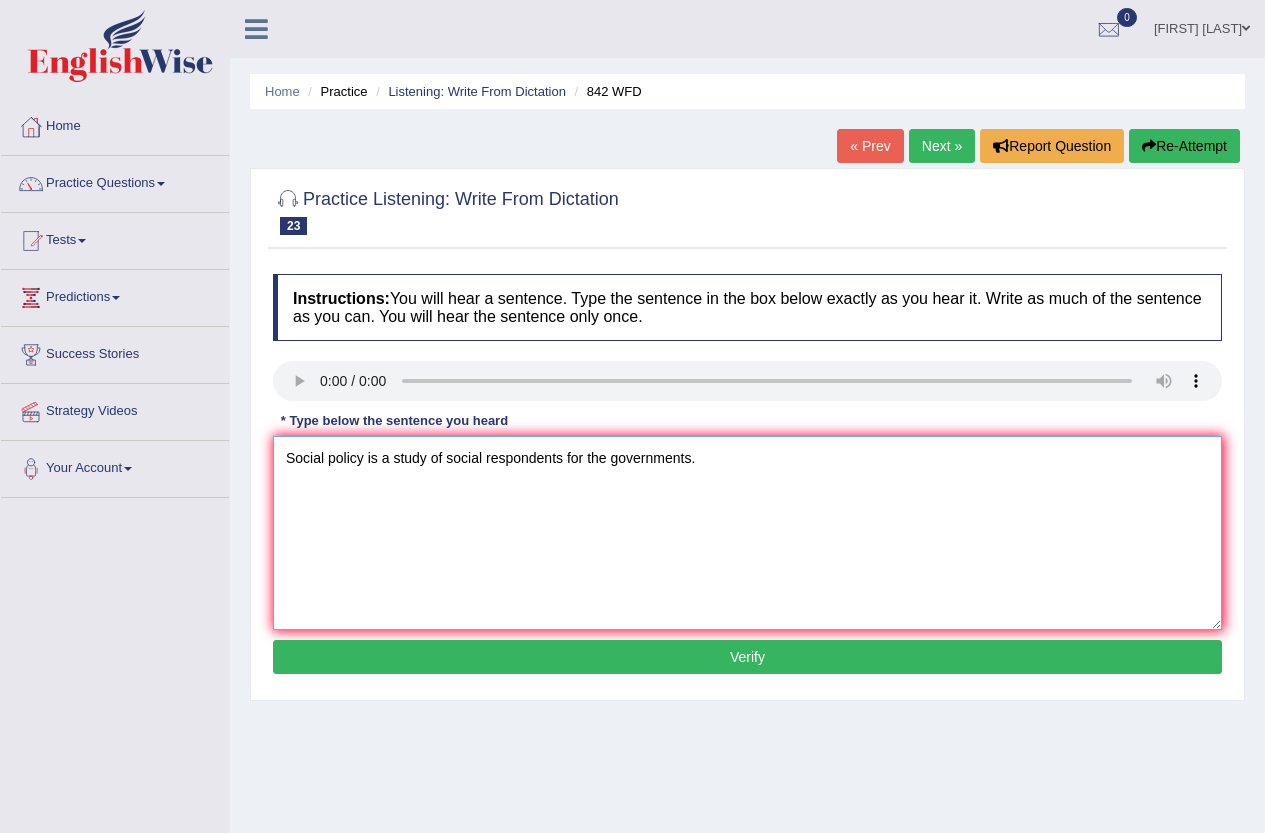type on "Social policy is a study of social respondents for the governments." 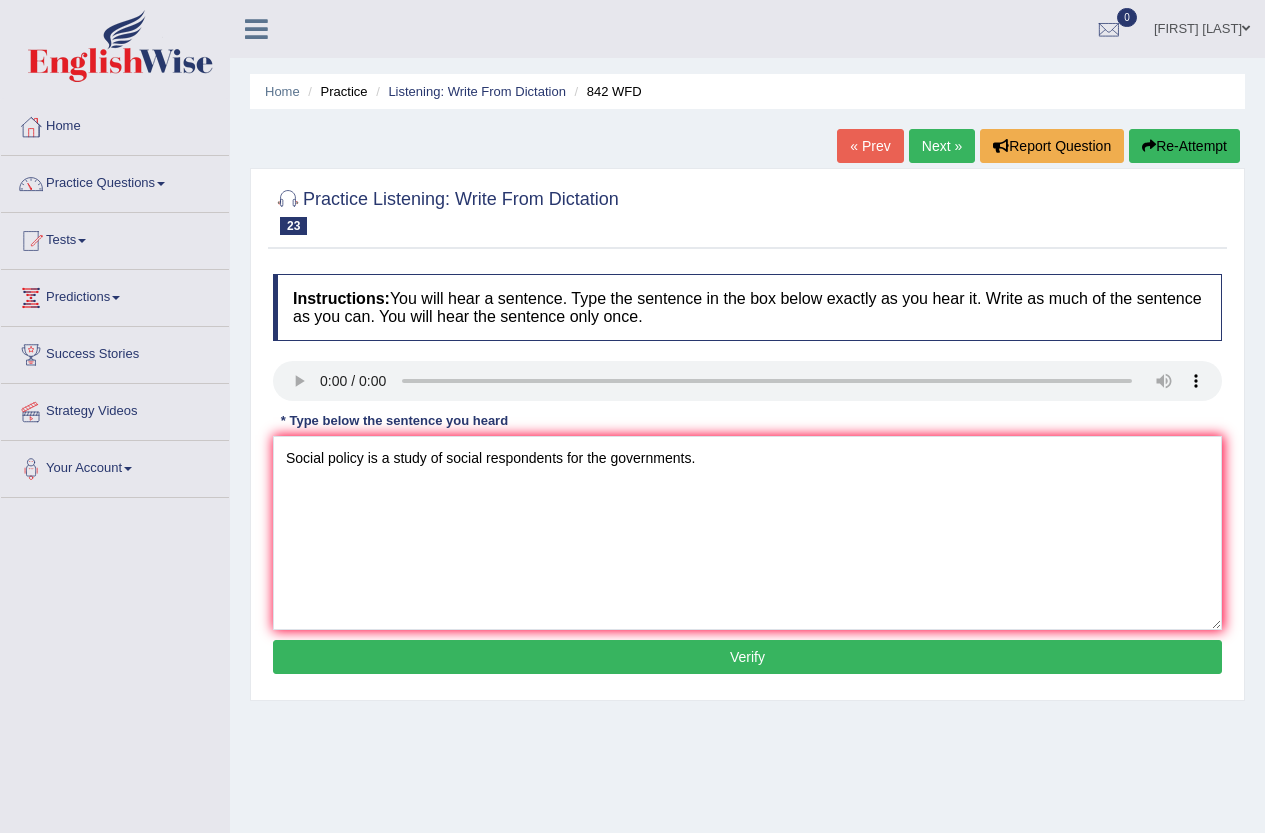 click on "Verify" at bounding box center [747, 657] 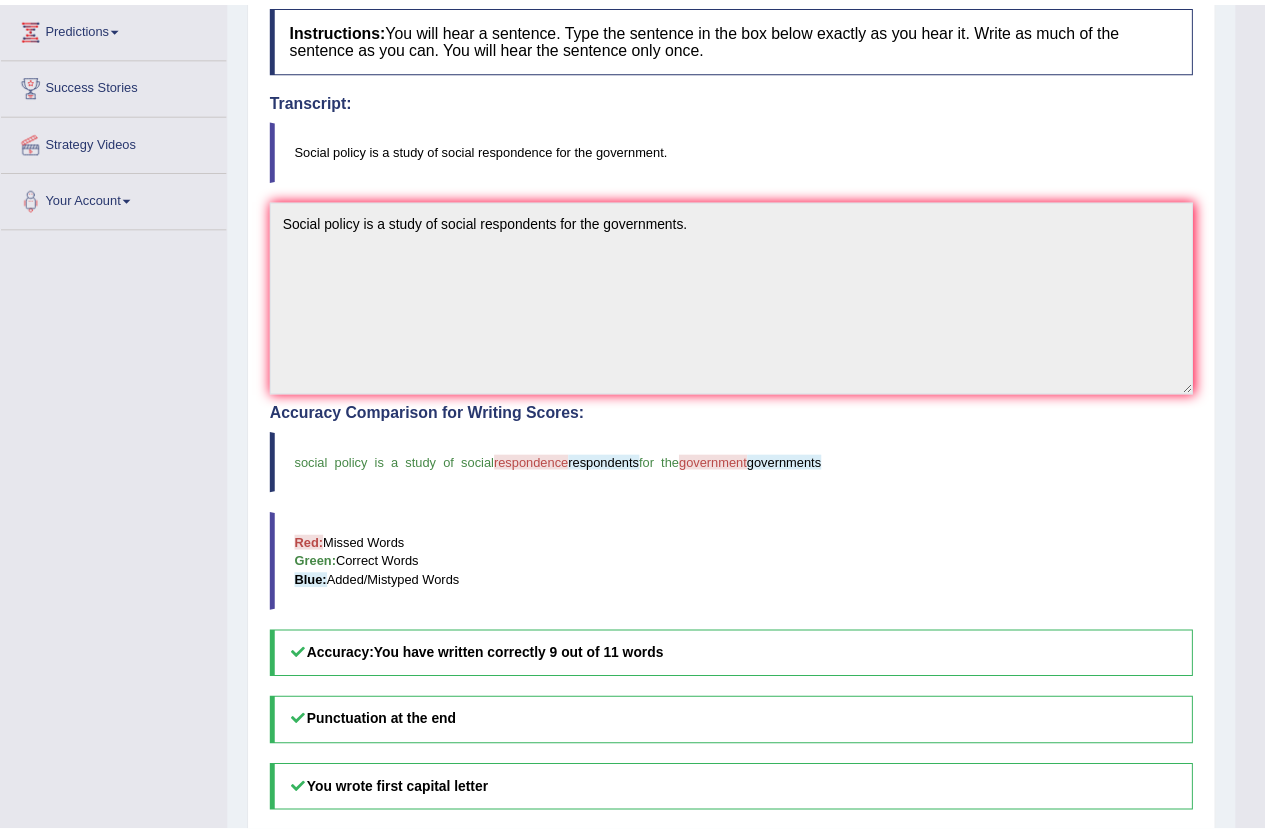 scroll, scrollTop: 300, scrollLeft: 0, axis: vertical 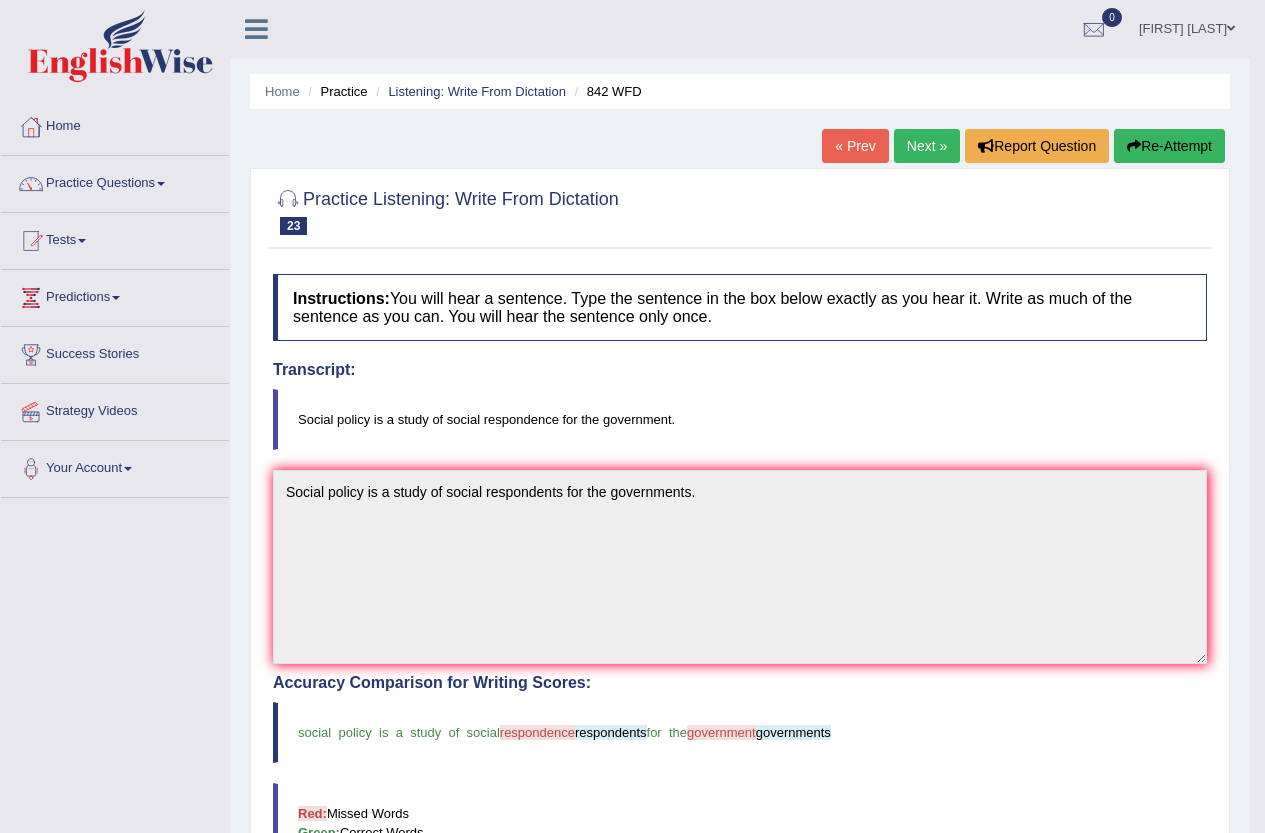 click on "Next »" at bounding box center (927, 146) 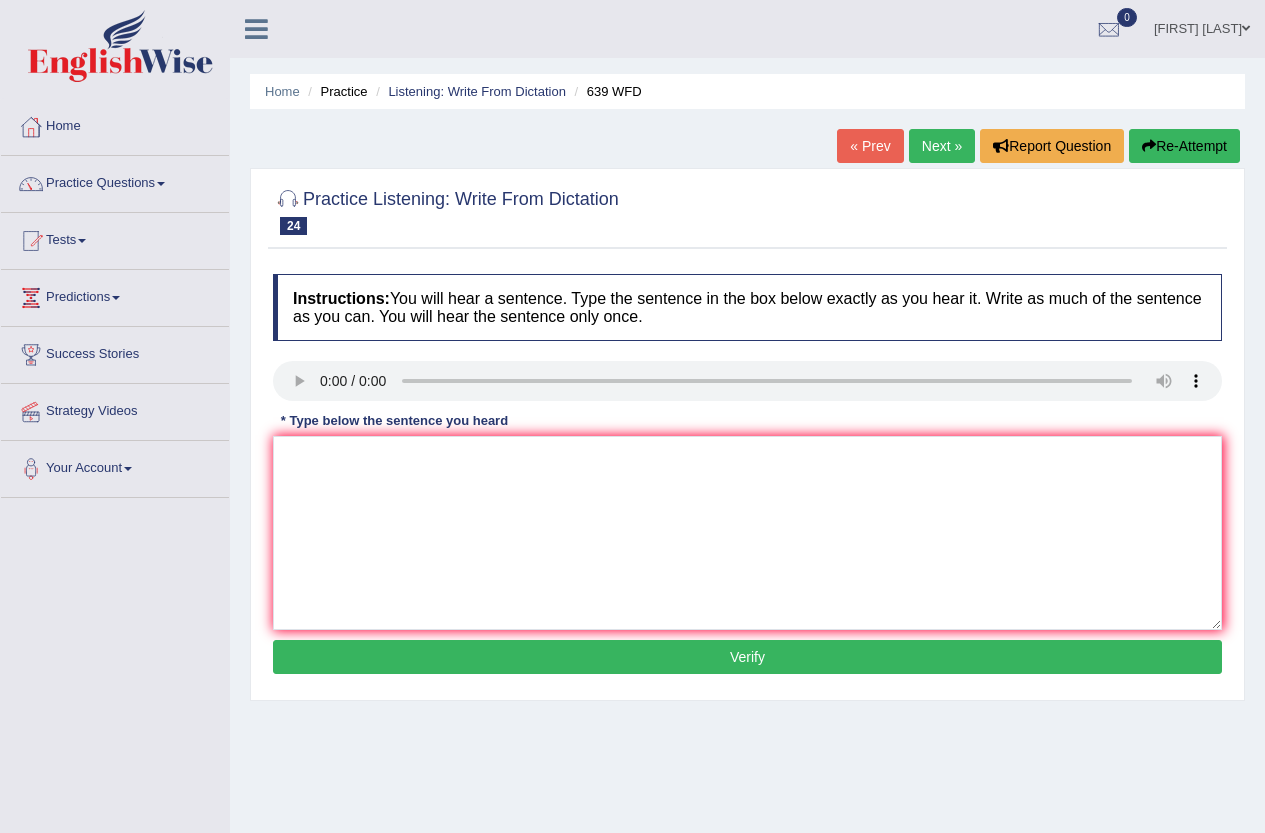 scroll, scrollTop: 0, scrollLeft: 0, axis: both 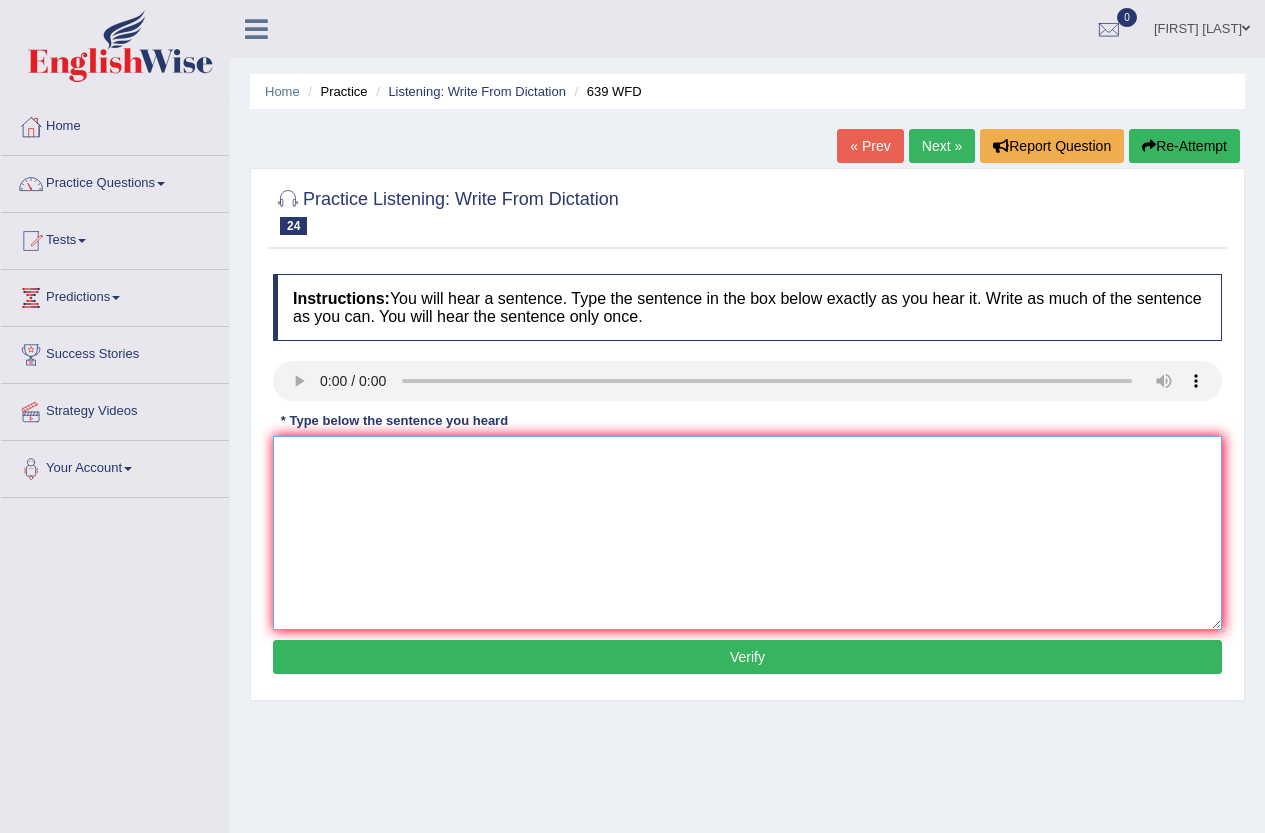 click at bounding box center [747, 533] 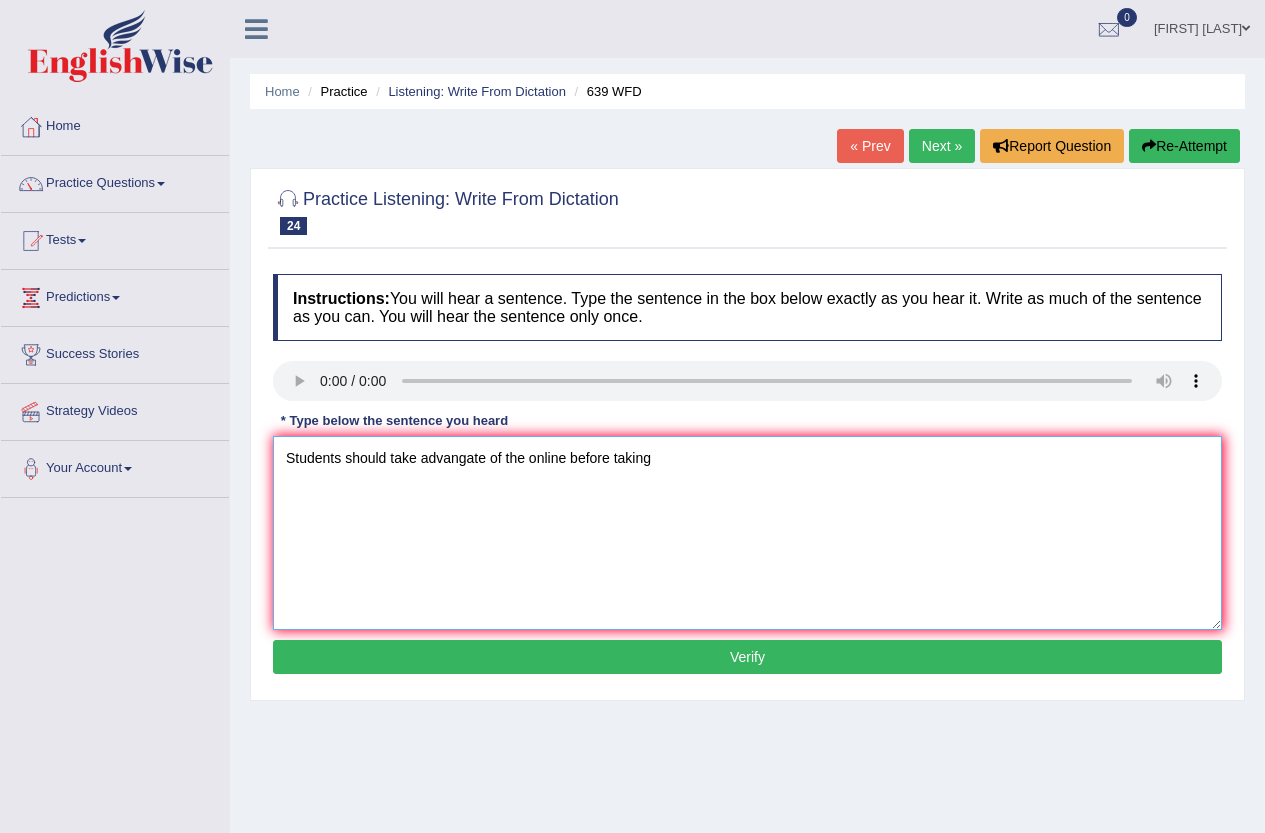 click on "Students should take advangate of the online before taking" at bounding box center [747, 533] 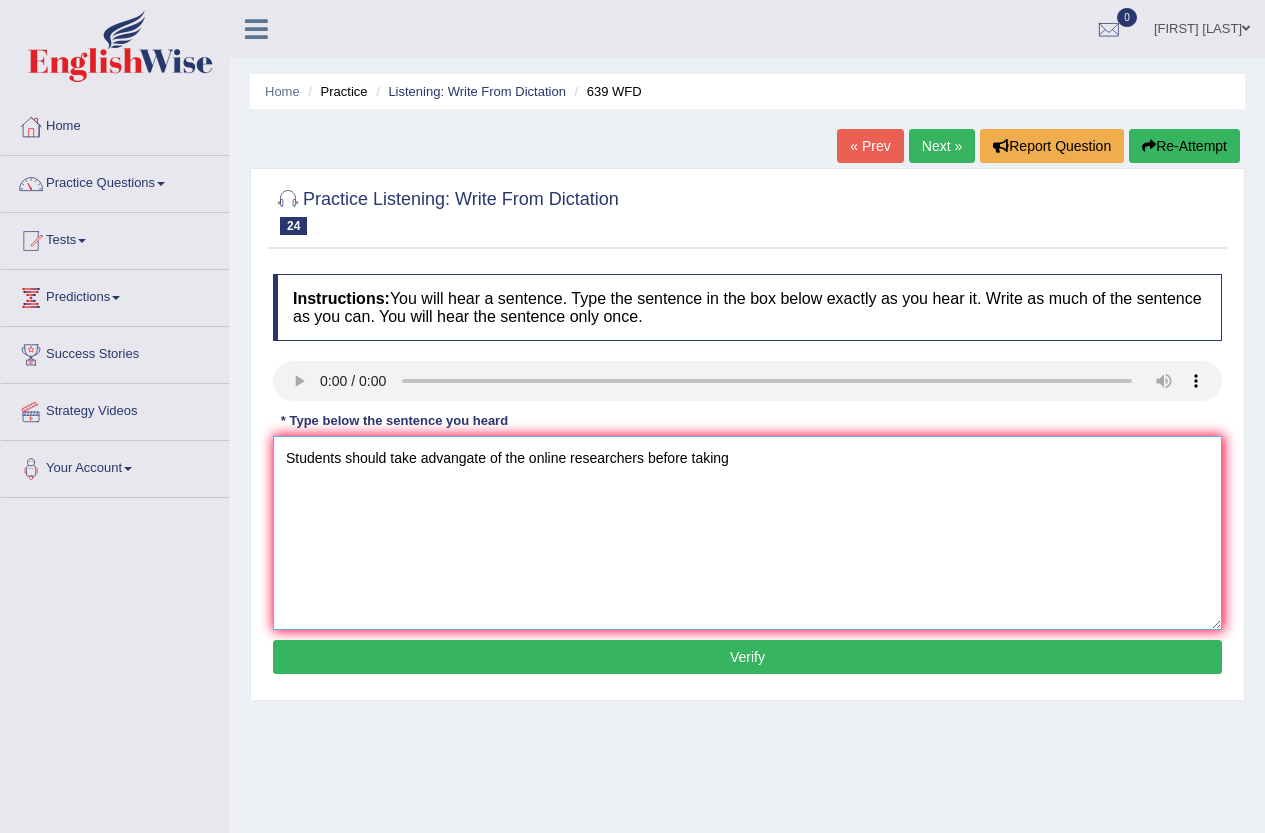 click on "Students should take advangate of the online researchers before taking" at bounding box center [747, 533] 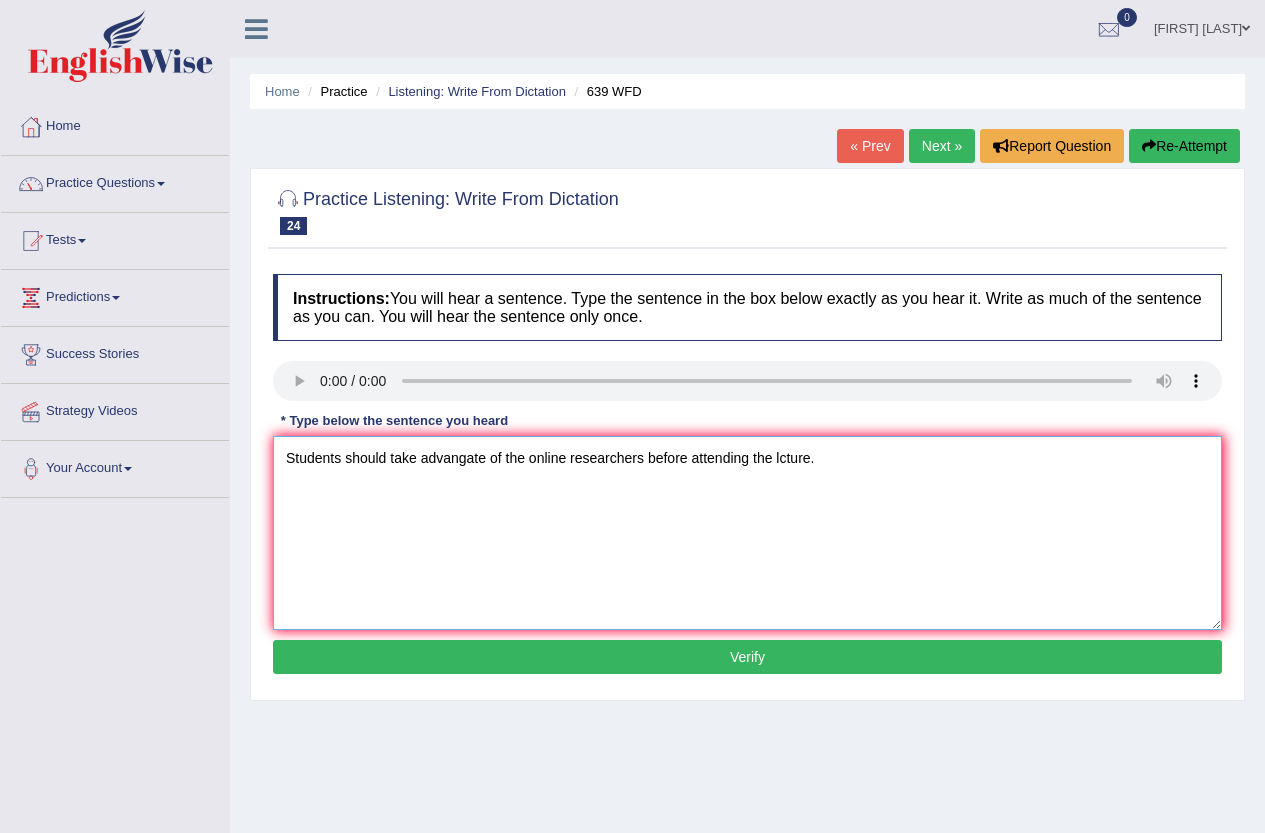 type on "Students should take advangate of the online researchers before attending the lcture." 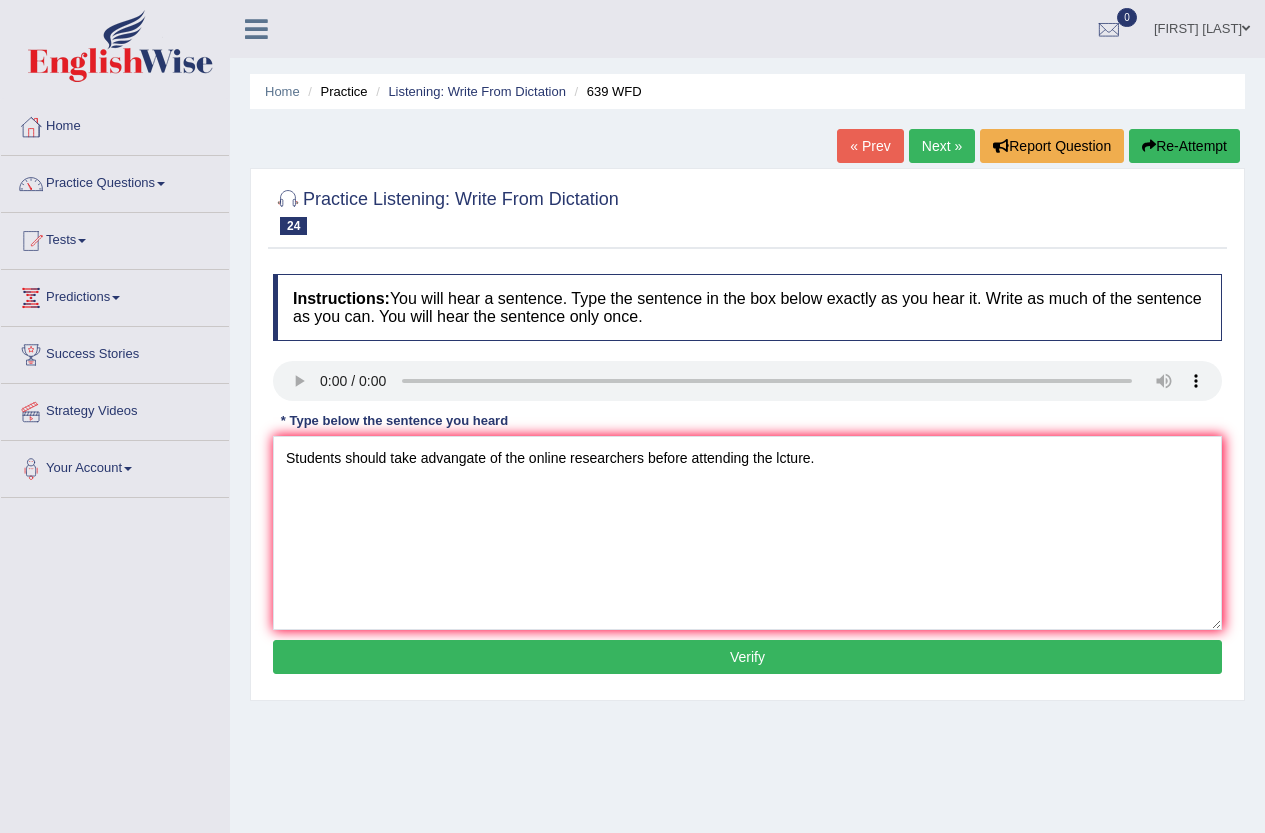 click on "Verify" at bounding box center (747, 657) 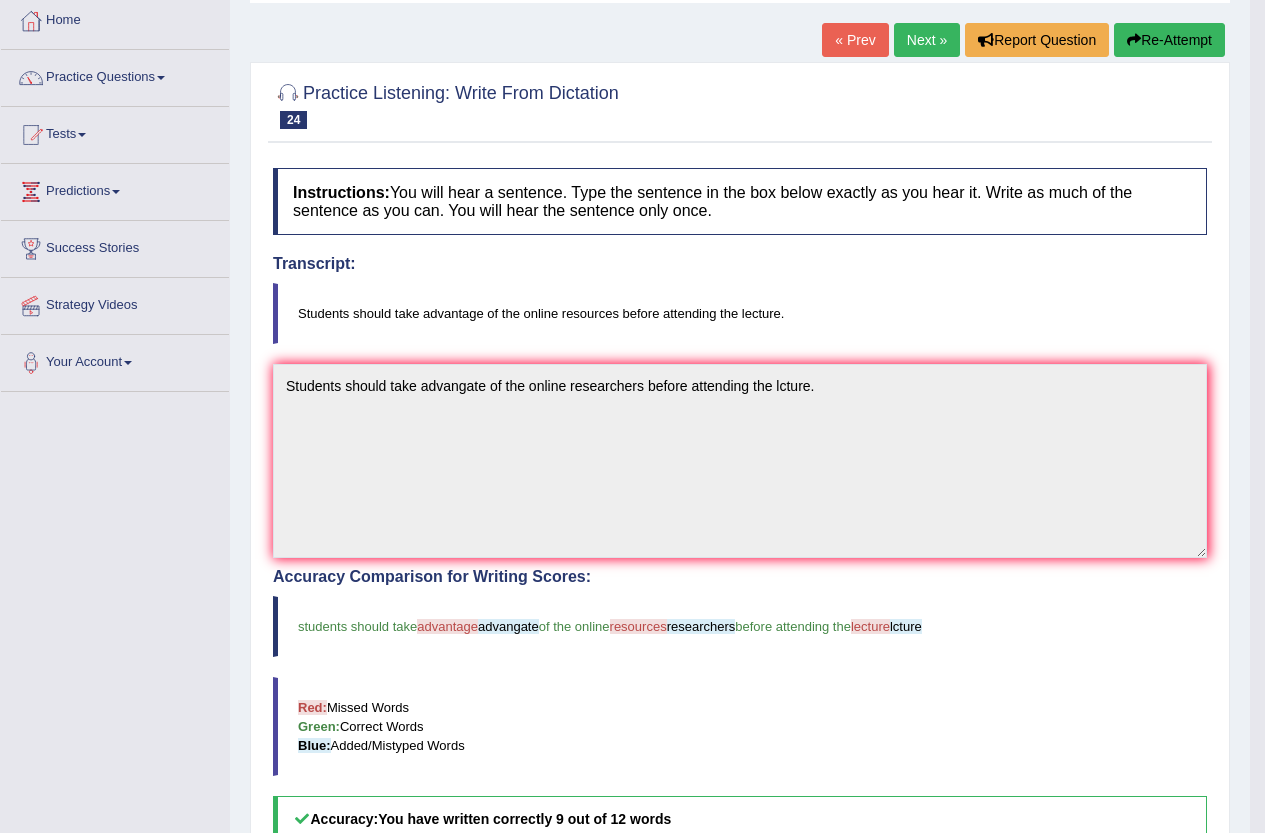 scroll, scrollTop: 62, scrollLeft: 0, axis: vertical 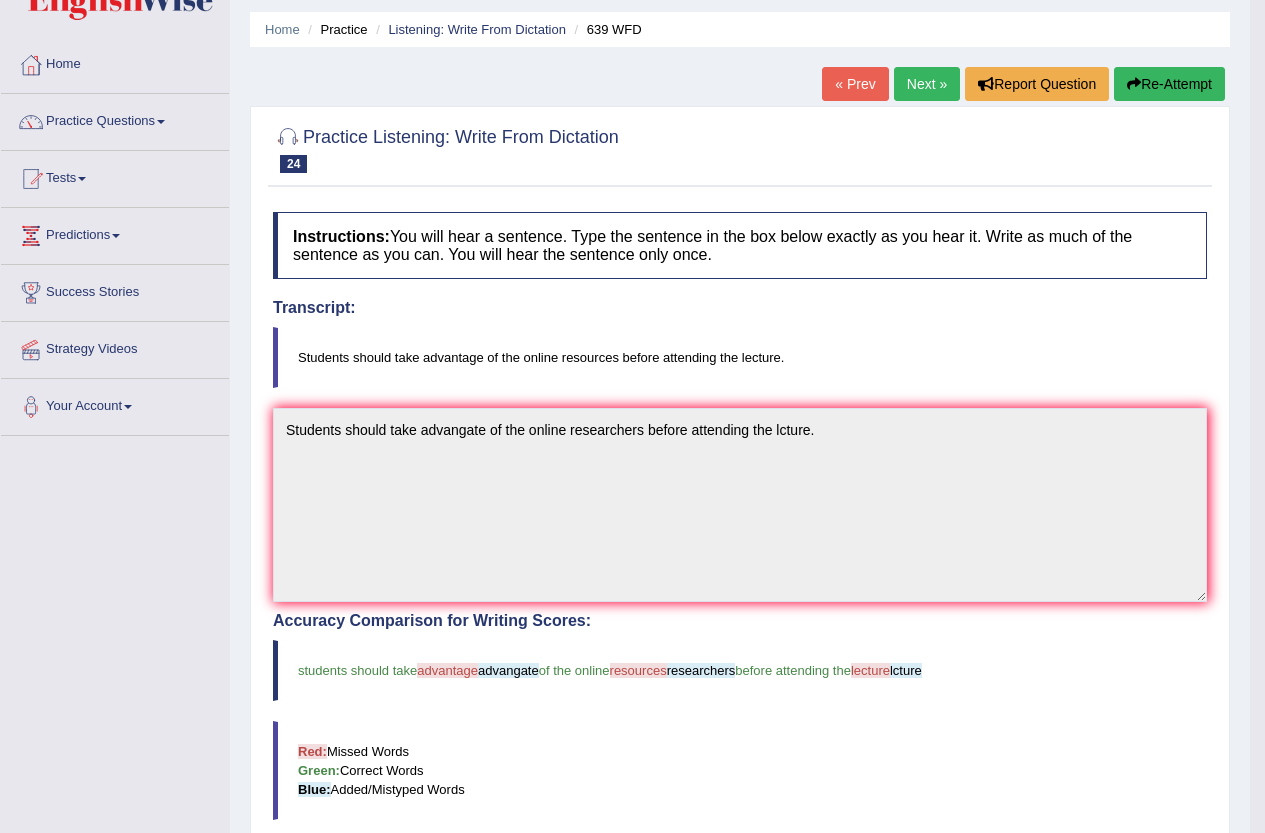 click on "Next »" at bounding box center [927, 84] 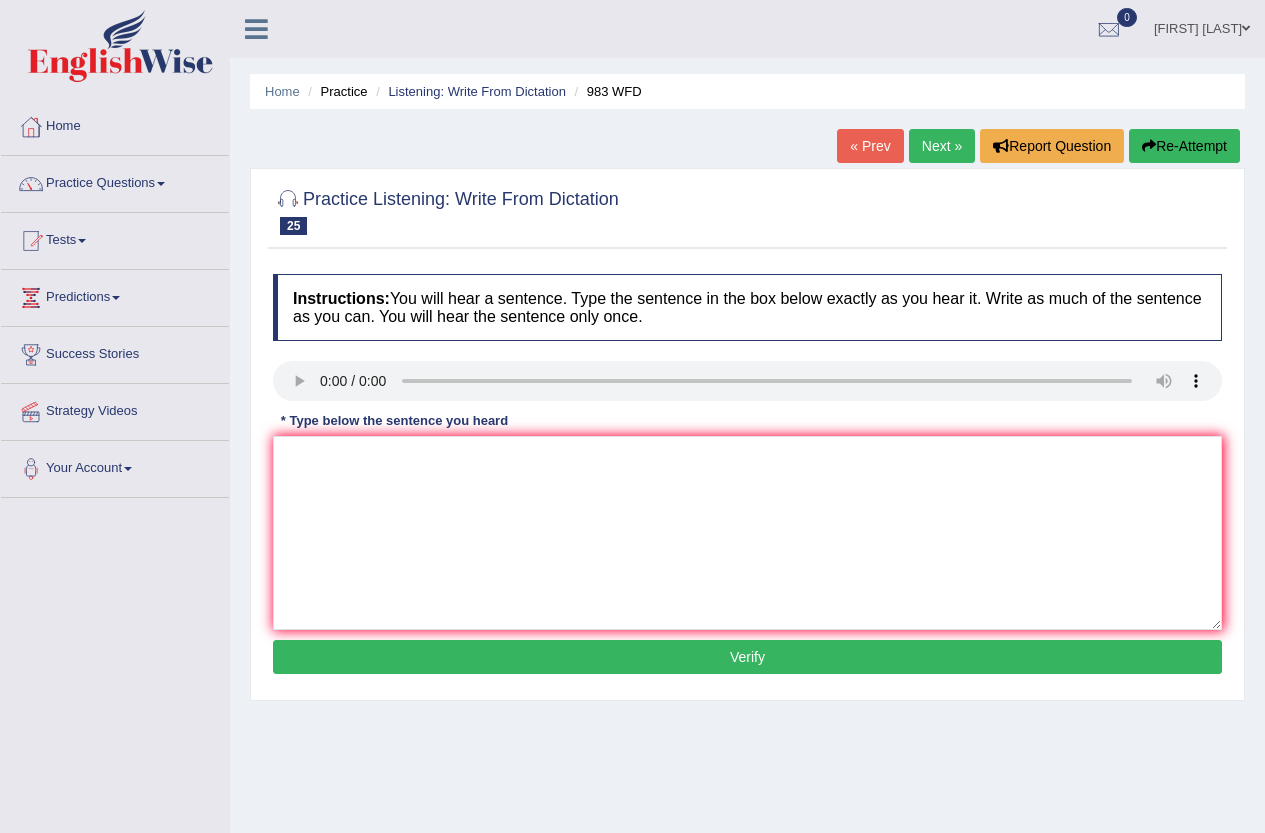 scroll, scrollTop: 0, scrollLeft: 0, axis: both 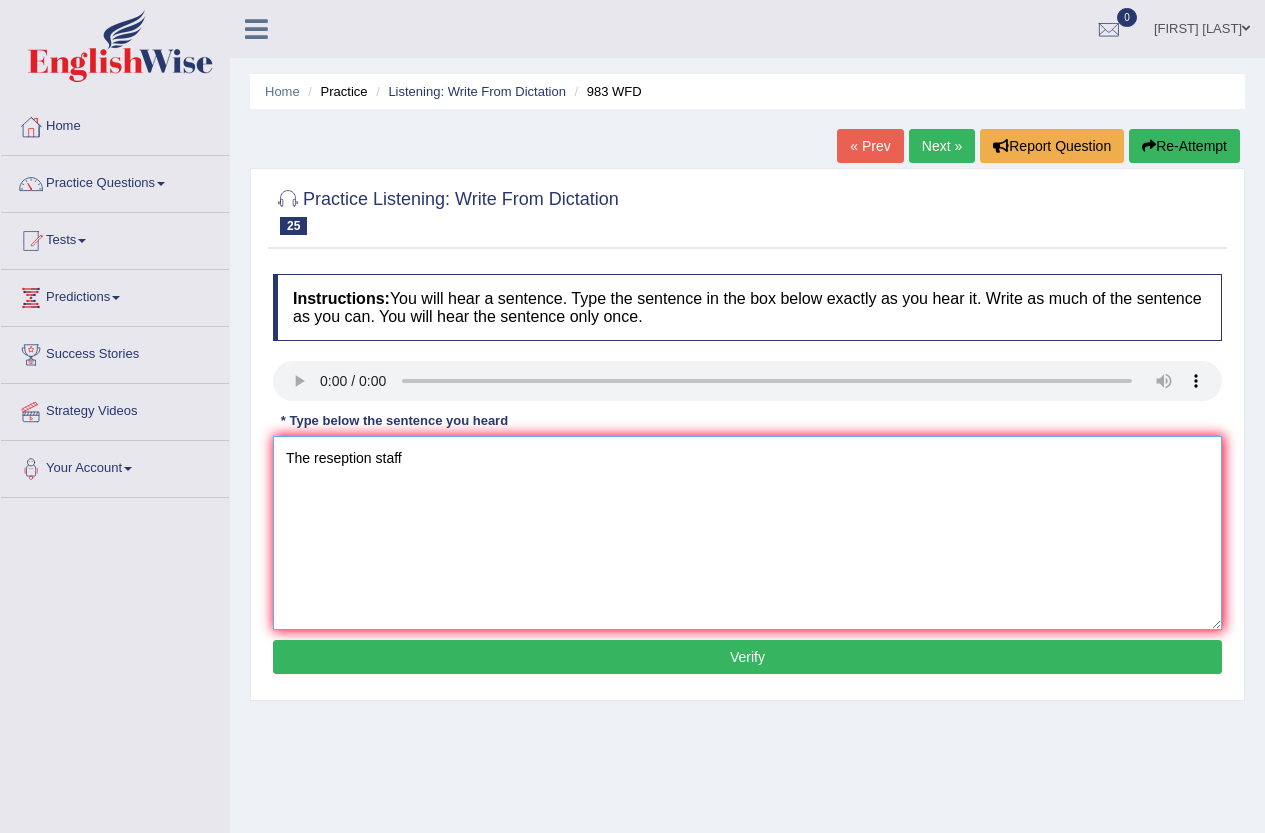 click on "The reseption staff" at bounding box center [747, 533] 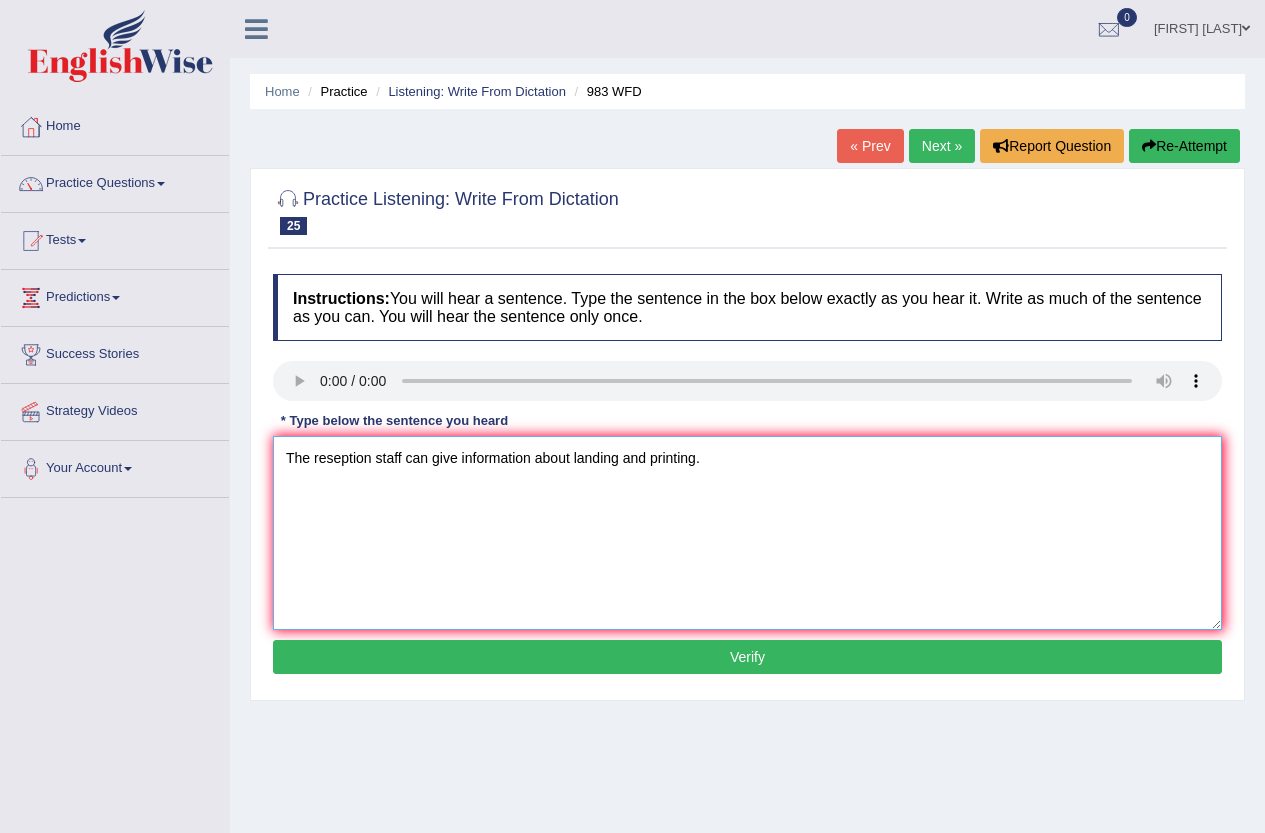 type on "The reseption staff can give information about landing and printing." 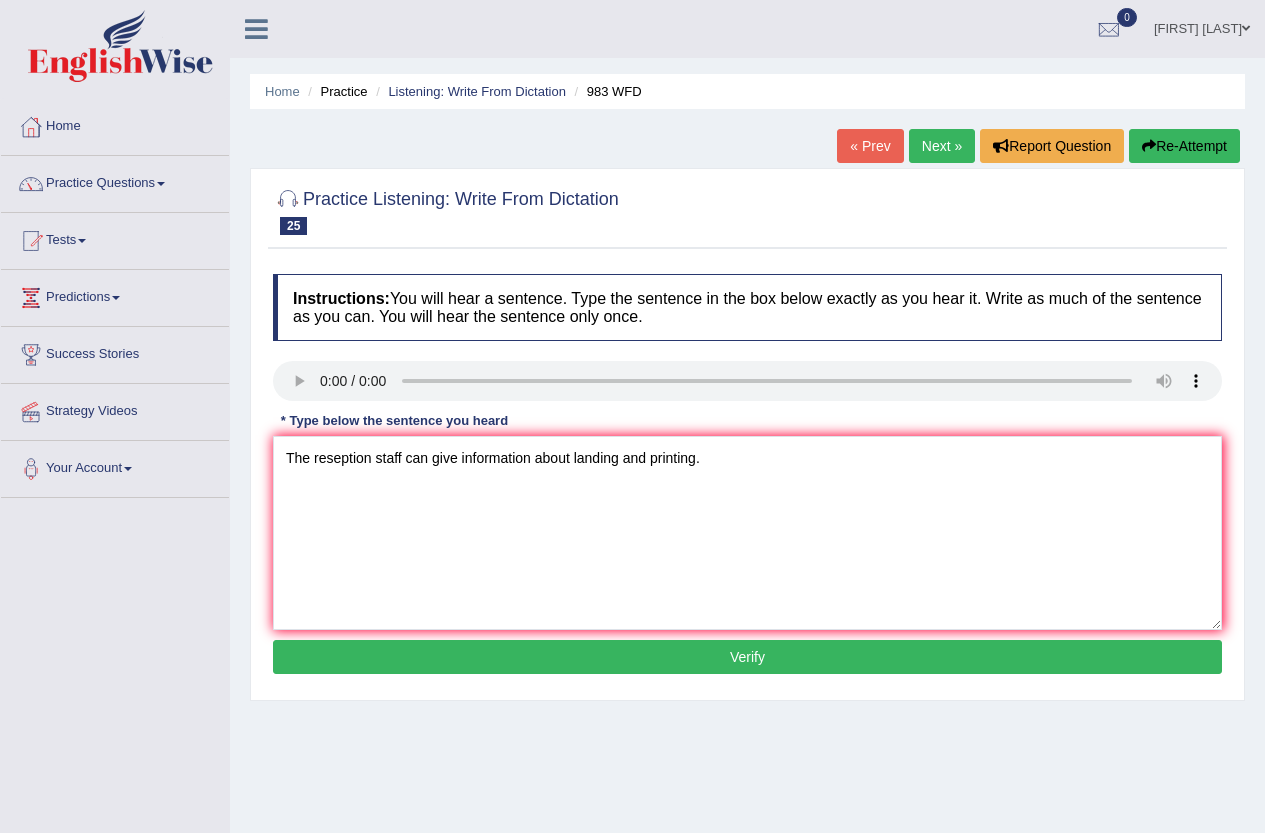 click on "Verify" at bounding box center (747, 657) 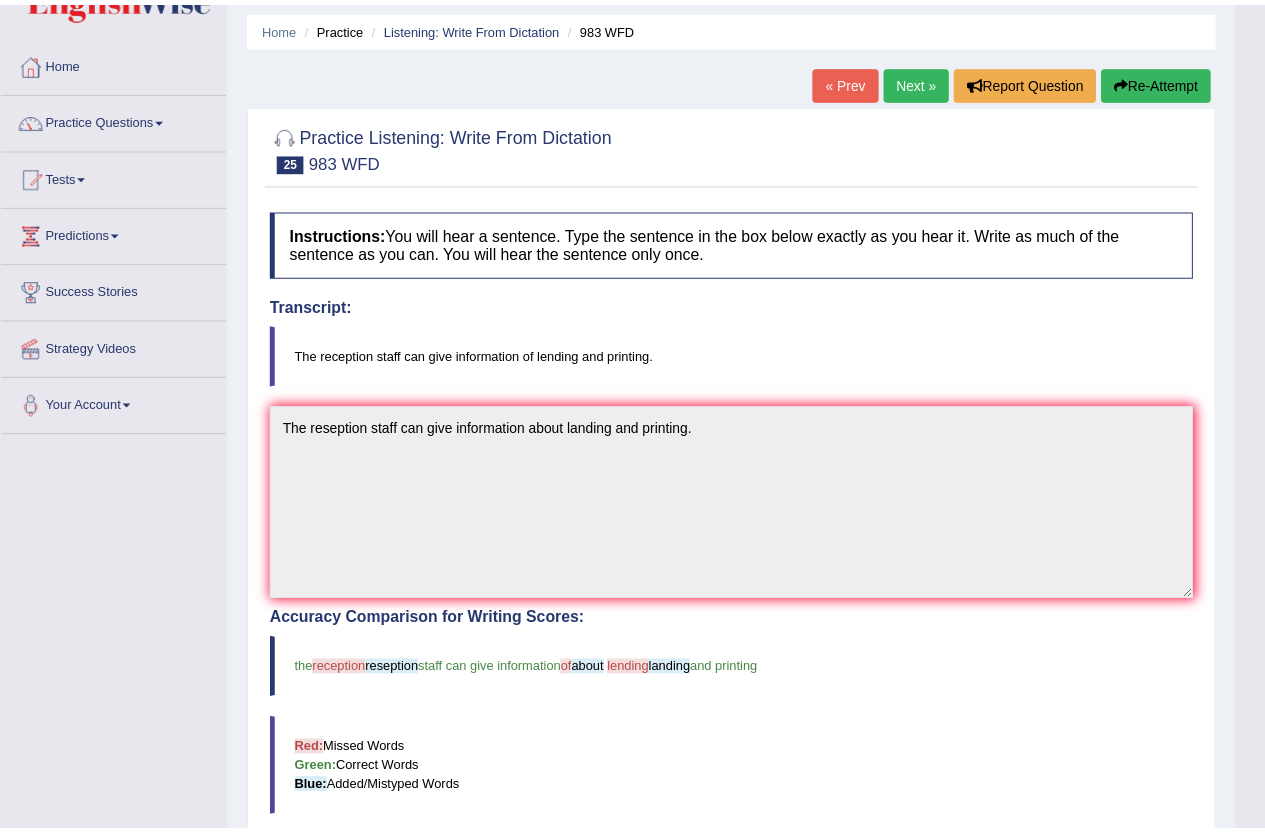 scroll, scrollTop: 100, scrollLeft: 0, axis: vertical 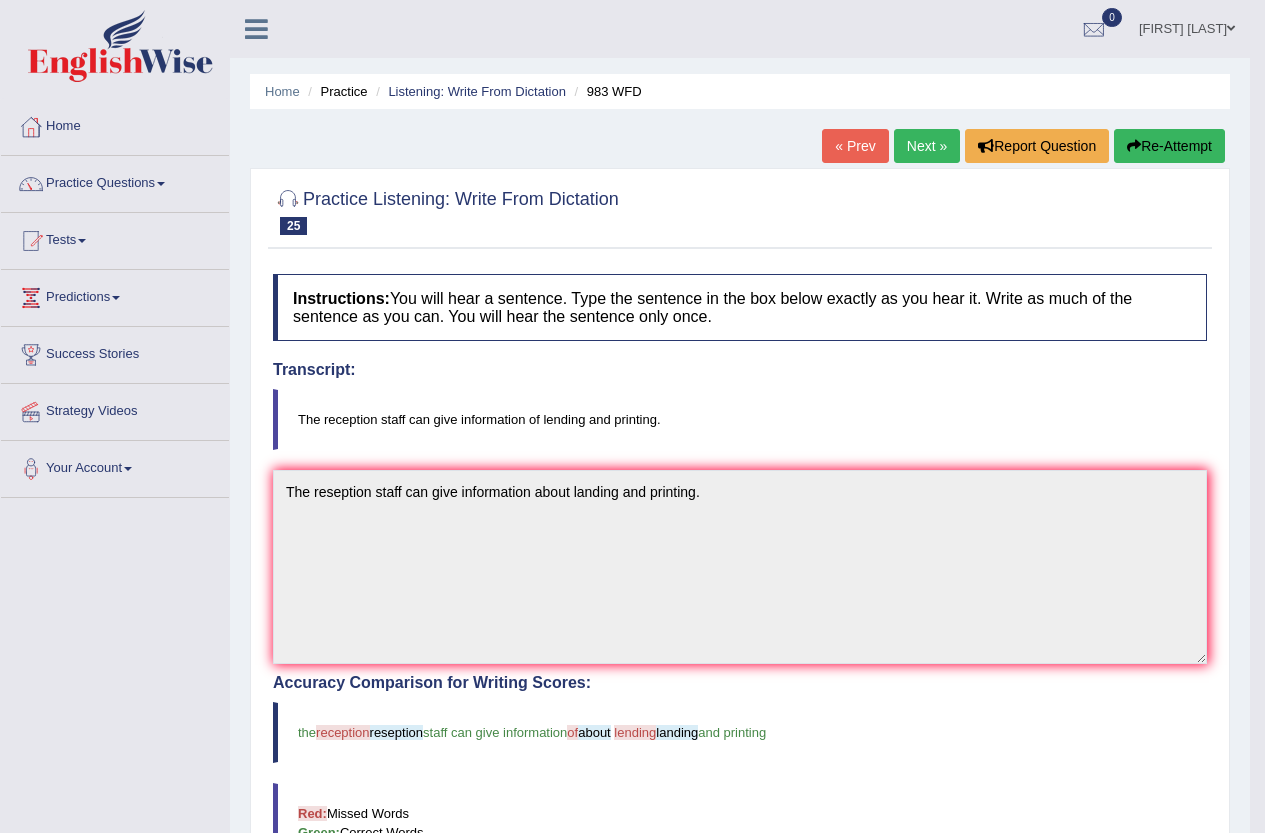 click on "Next »" at bounding box center (927, 146) 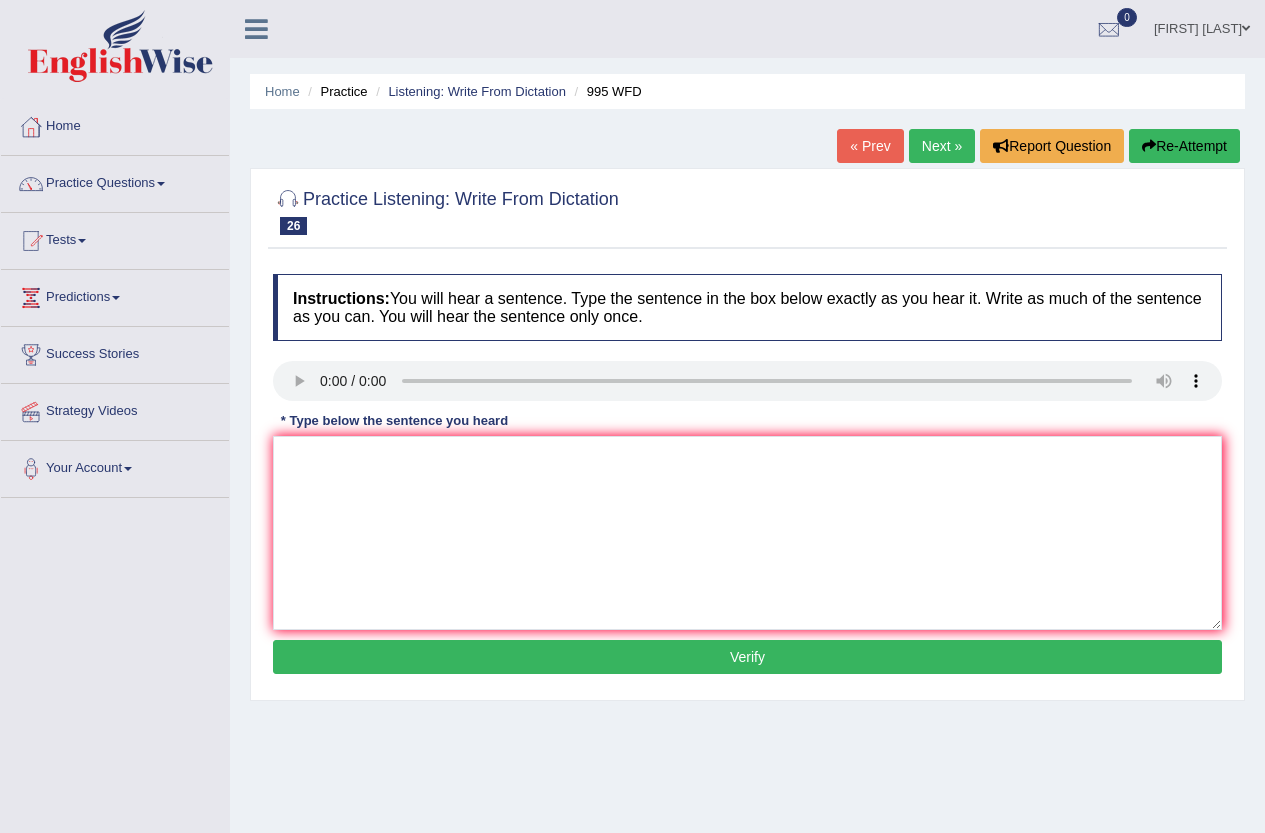 scroll, scrollTop: 0, scrollLeft: 0, axis: both 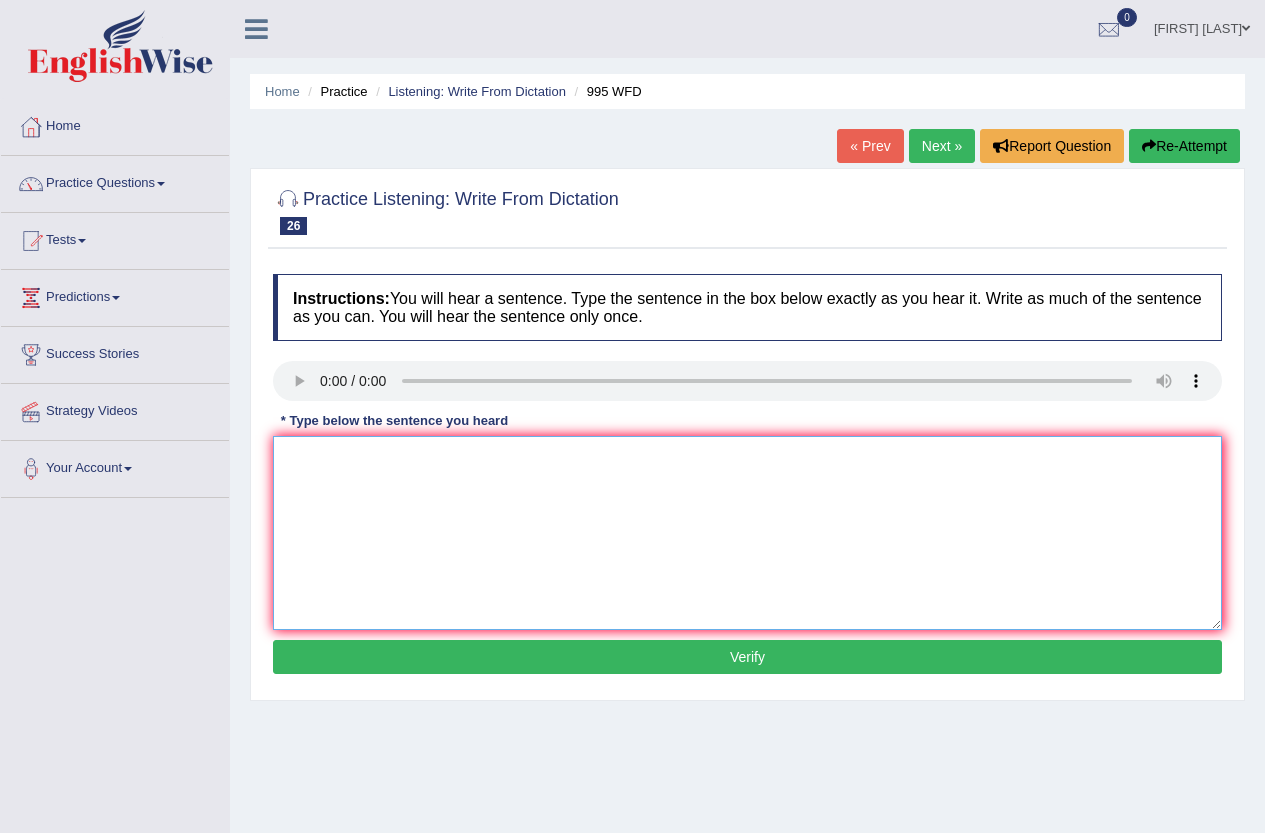 click at bounding box center [747, 533] 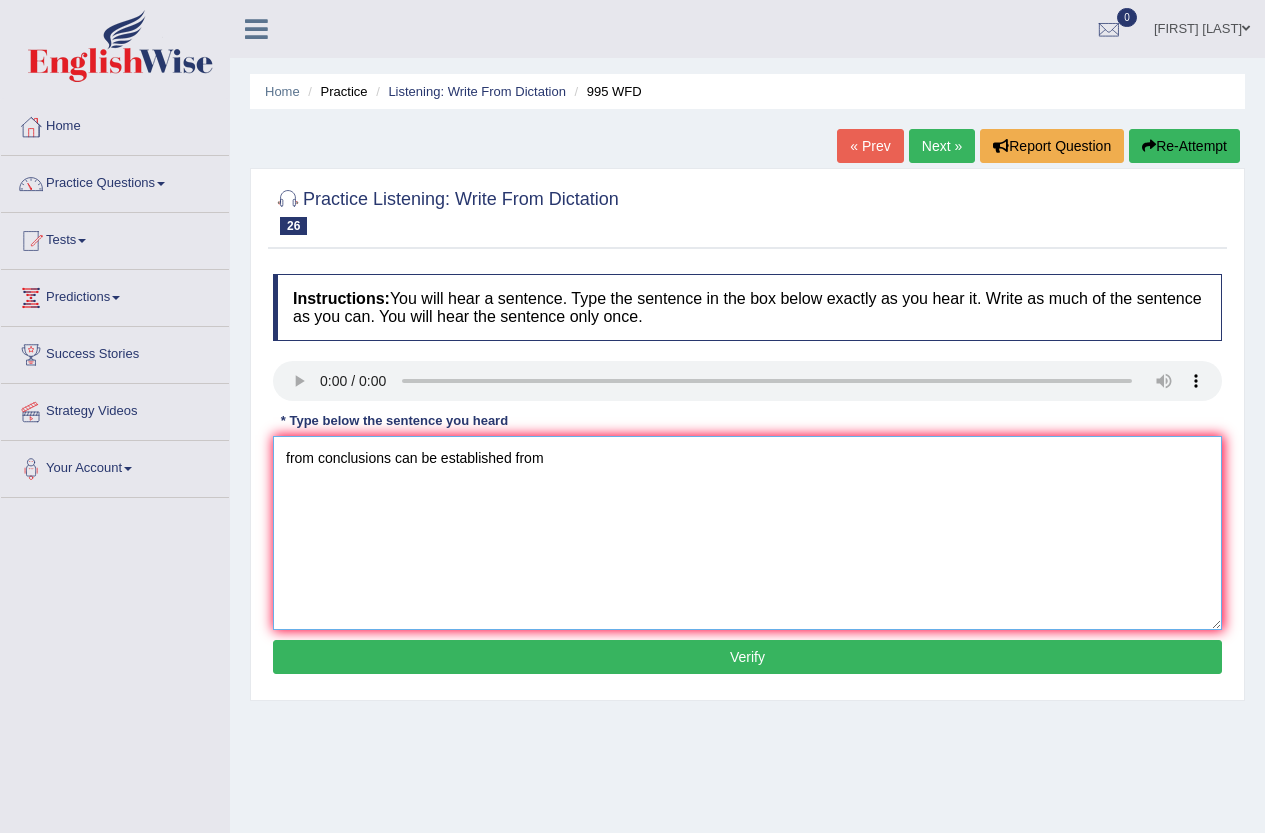 click on "from conclusions can be established from" at bounding box center (747, 533) 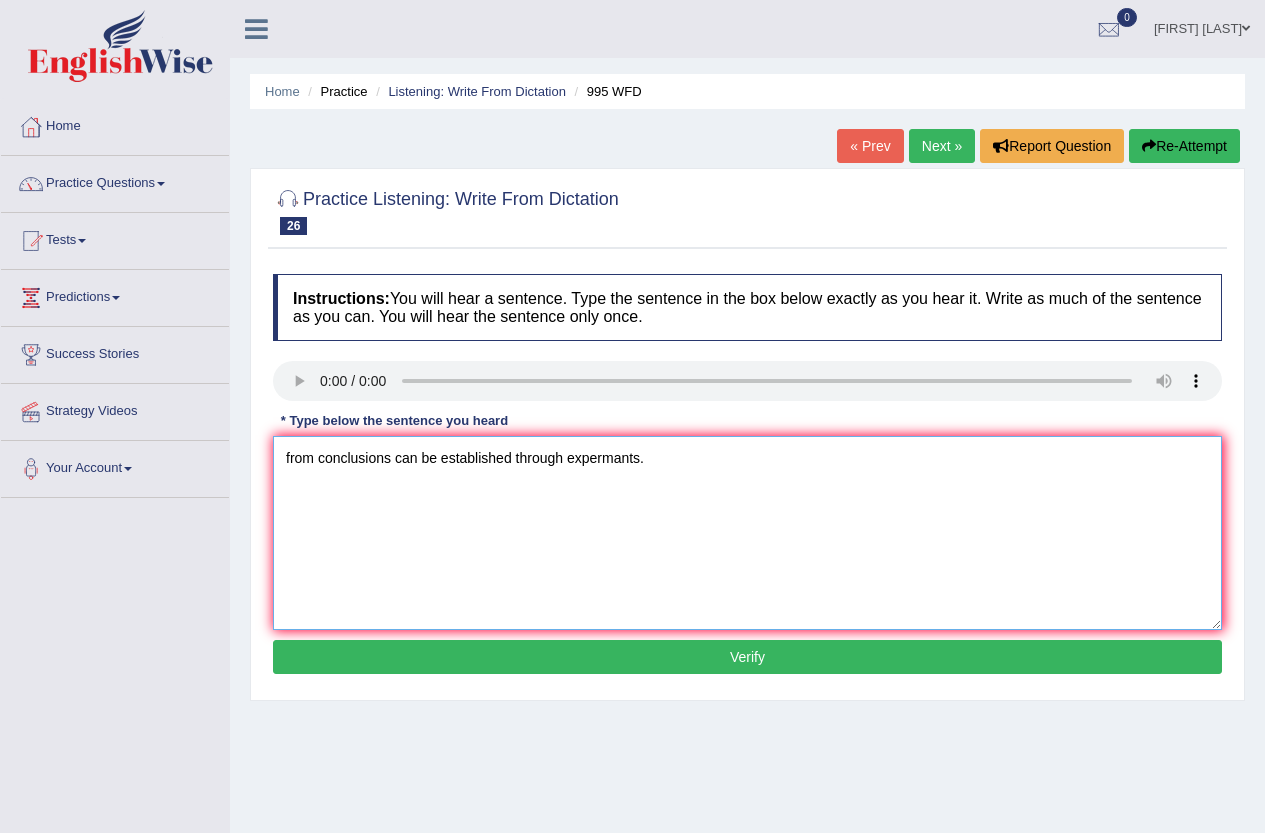 click on "from conclusions can be established through expermants." at bounding box center (747, 533) 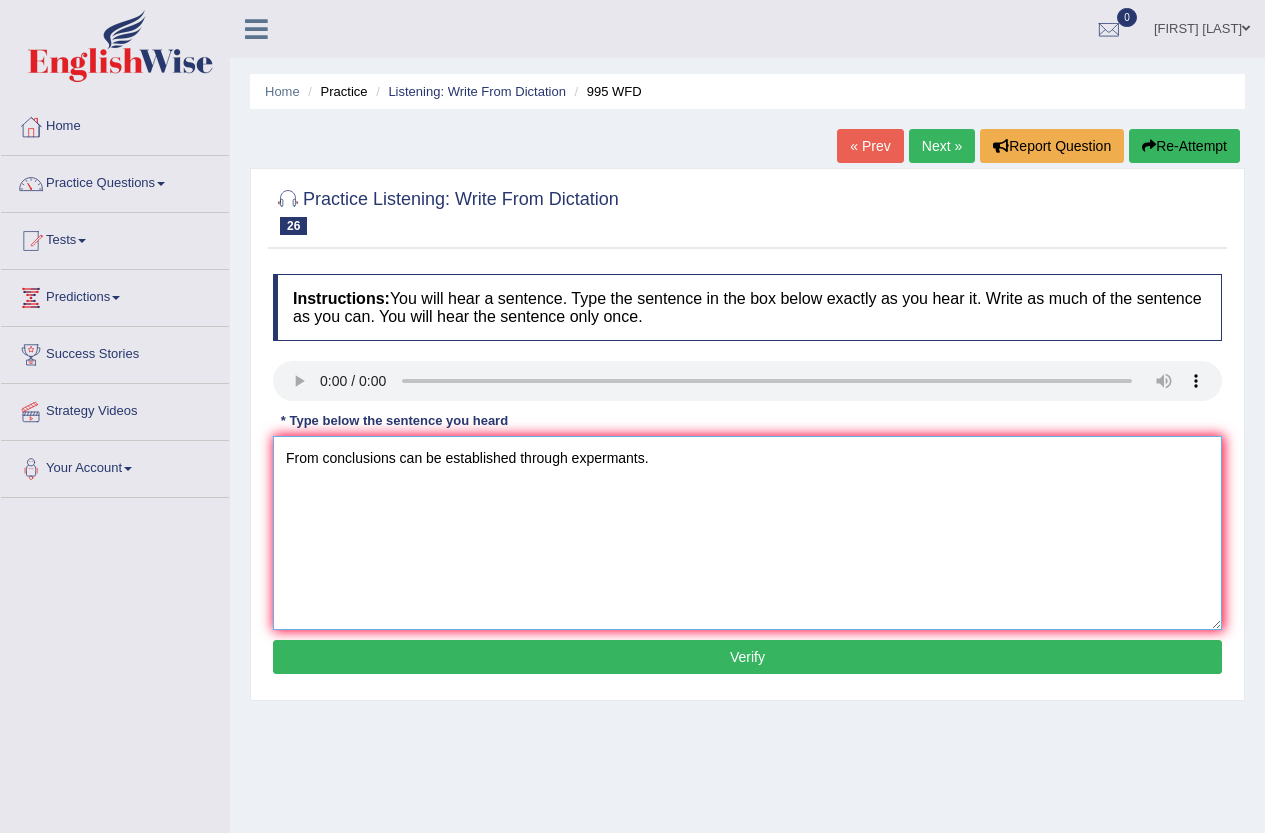 type on "From conclusions can be established through expermants." 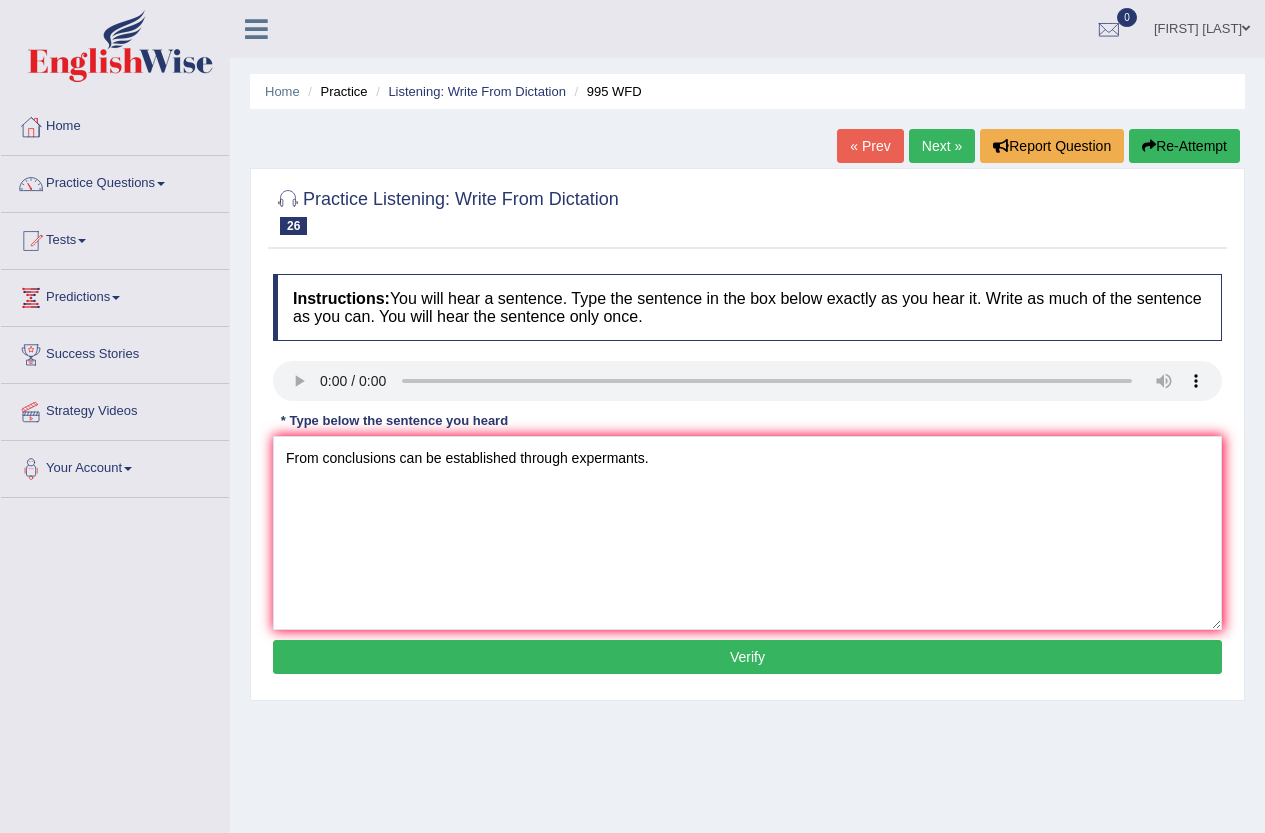 click on "Verify" at bounding box center (747, 657) 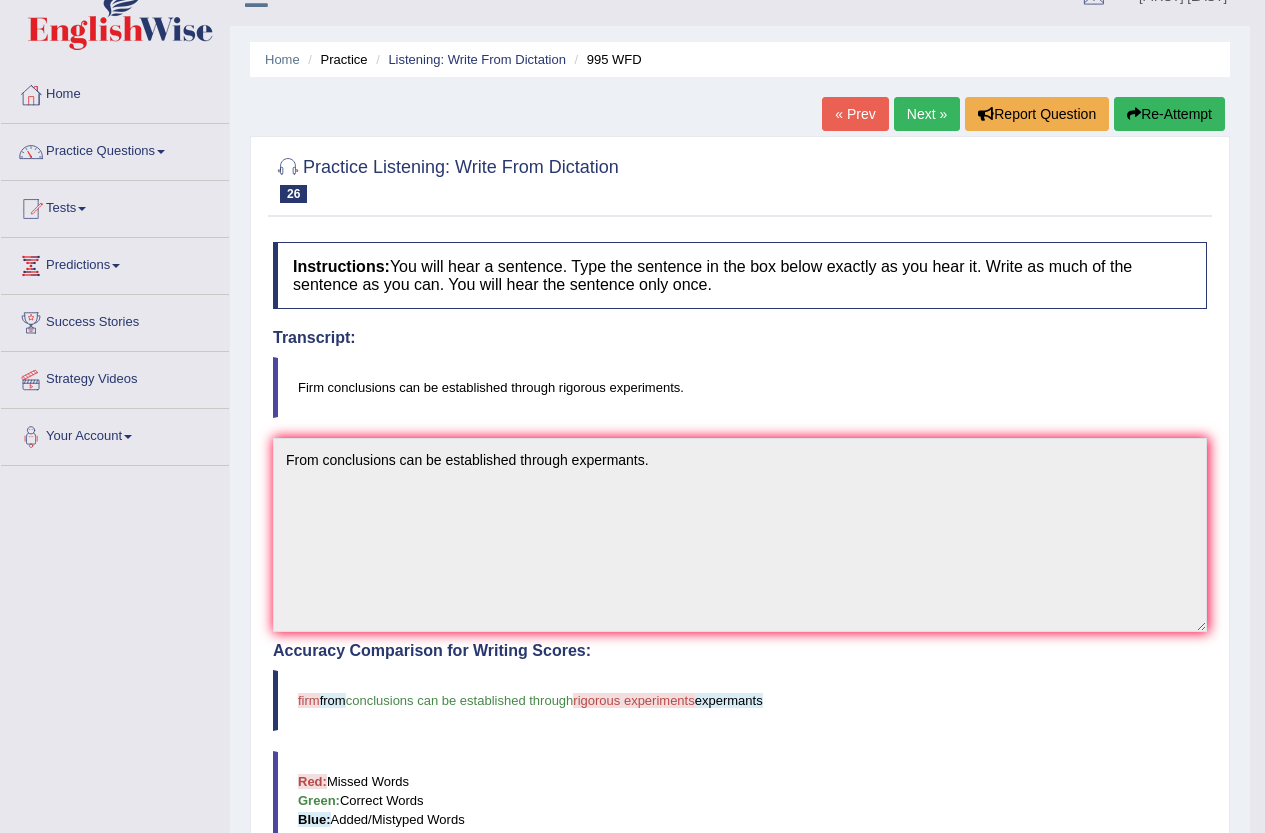 scroll, scrollTop: 0, scrollLeft: 0, axis: both 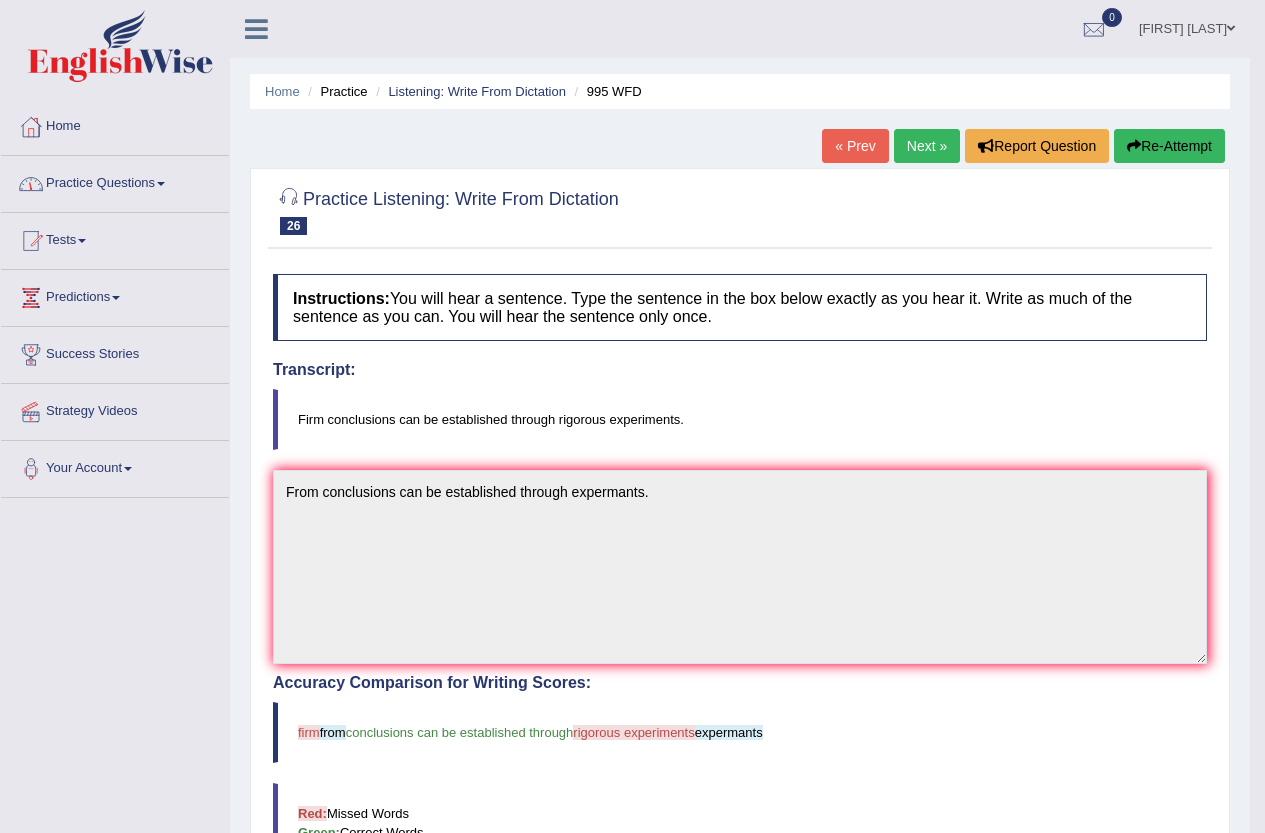 click on "Practice Questions" at bounding box center (115, 181) 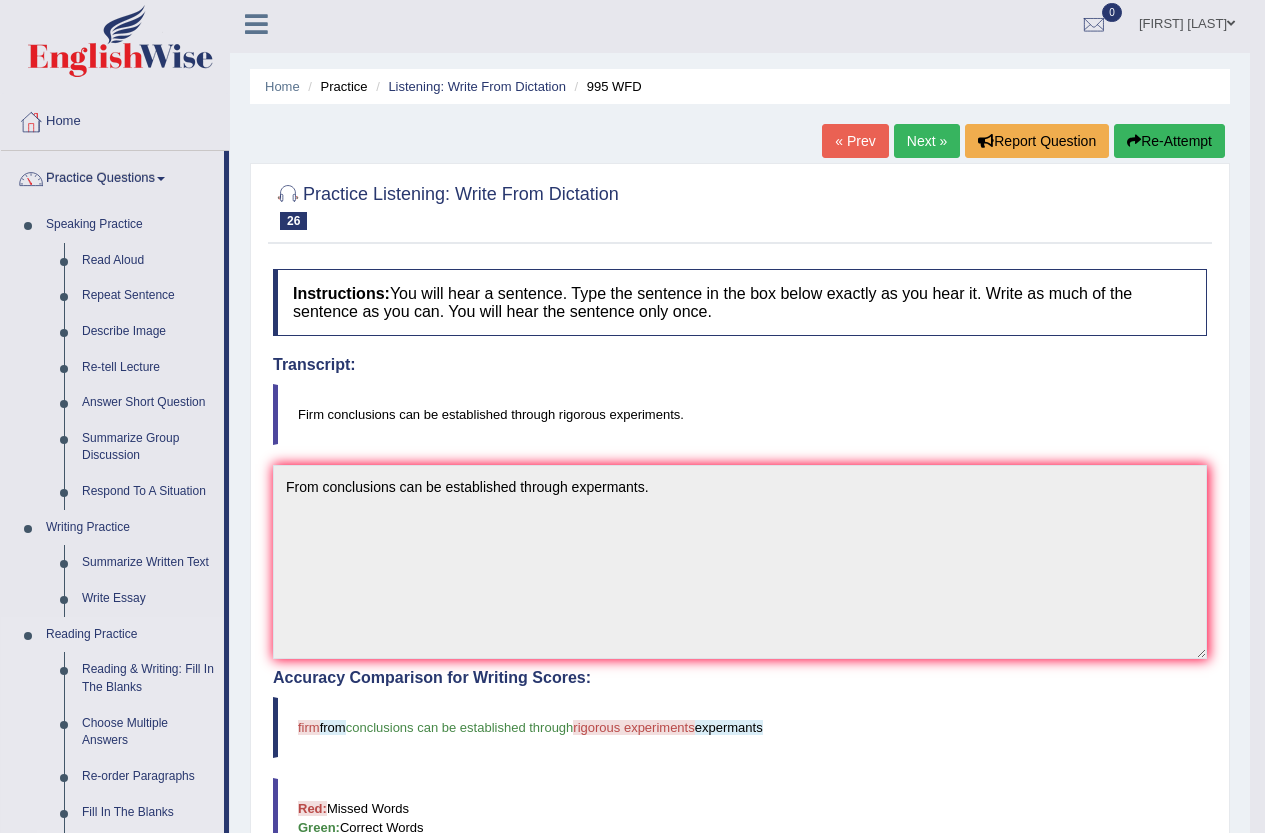scroll, scrollTop: 0, scrollLeft: 0, axis: both 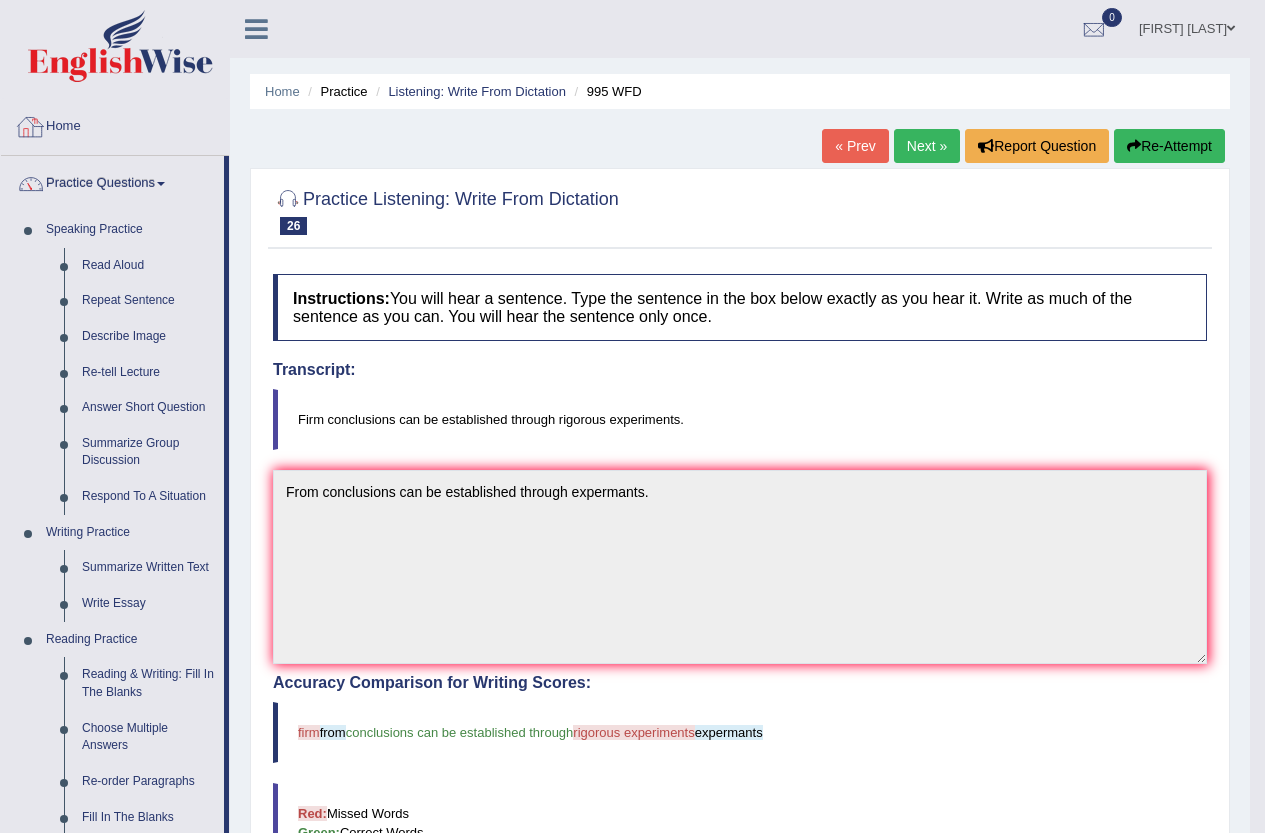 click on "Home" at bounding box center (115, 124) 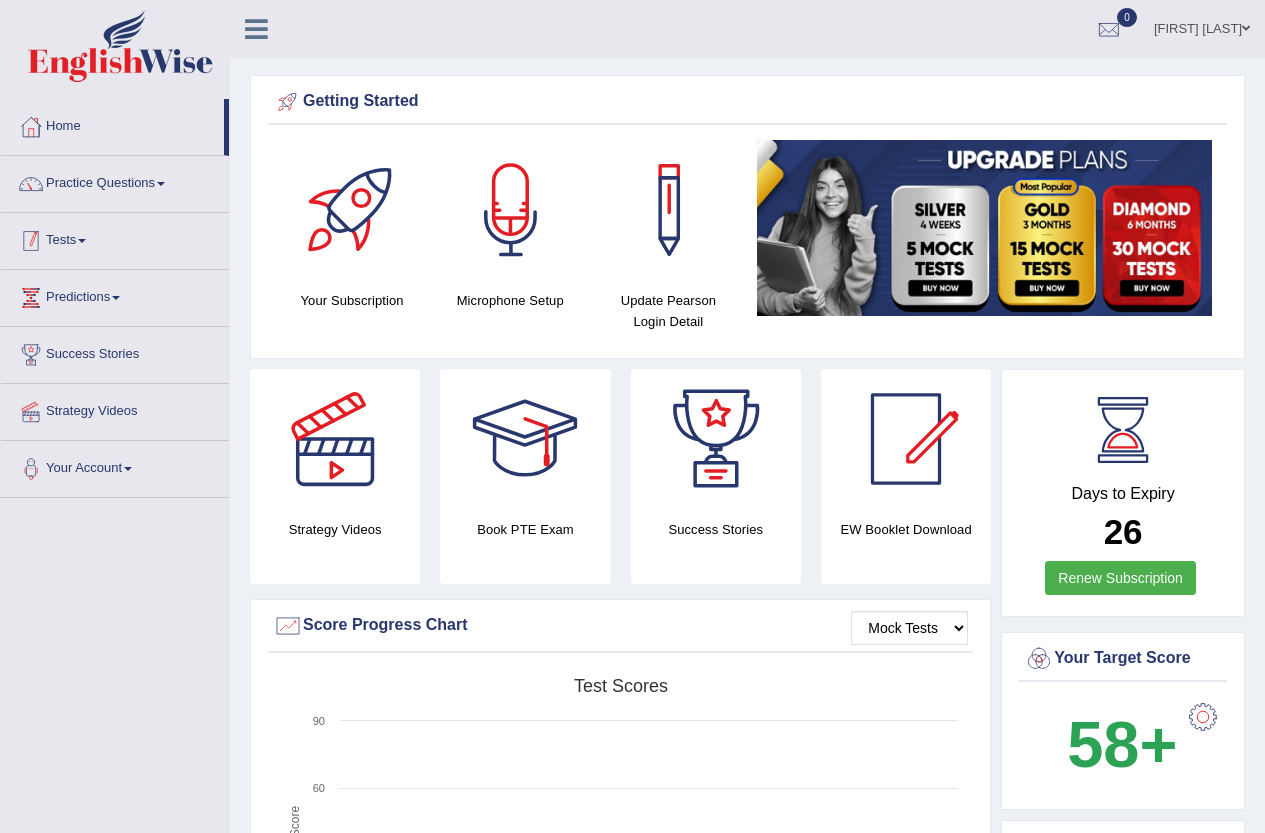 scroll, scrollTop: 0, scrollLeft: 0, axis: both 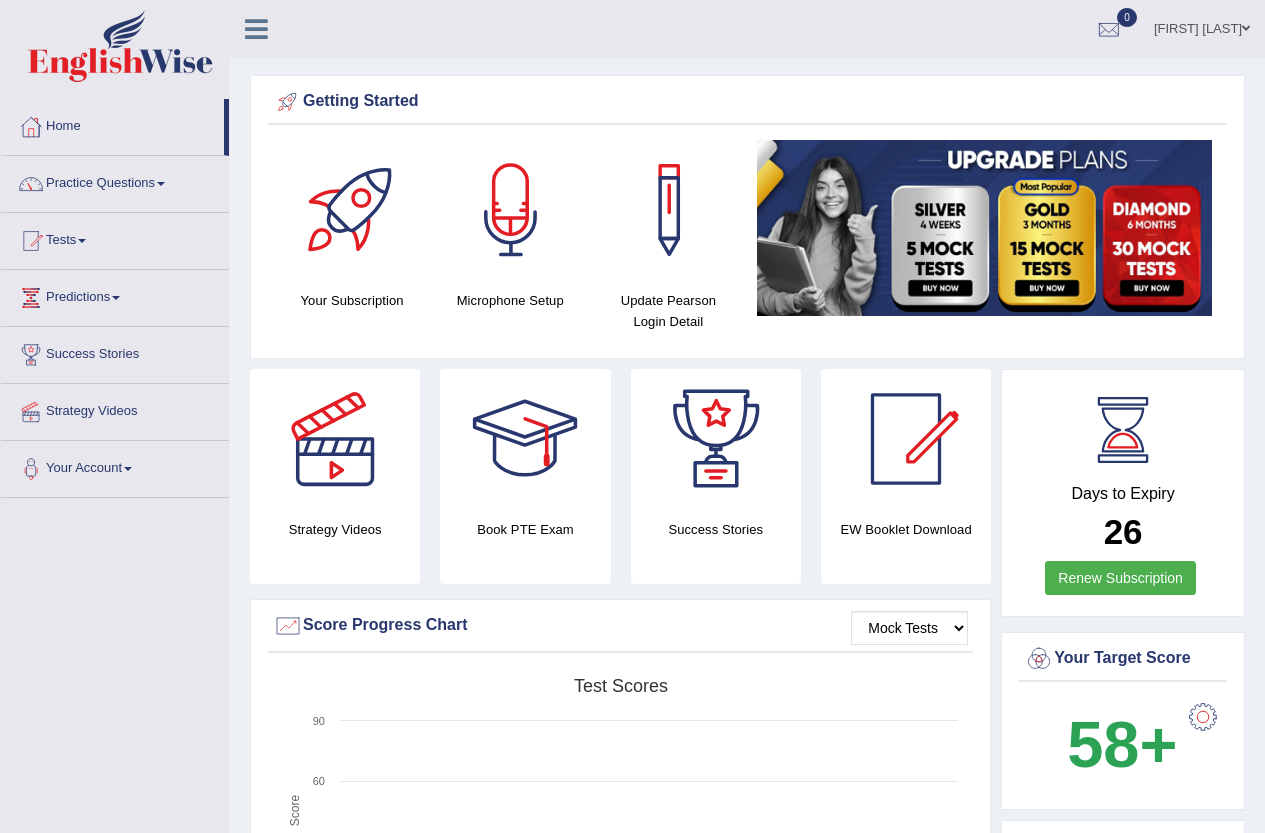 click on "[FIRST] [LAST]" at bounding box center [1202, 26] 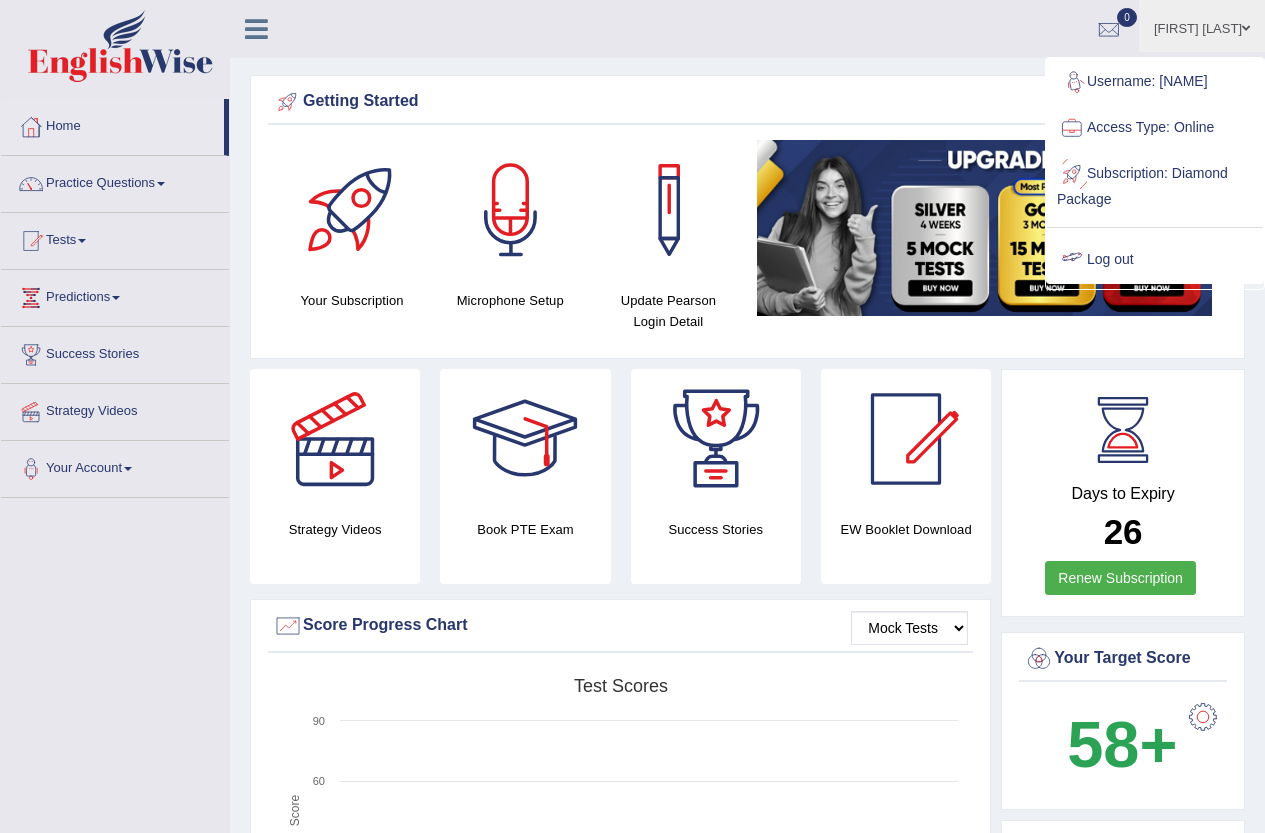click on "Log out" at bounding box center (1155, 260) 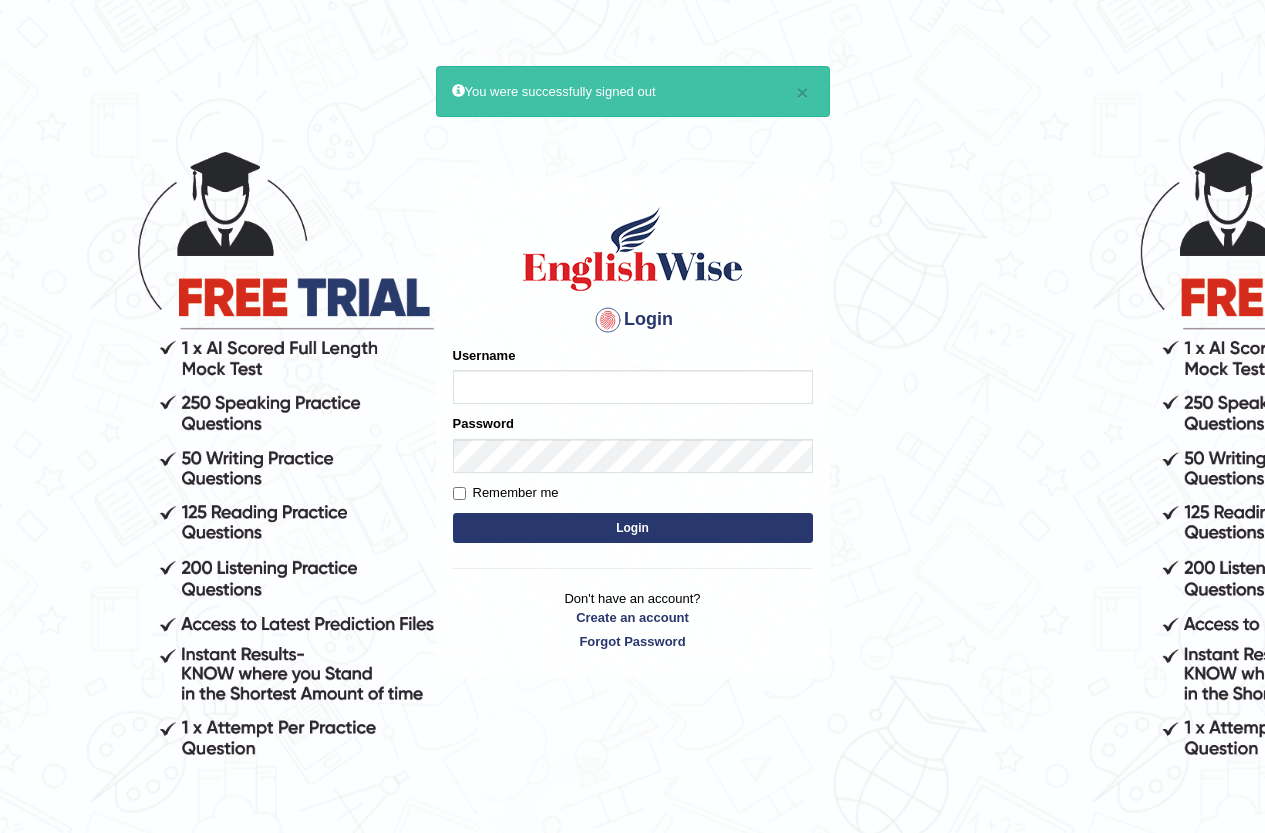 scroll, scrollTop: 0, scrollLeft: 0, axis: both 